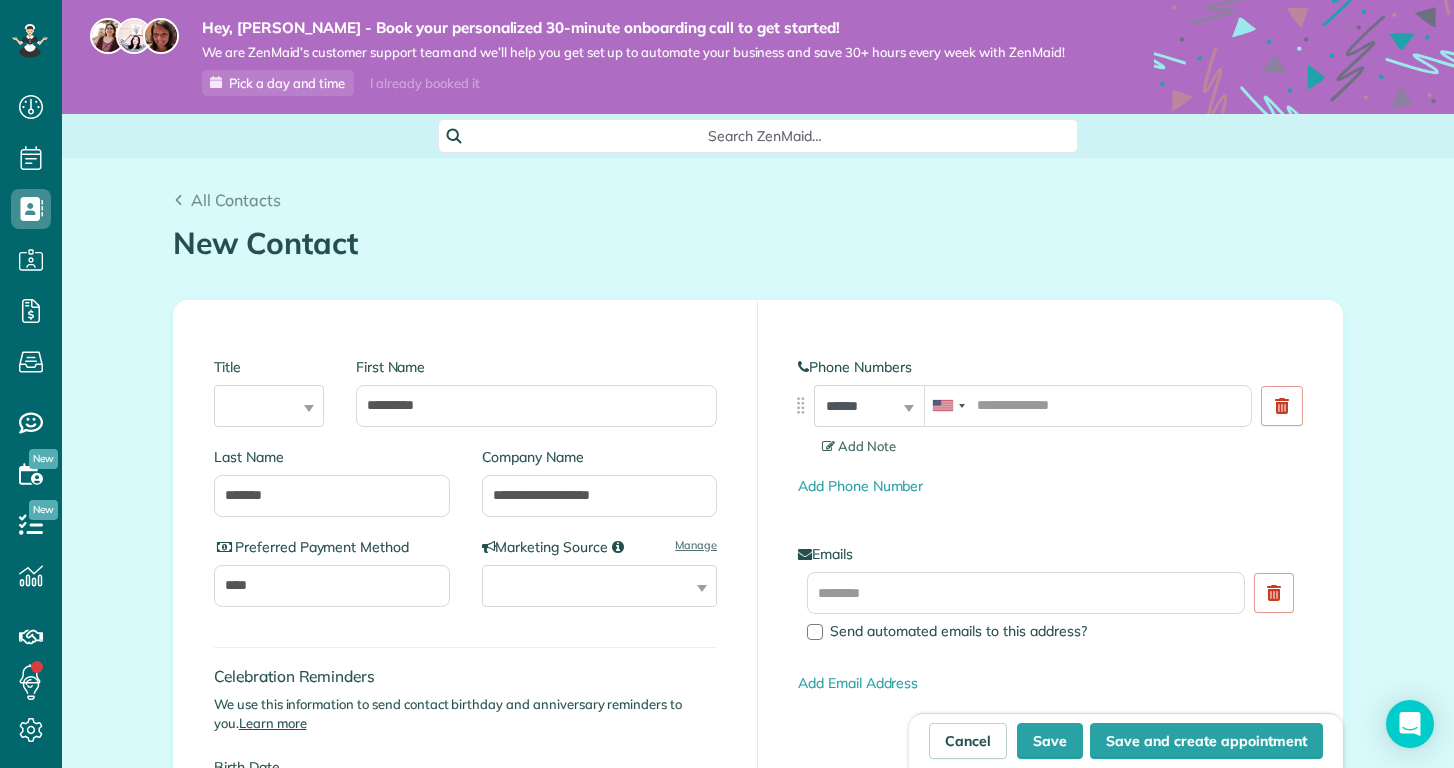 scroll, scrollTop: 0, scrollLeft: 0, axis: both 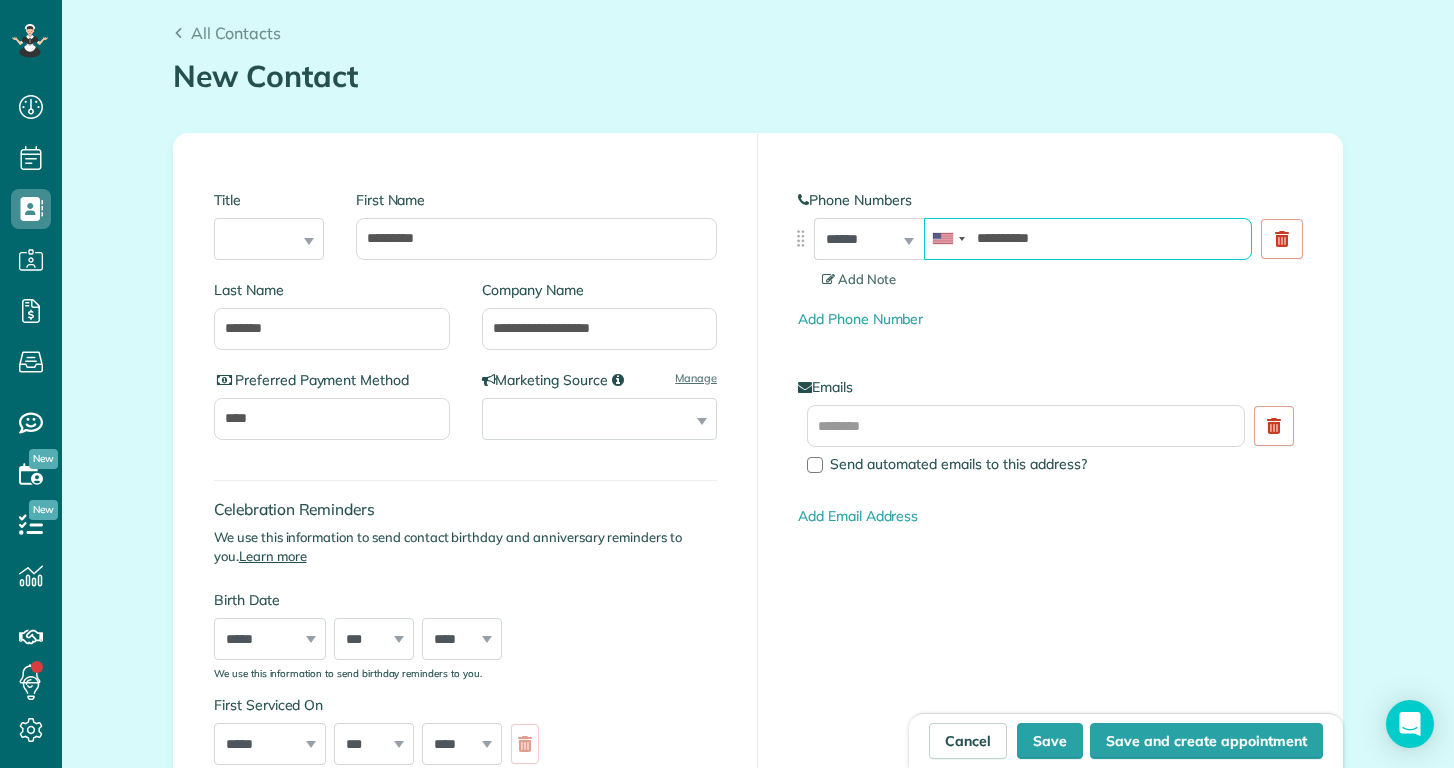 type on "**********" 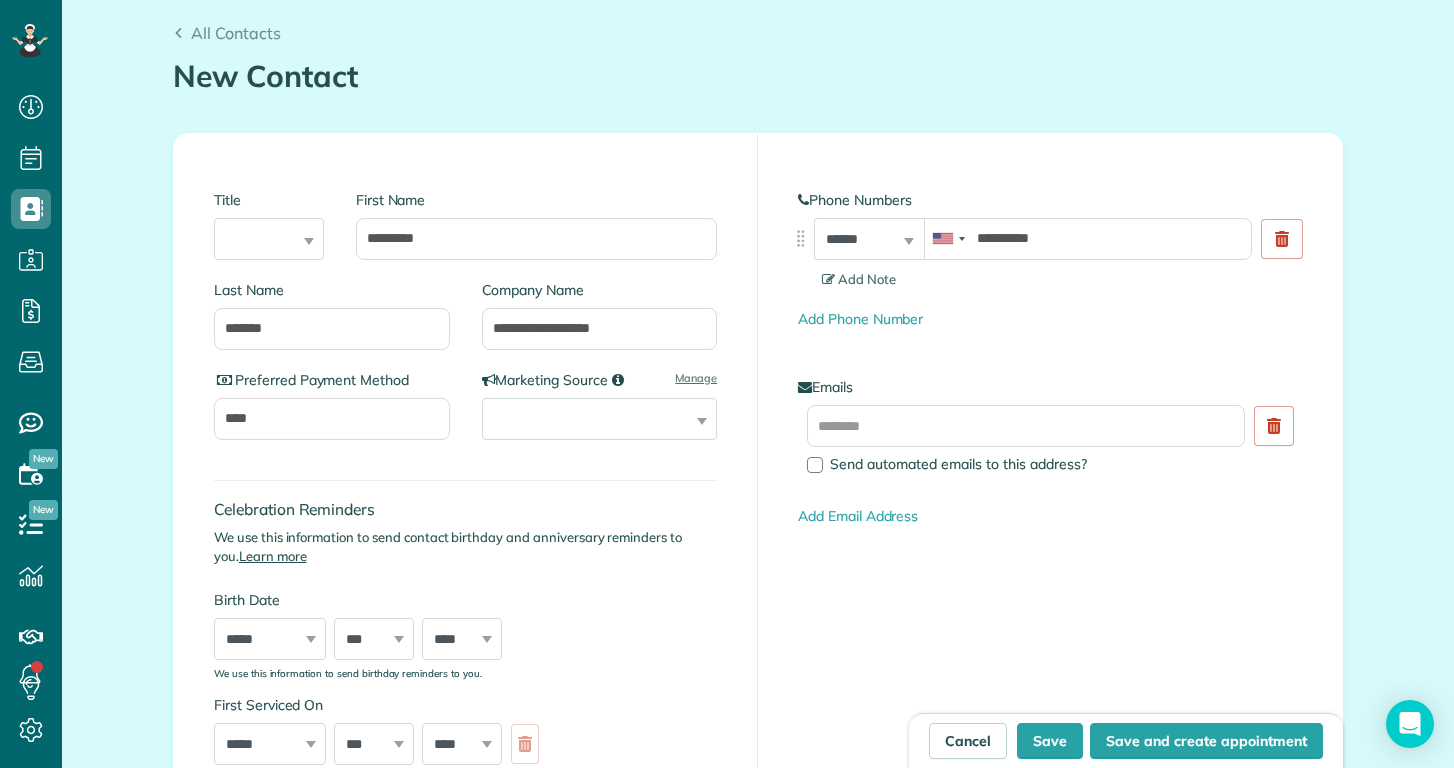 click on "**********" at bounding box center [1050, 479] 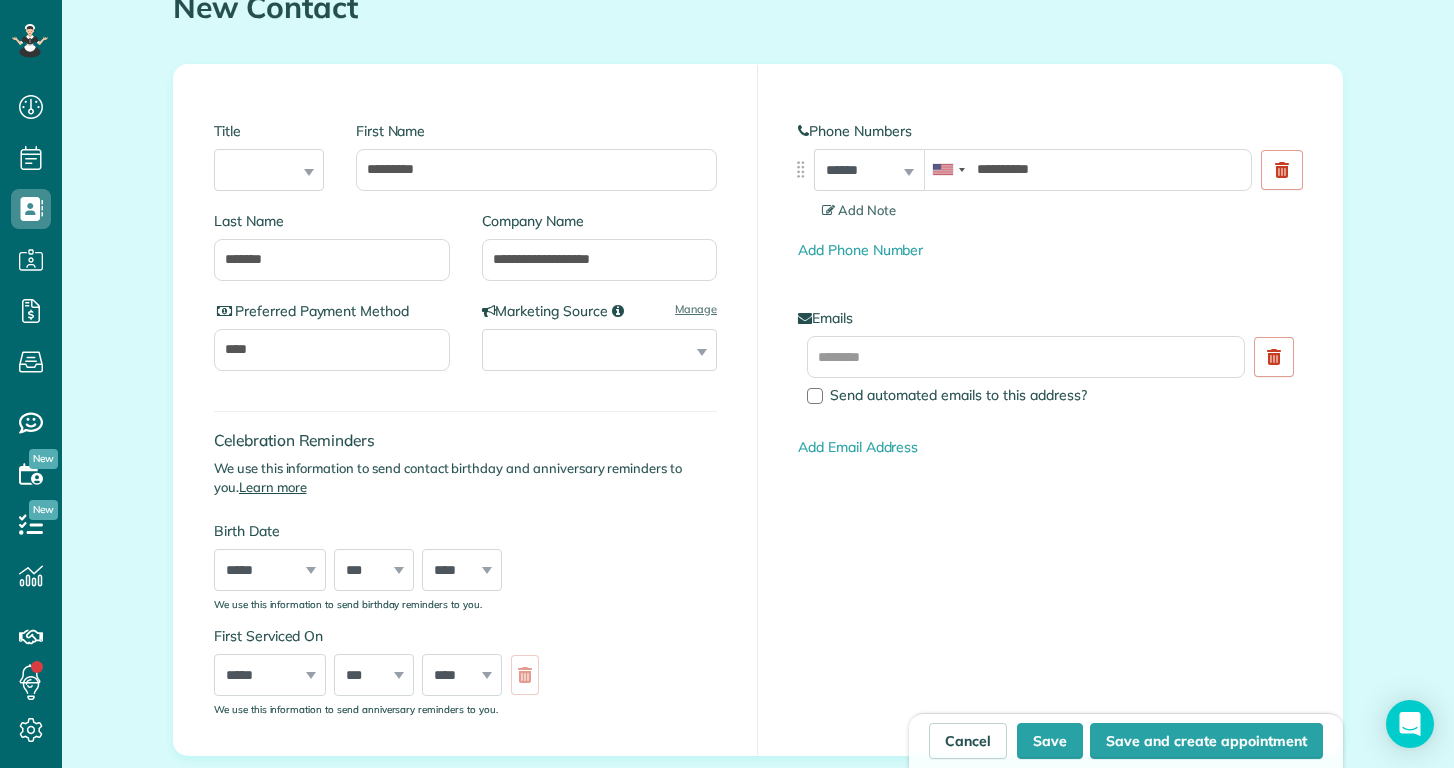 scroll, scrollTop: 223, scrollLeft: 0, axis: vertical 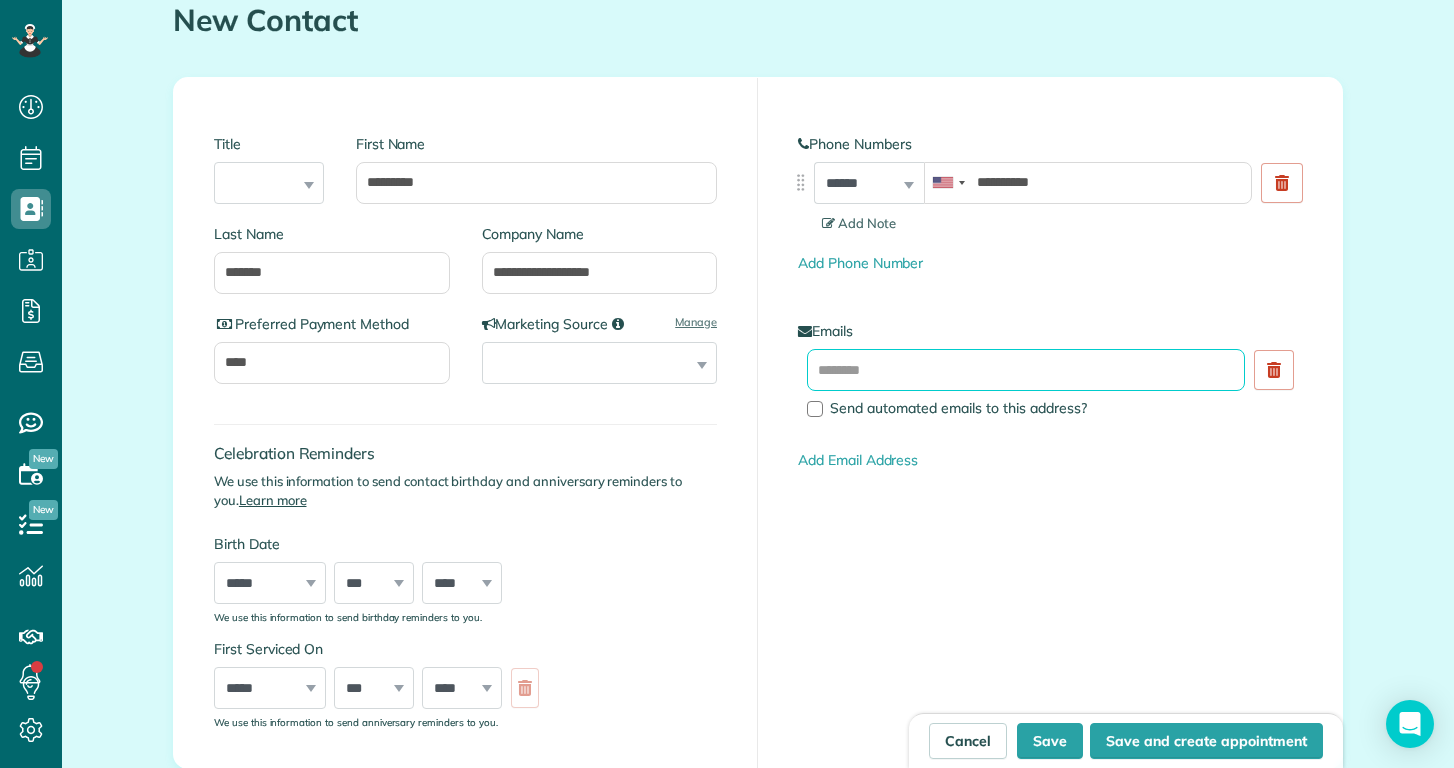 paste on "**********" 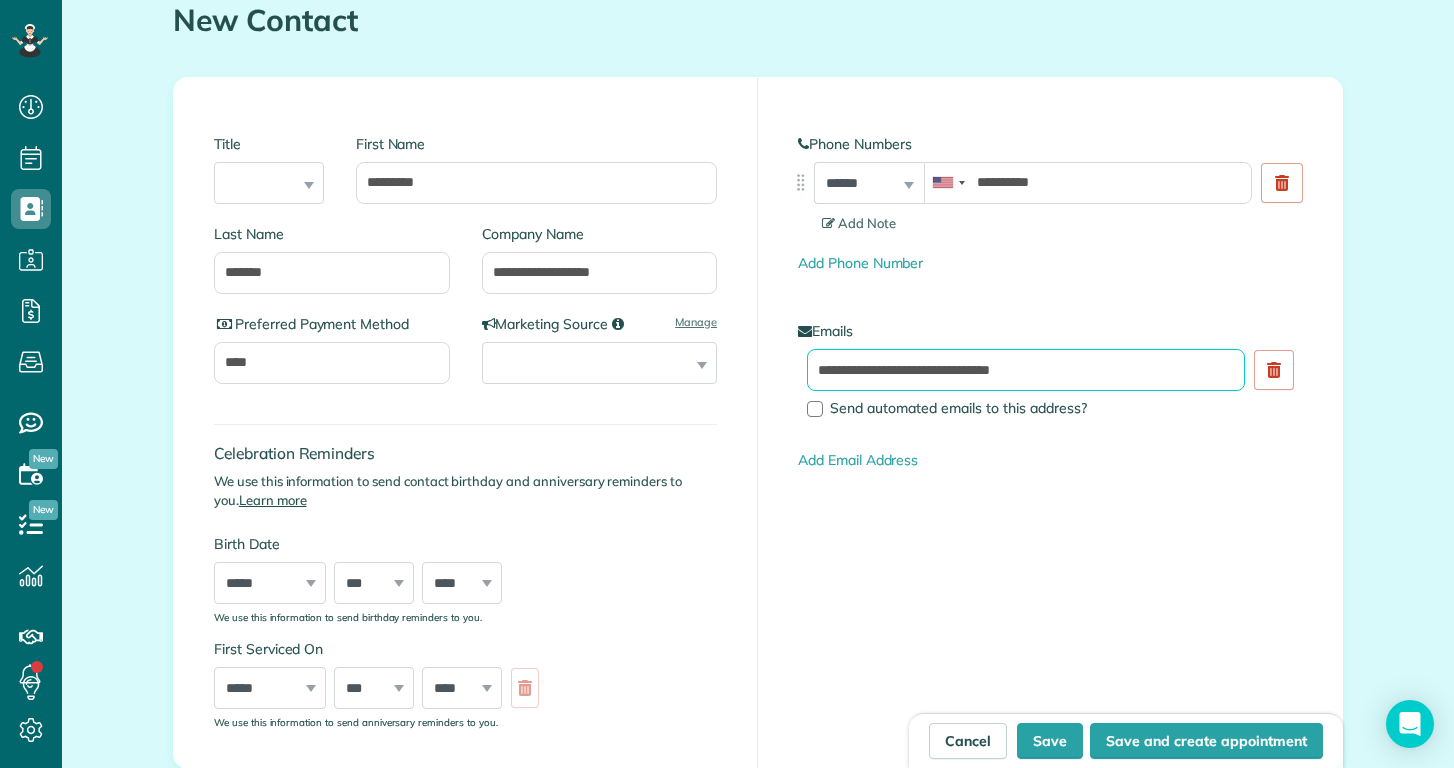 type on "**********" 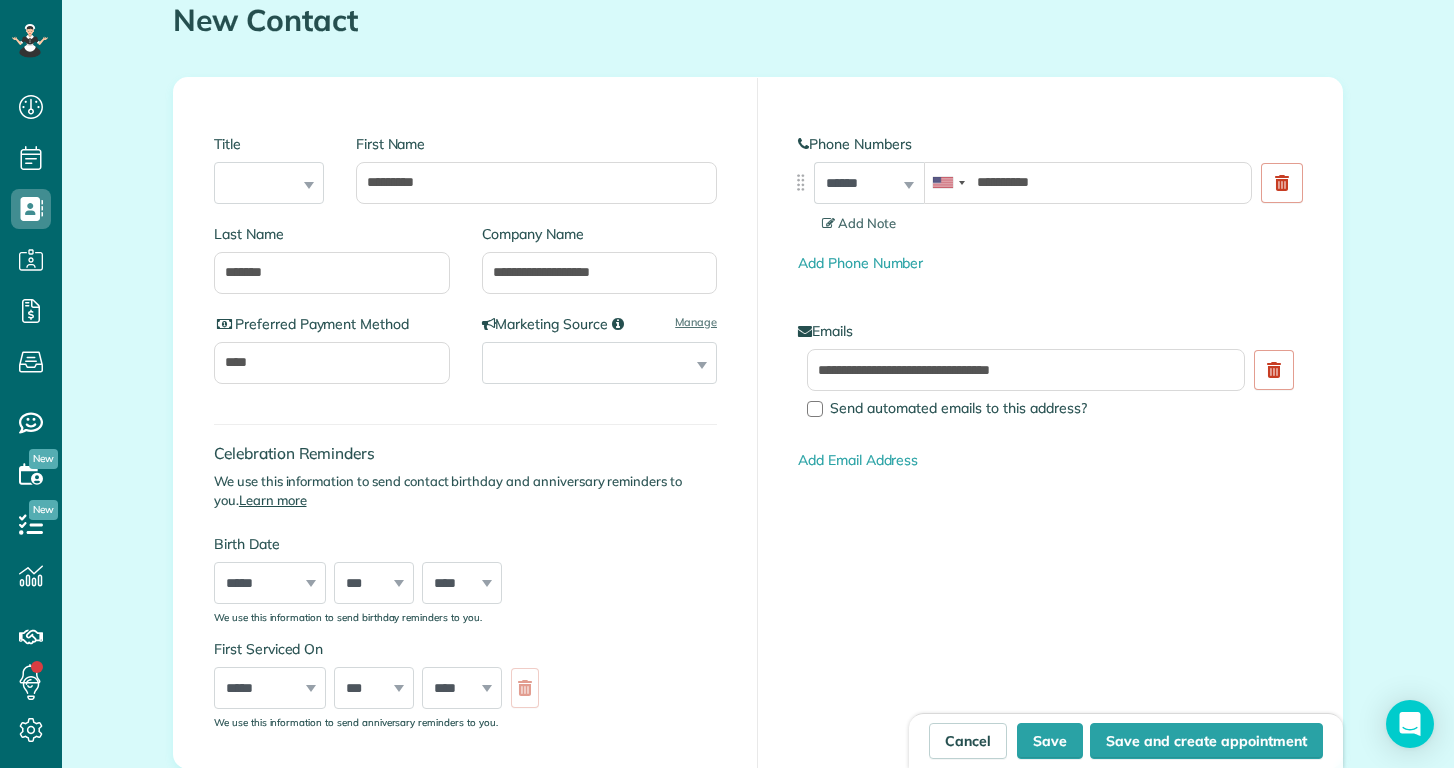 click on "**********" at bounding box center (1050, 423) 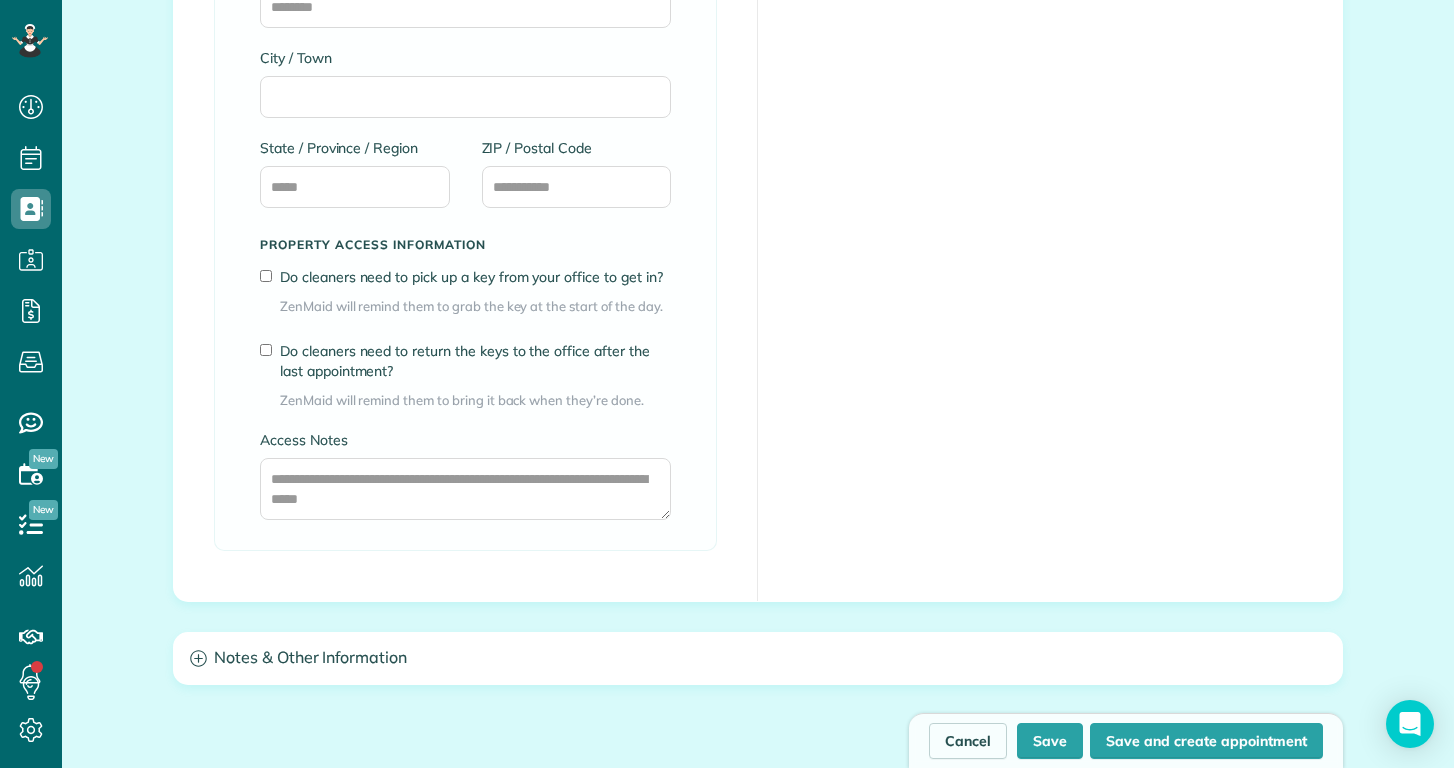 scroll, scrollTop: 1455, scrollLeft: 0, axis: vertical 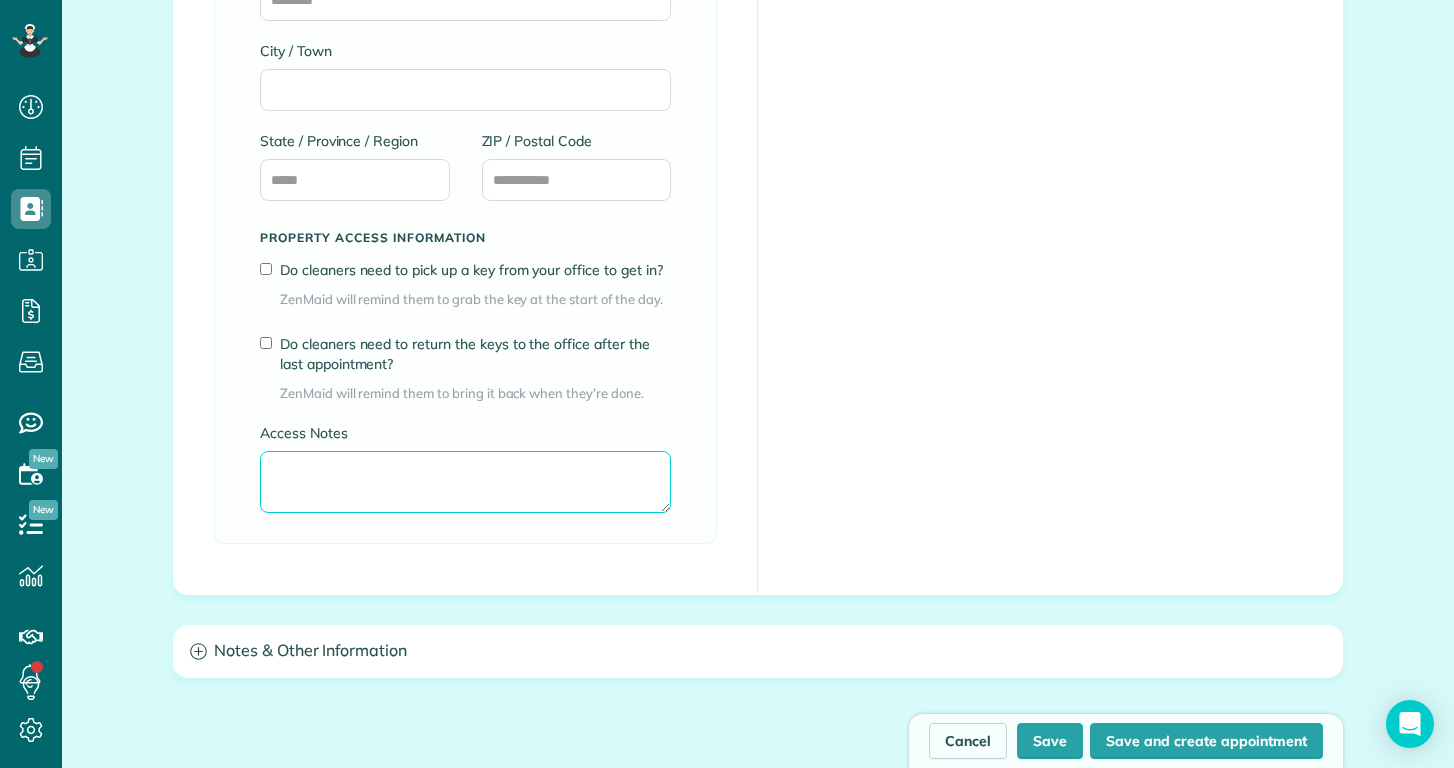 click on "Access Notes" at bounding box center (465, 482) 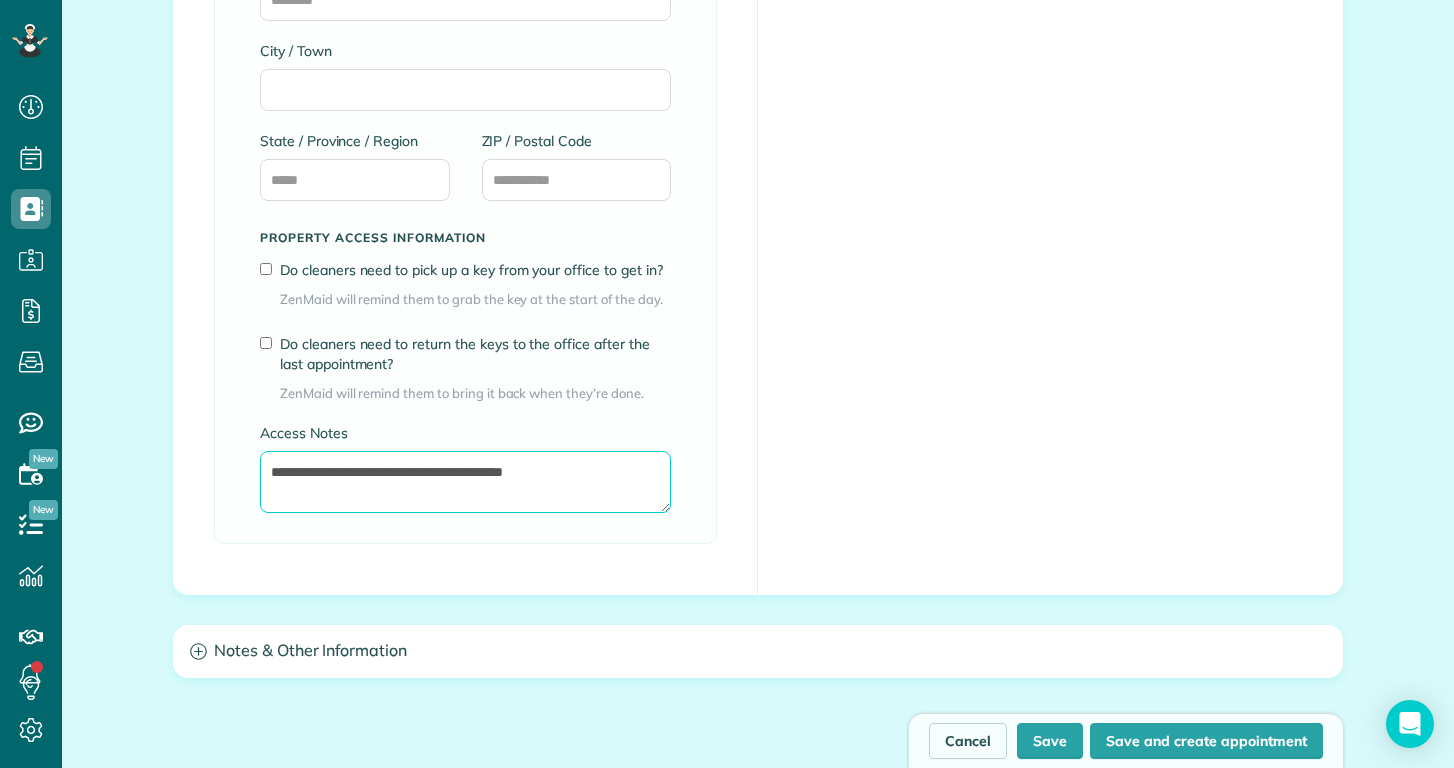type on "**********" 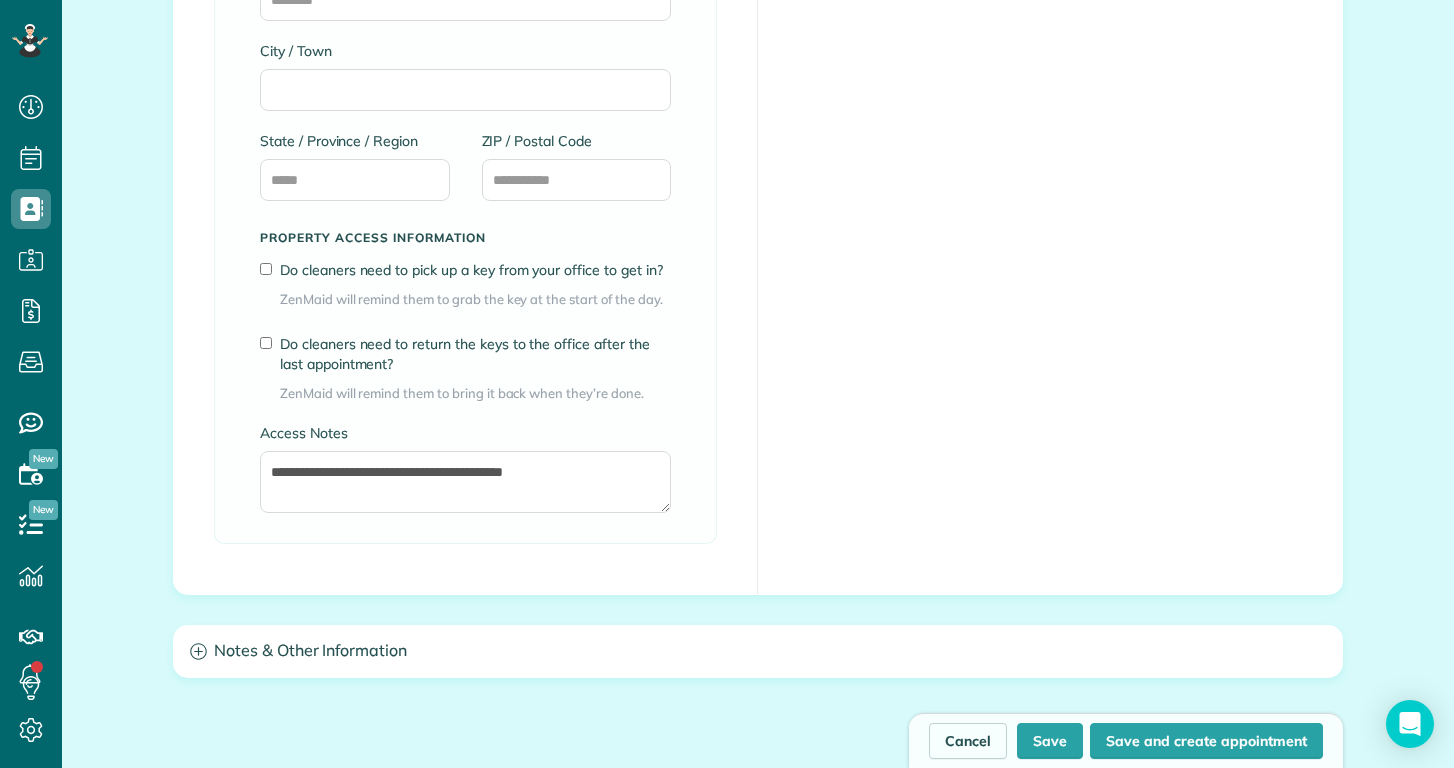 click on "Edit Current Service Address
Add Service Address
To copy over, please clear field above
Address Line 1
Address Line 2
City / Town
State / Province / Region
ZIP / Postal Code
Property access information
Do cleaners need to pick up a key from your office to get in? ZenMaid will remind them to grab the key at the start of the day.
Do cleaners need to return the keys to the office after the last appointment?" at bounding box center (758, 107) 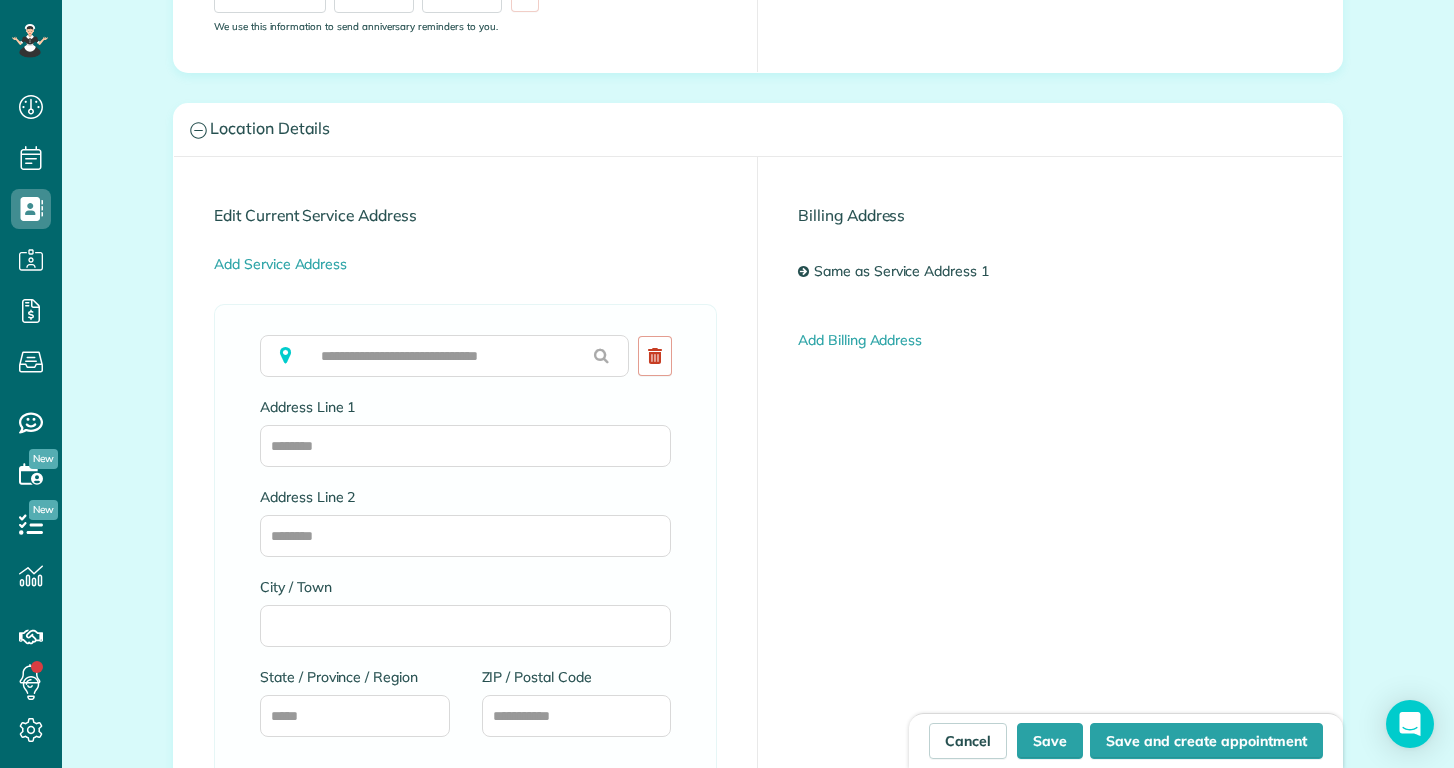 scroll, scrollTop: 920, scrollLeft: 0, axis: vertical 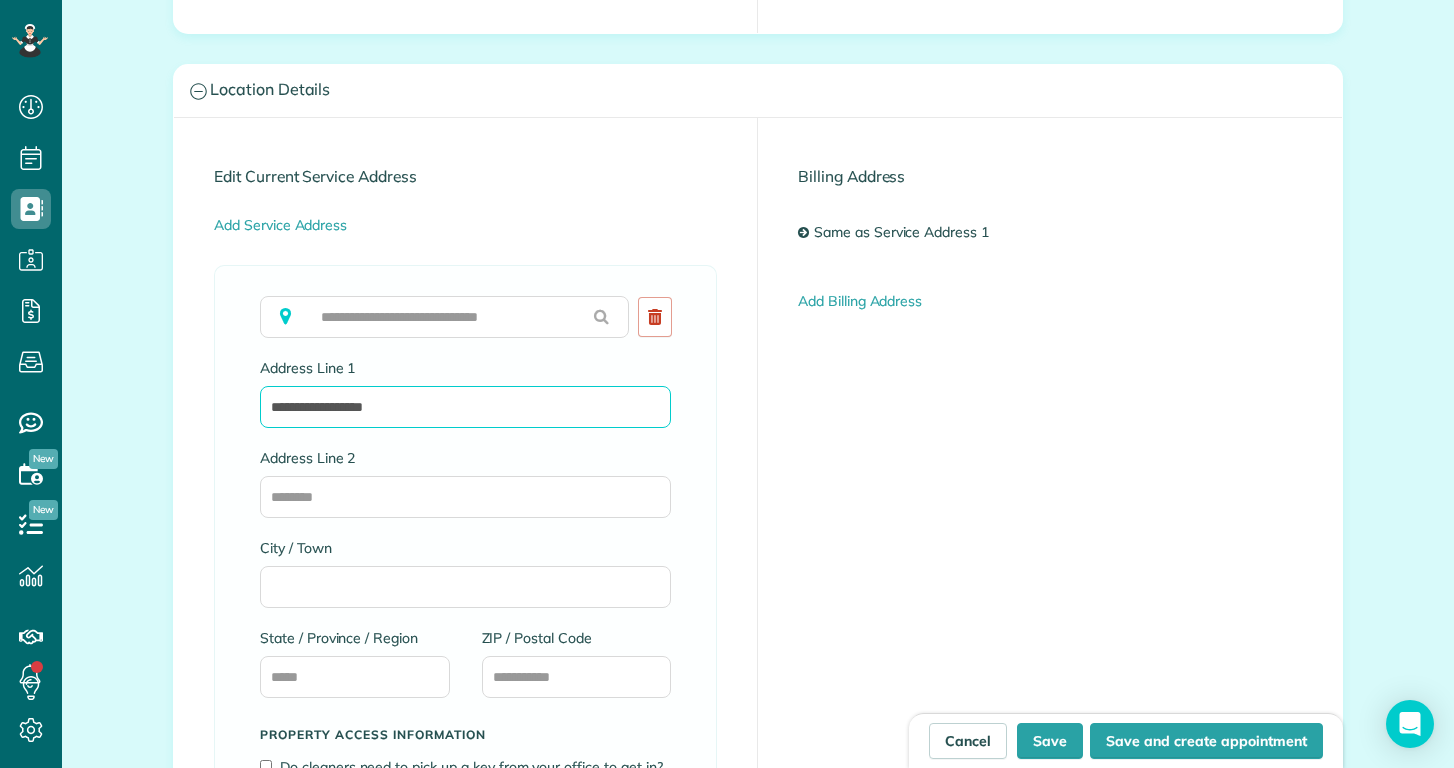 click on "**********" at bounding box center (465, 407) 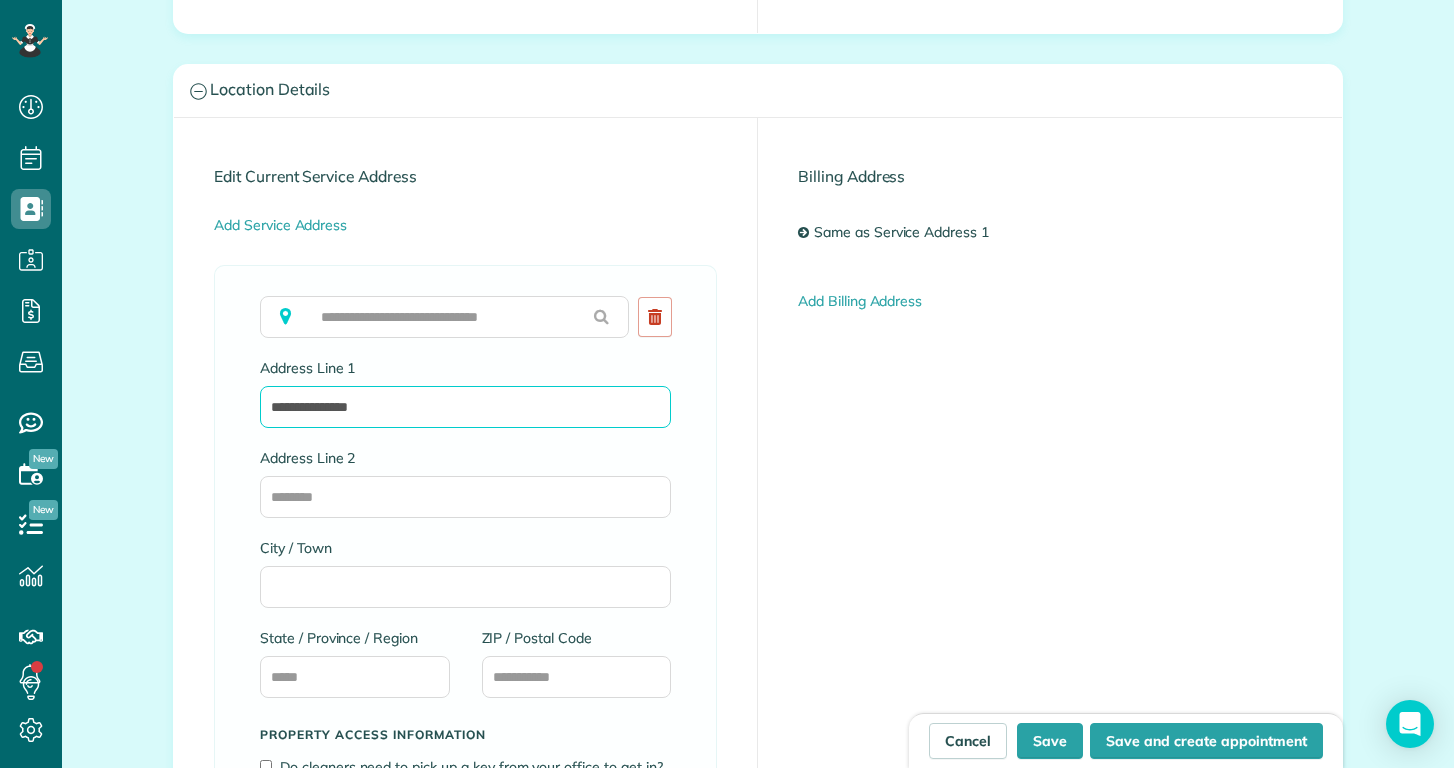 type on "**********" 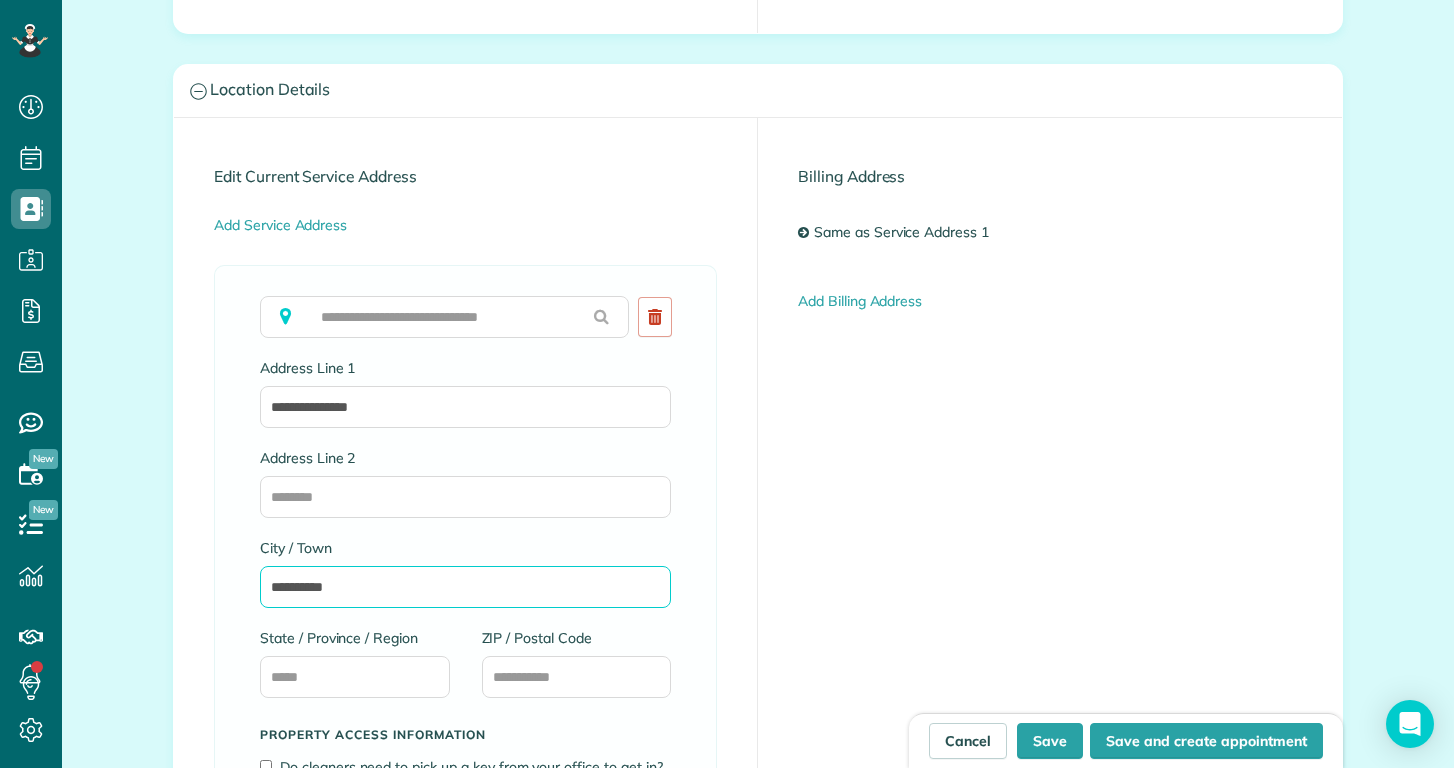 type on "*********" 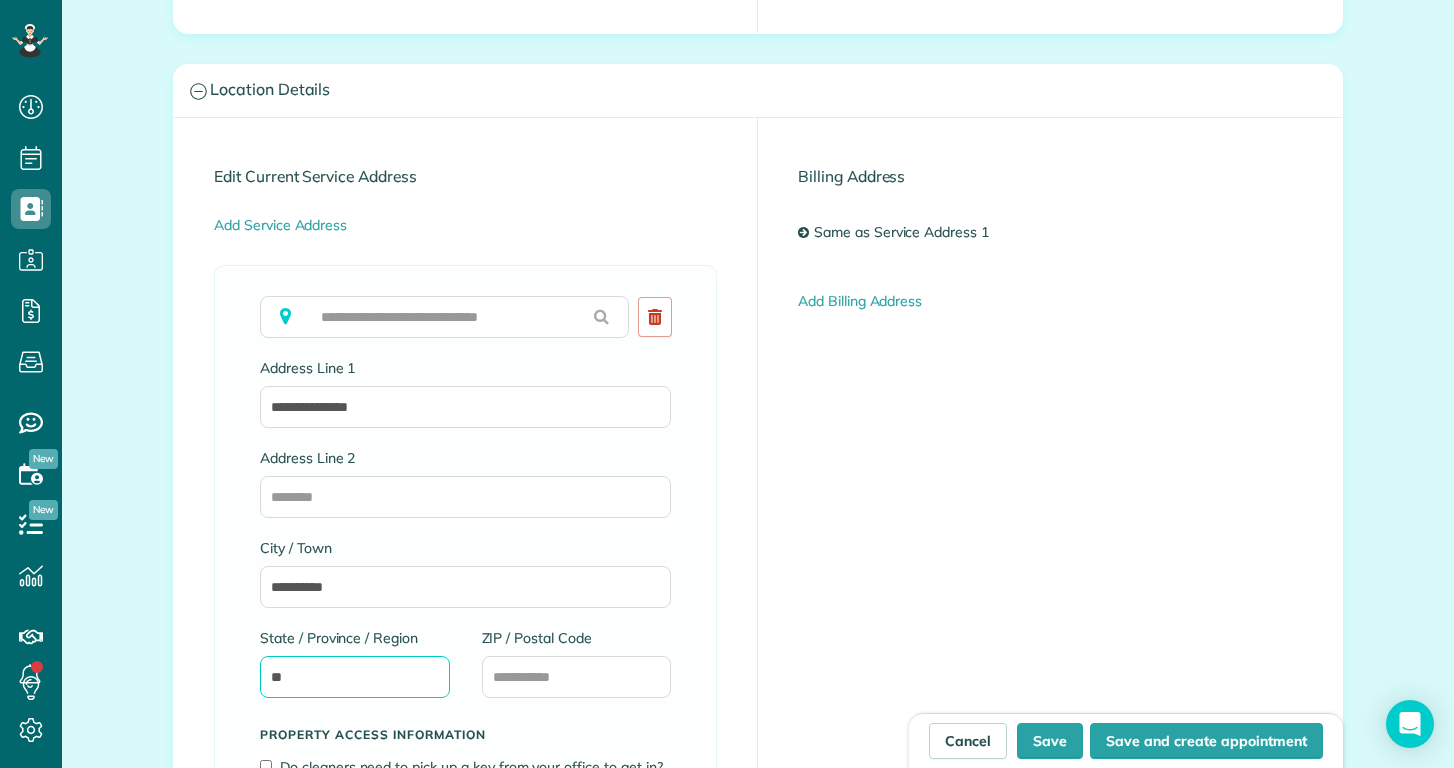 type on "**" 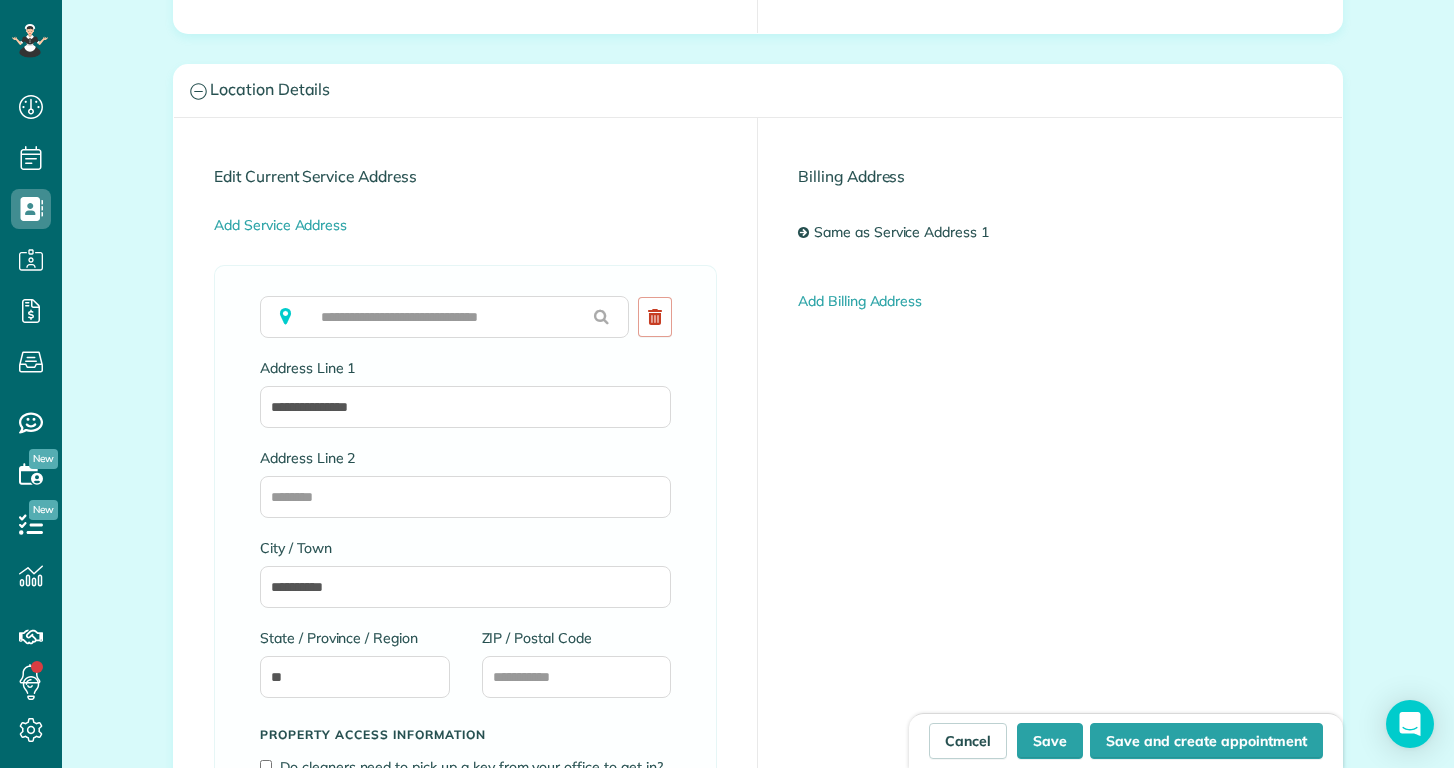 click on "**********" at bounding box center [466, 604] 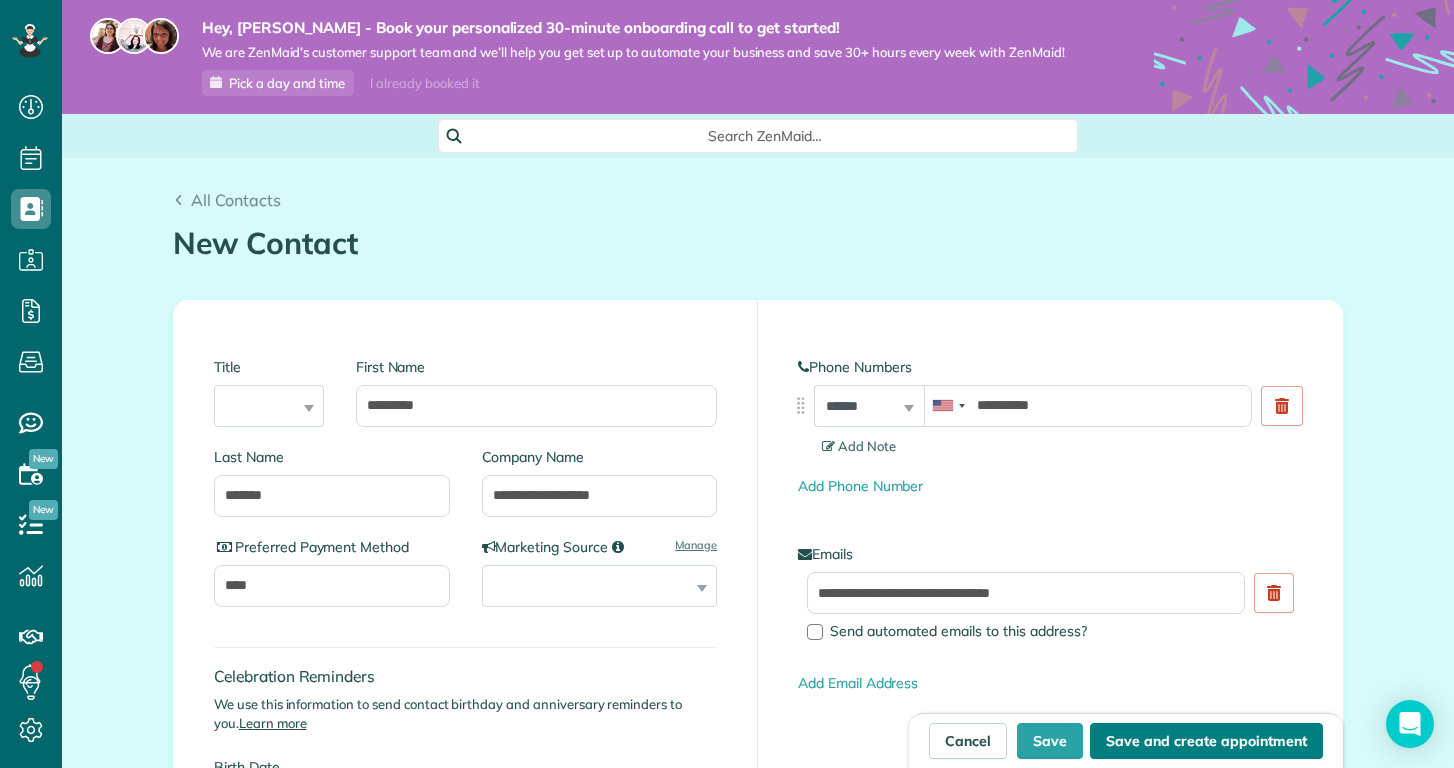 scroll, scrollTop: 0, scrollLeft: 0, axis: both 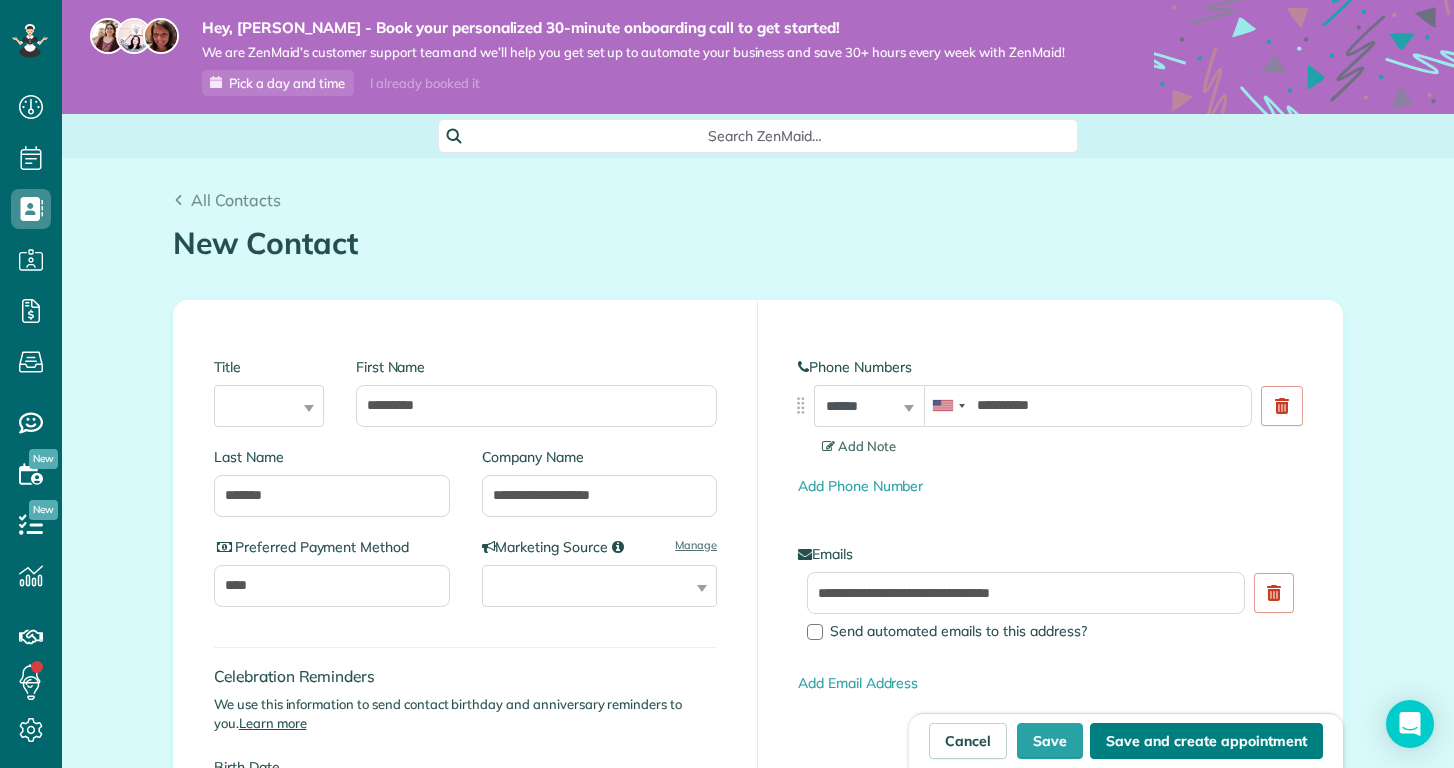 click on "Save and create appointment" at bounding box center (1206, 741) 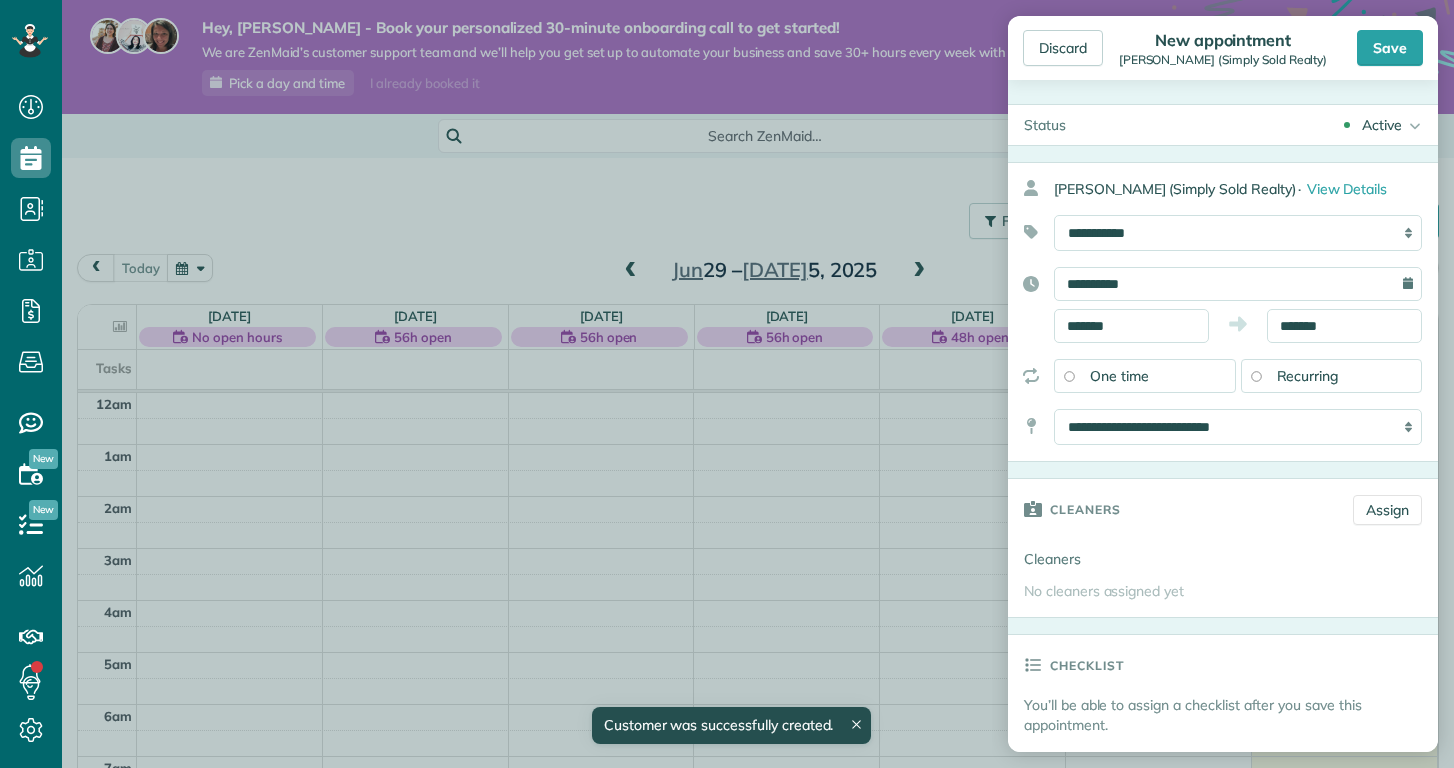 type on "**********" 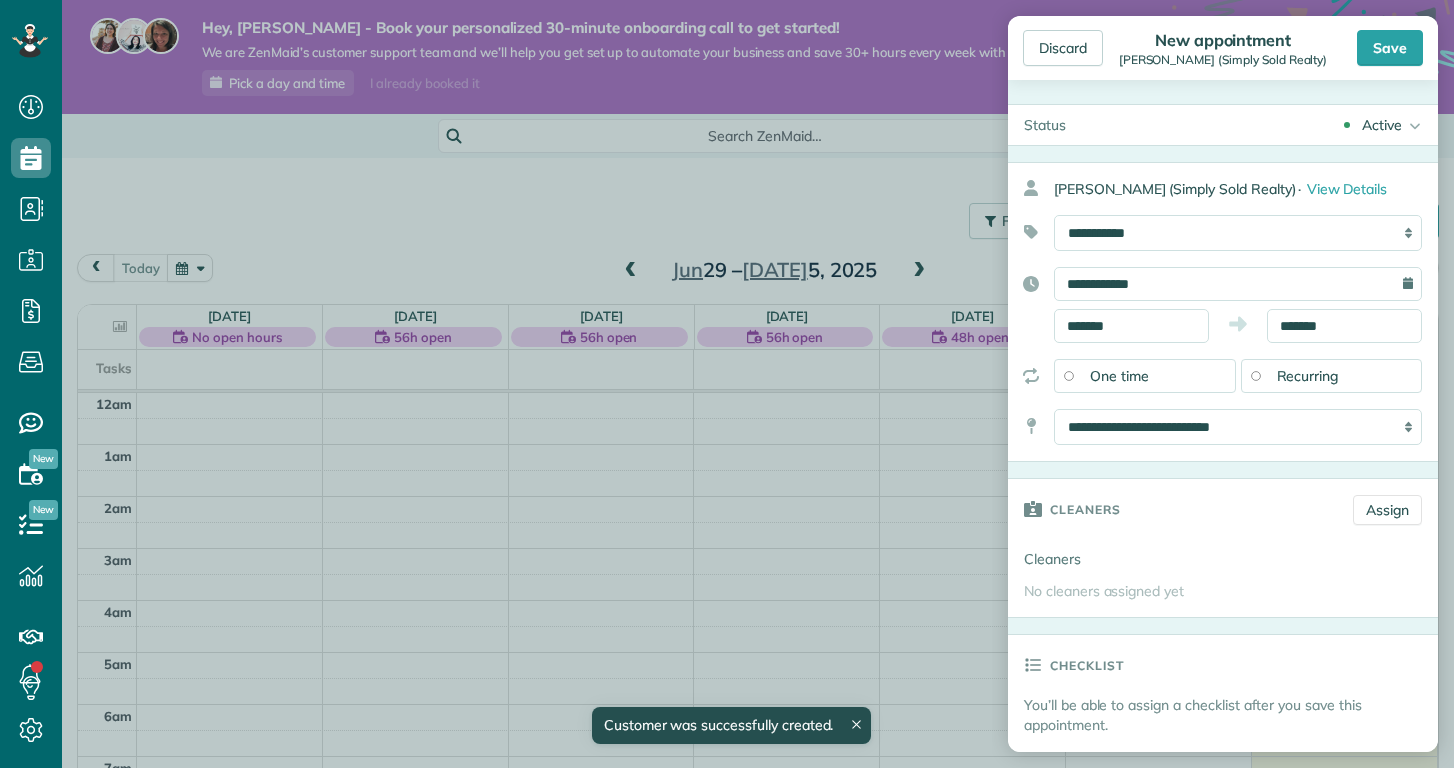 scroll, scrollTop: 0, scrollLeft: 0, axis: both 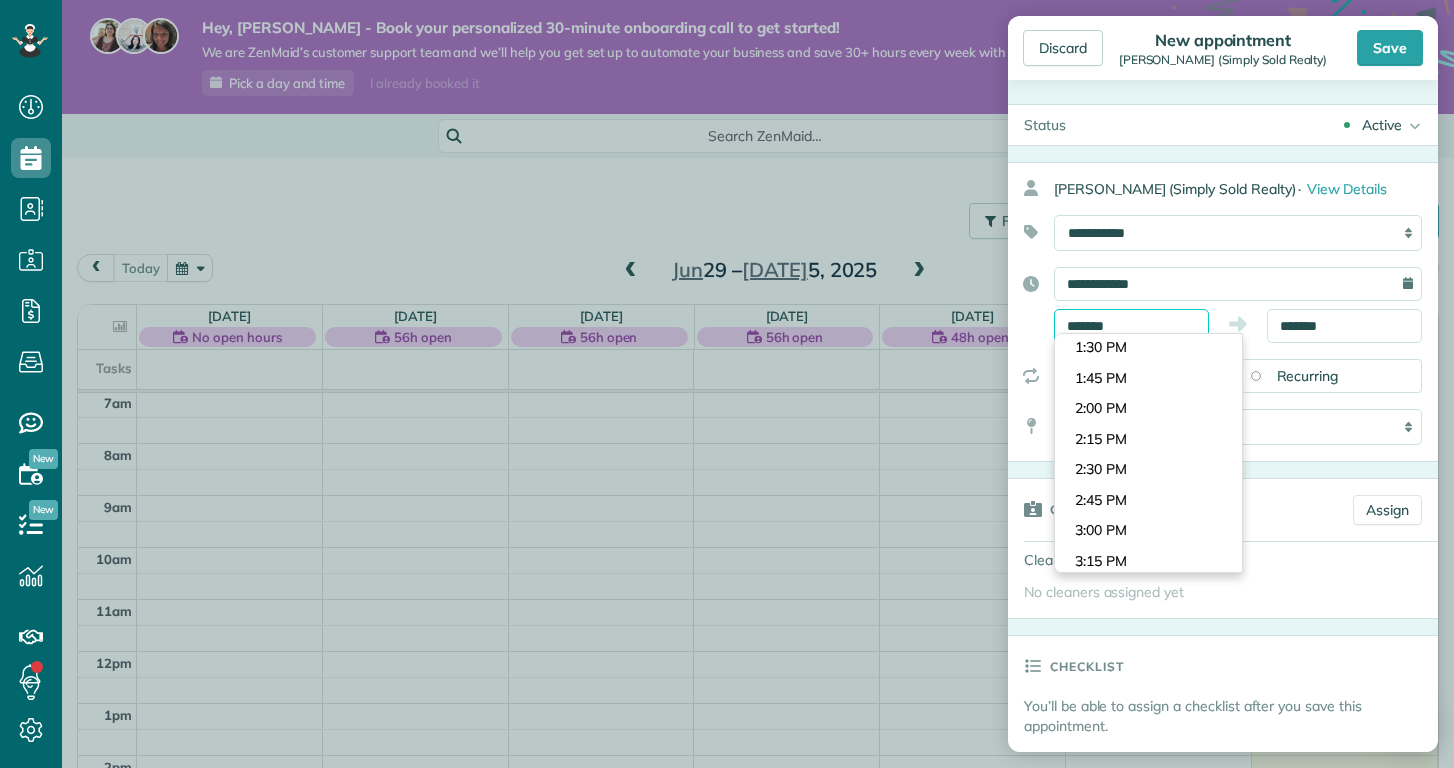 drag, startPoint x: 1153, startPoint y: 328, endPoint x: 986, endPoint y: 312, distance: 167.76471 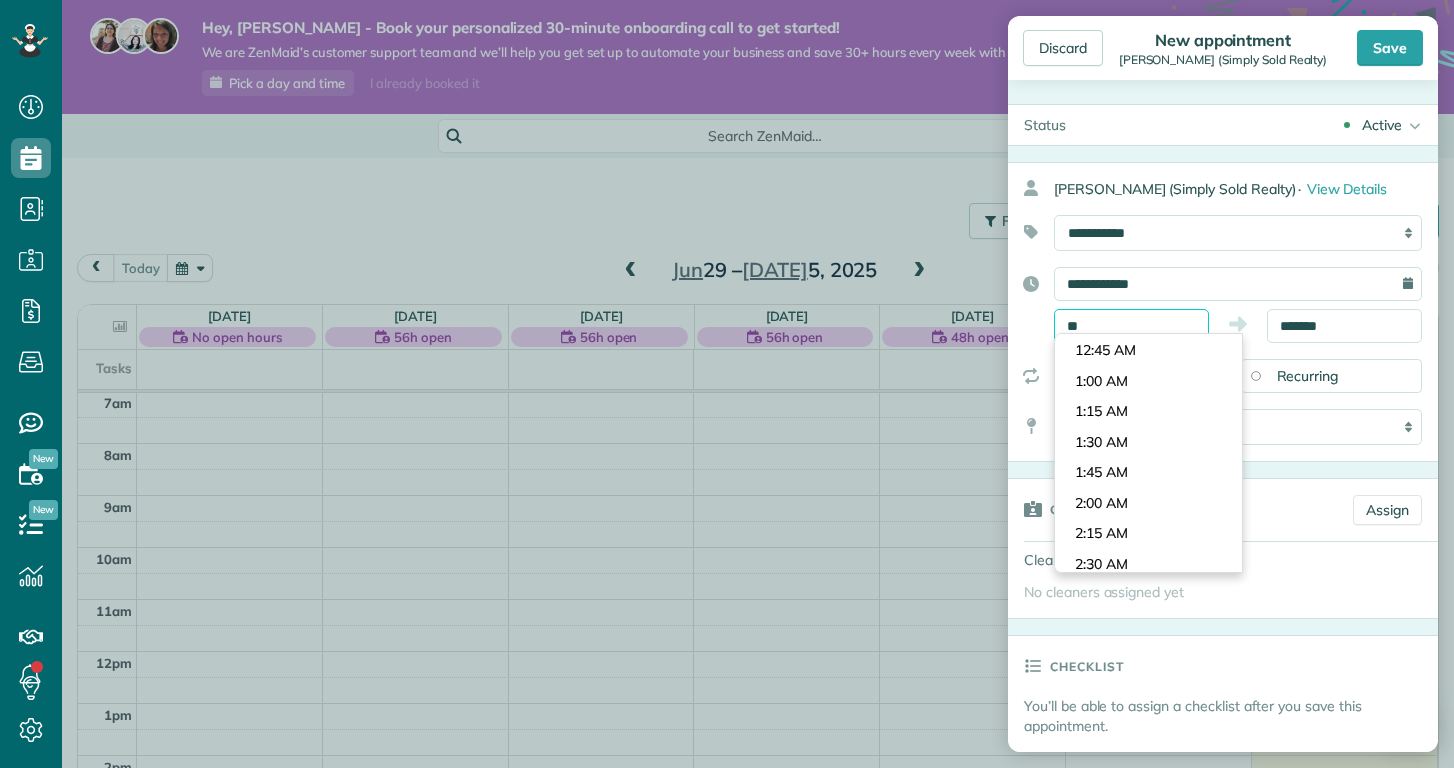 scroll, scrollTop: 1140, scrollLeft: 0, axis: vertical 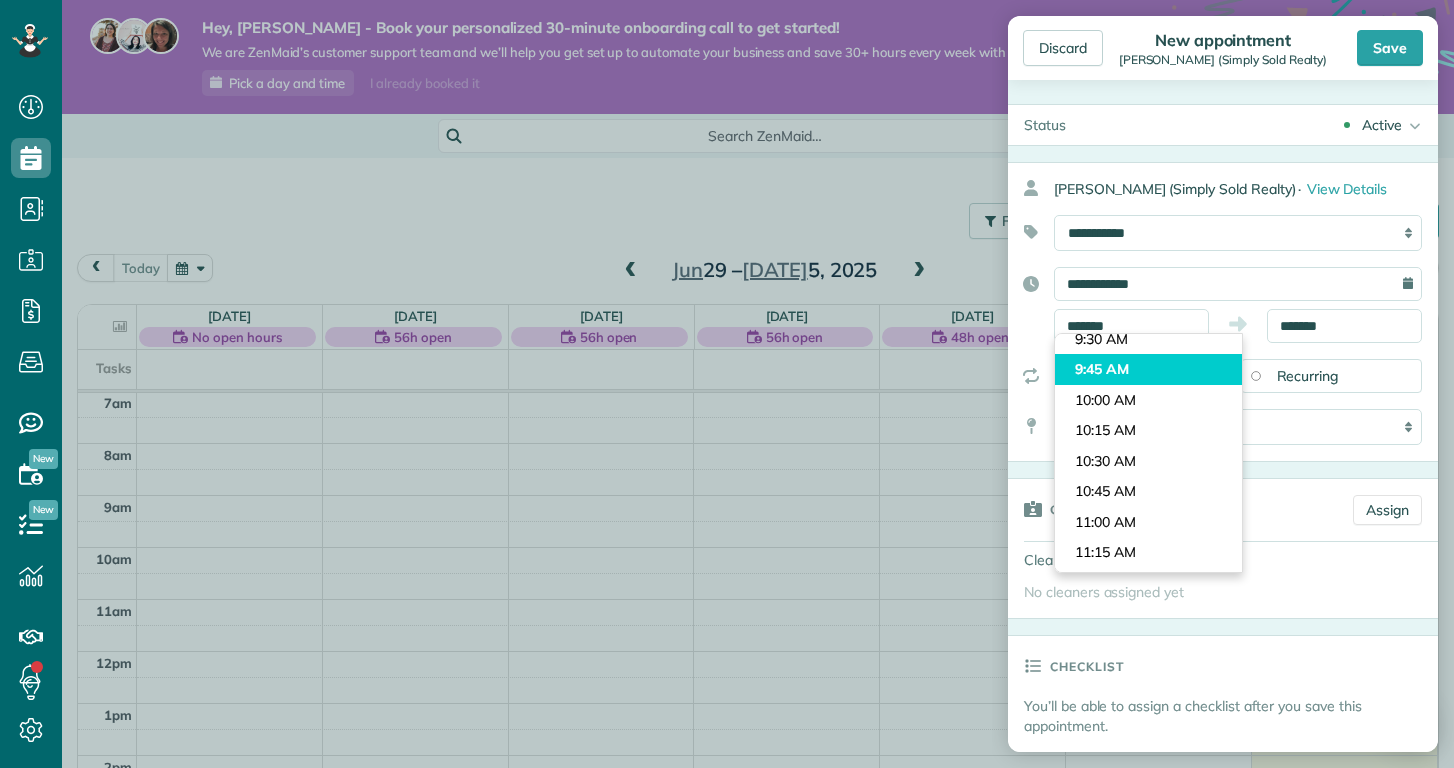 click on "Dashboard
Scheduling
Calendar View
List View
Dispatch View - Weekly scheduling (Beta)" at bounding box center [727, 384] 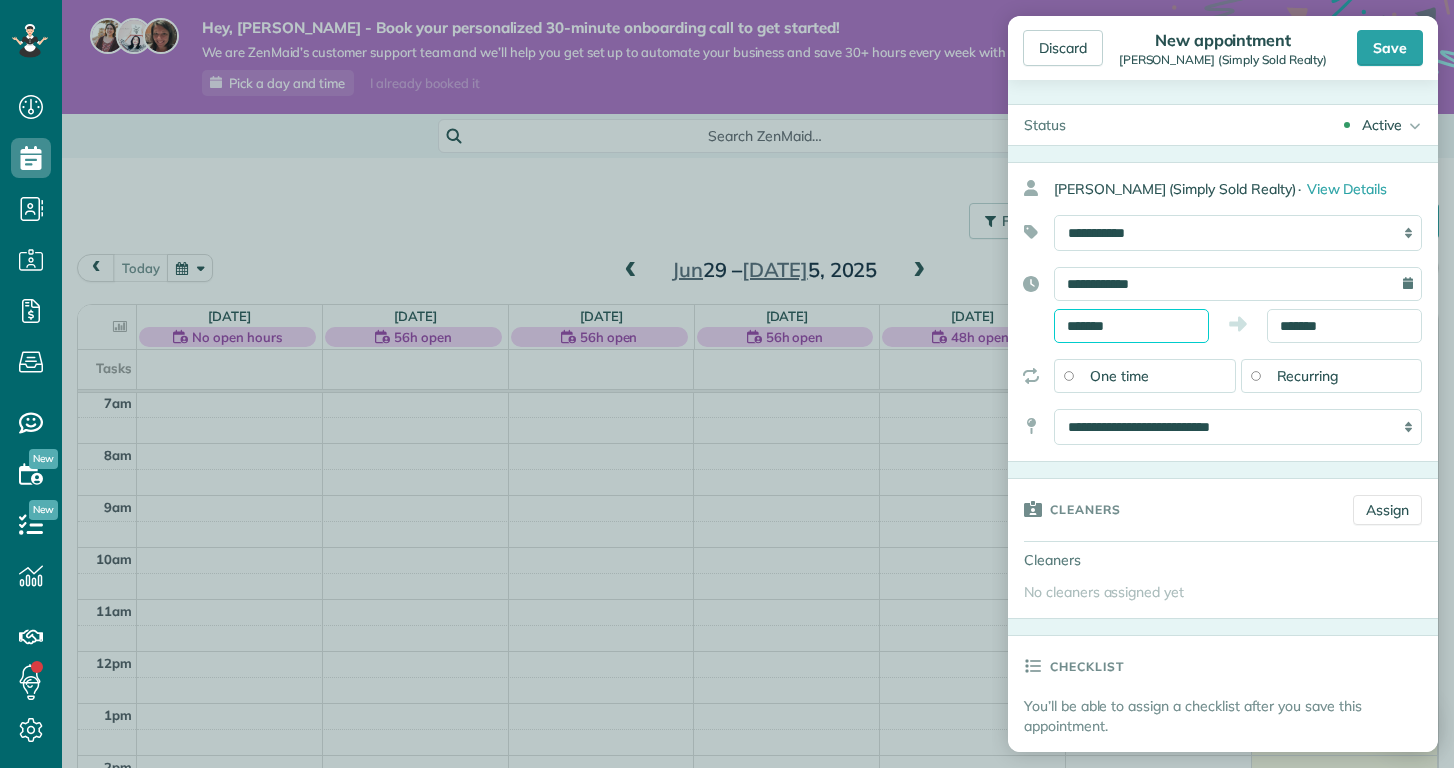click on "*******" at bounding box center [1131, 326] 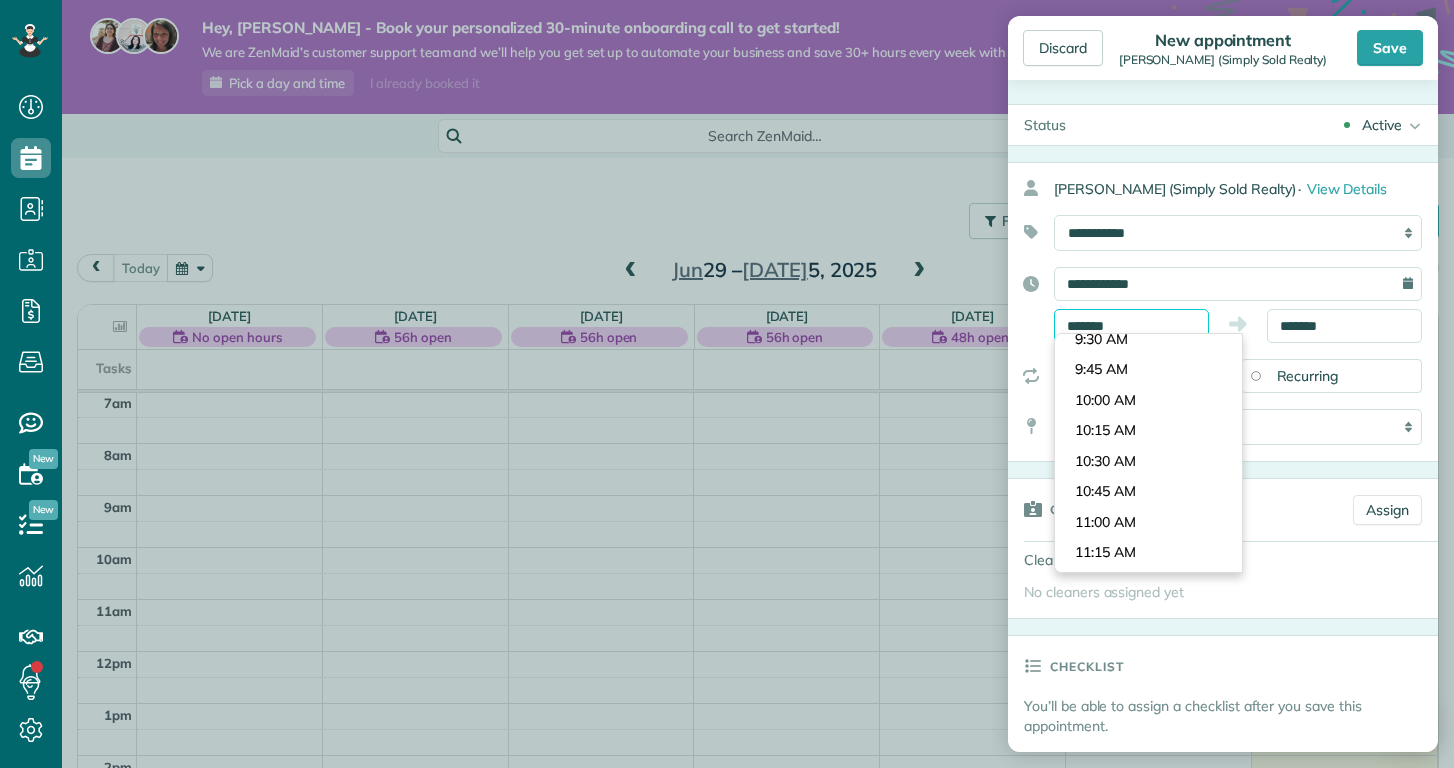 scroll, scrollTop: 1110, scrollLeft: 0, axis: vertical 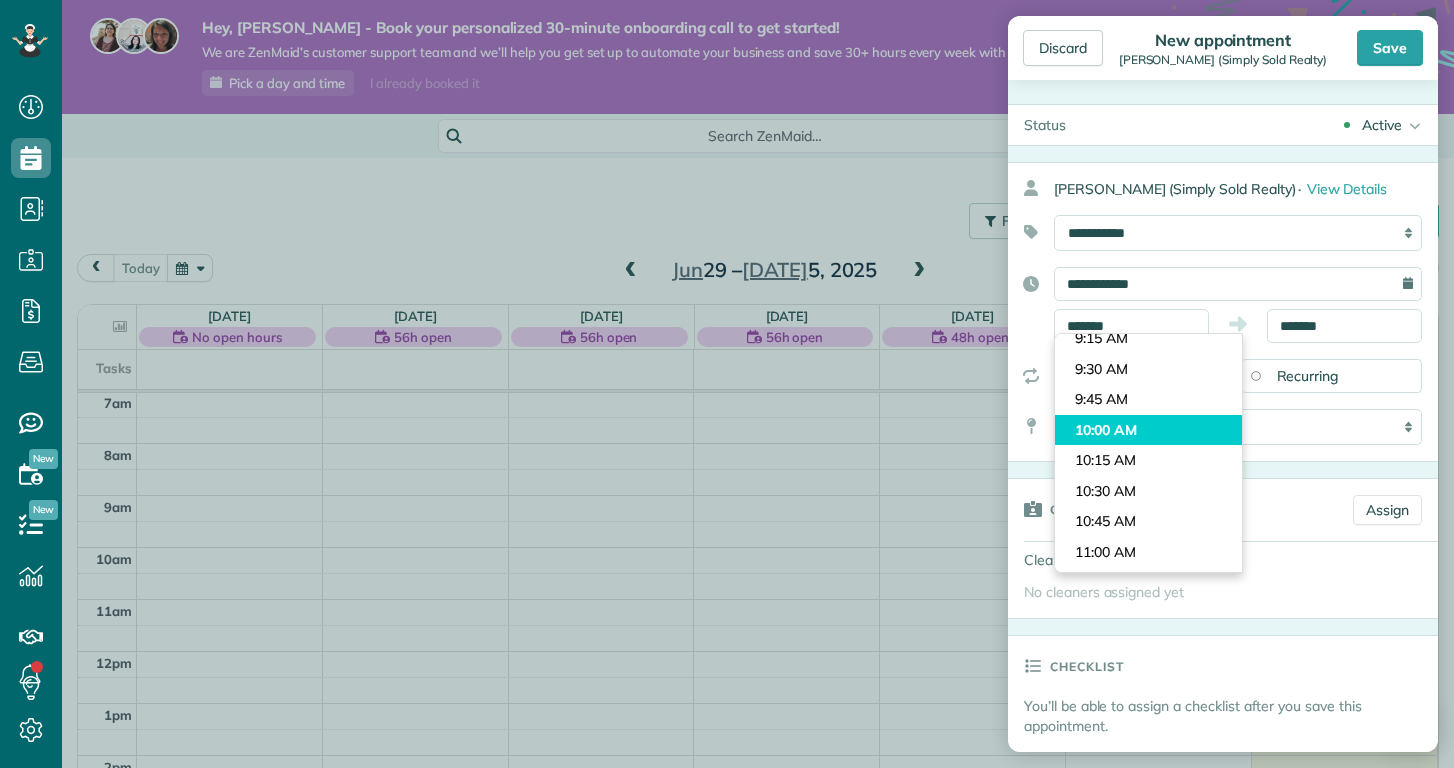type on "********" 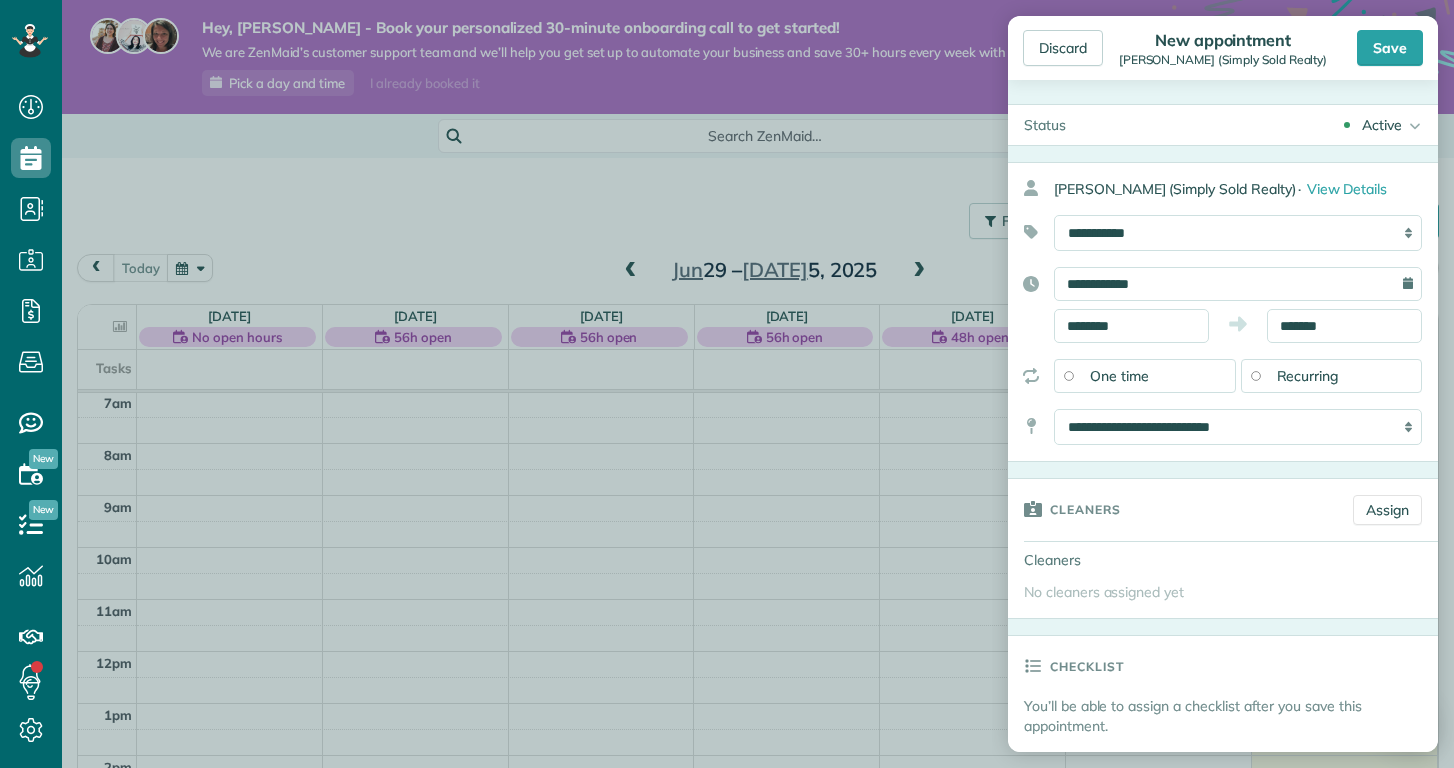 click on "Dashboard
Scheduling
Calendar View
List View
Dispatch View - Weekly scheduling (Beta)" at bounding box center (727, 384) 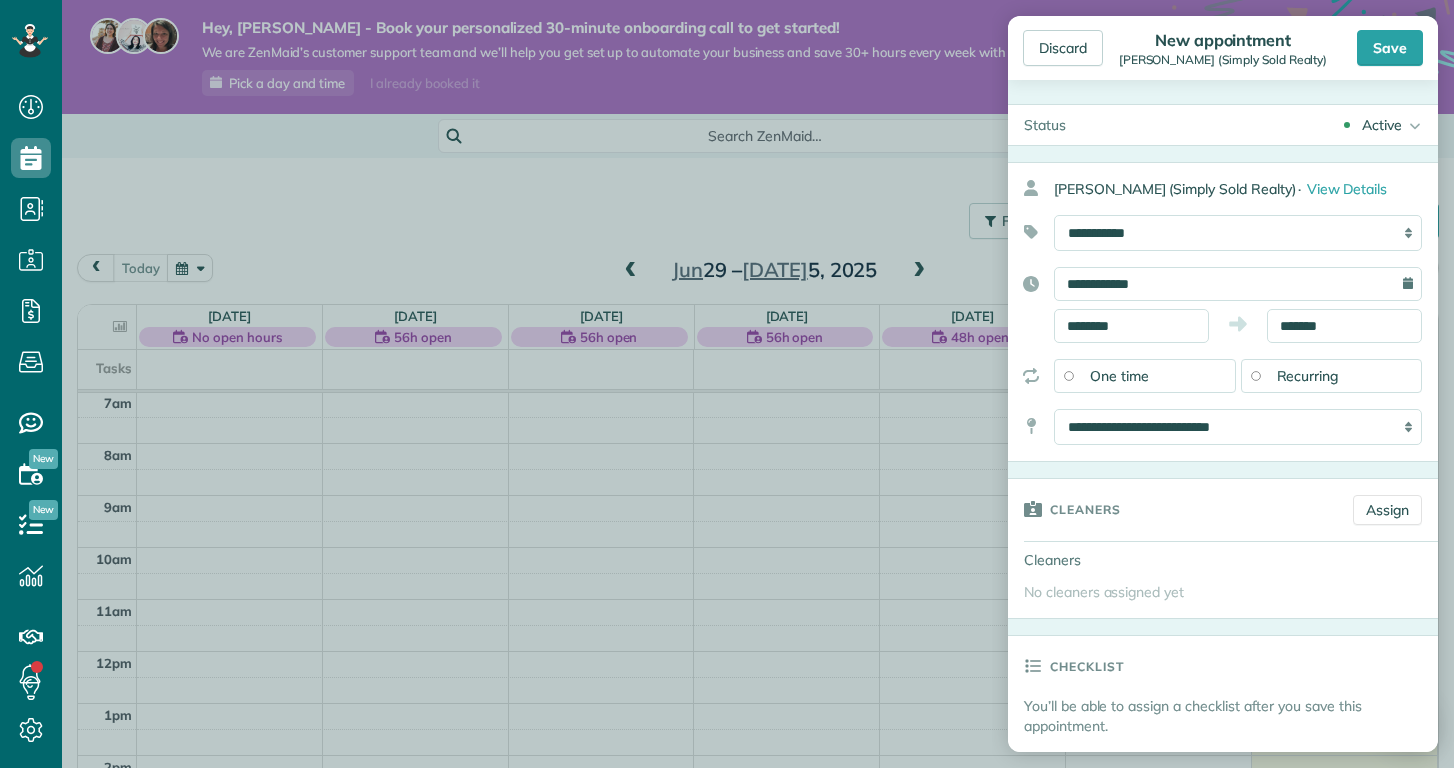 click on "********
*******" at bounding box center [1238, 326] 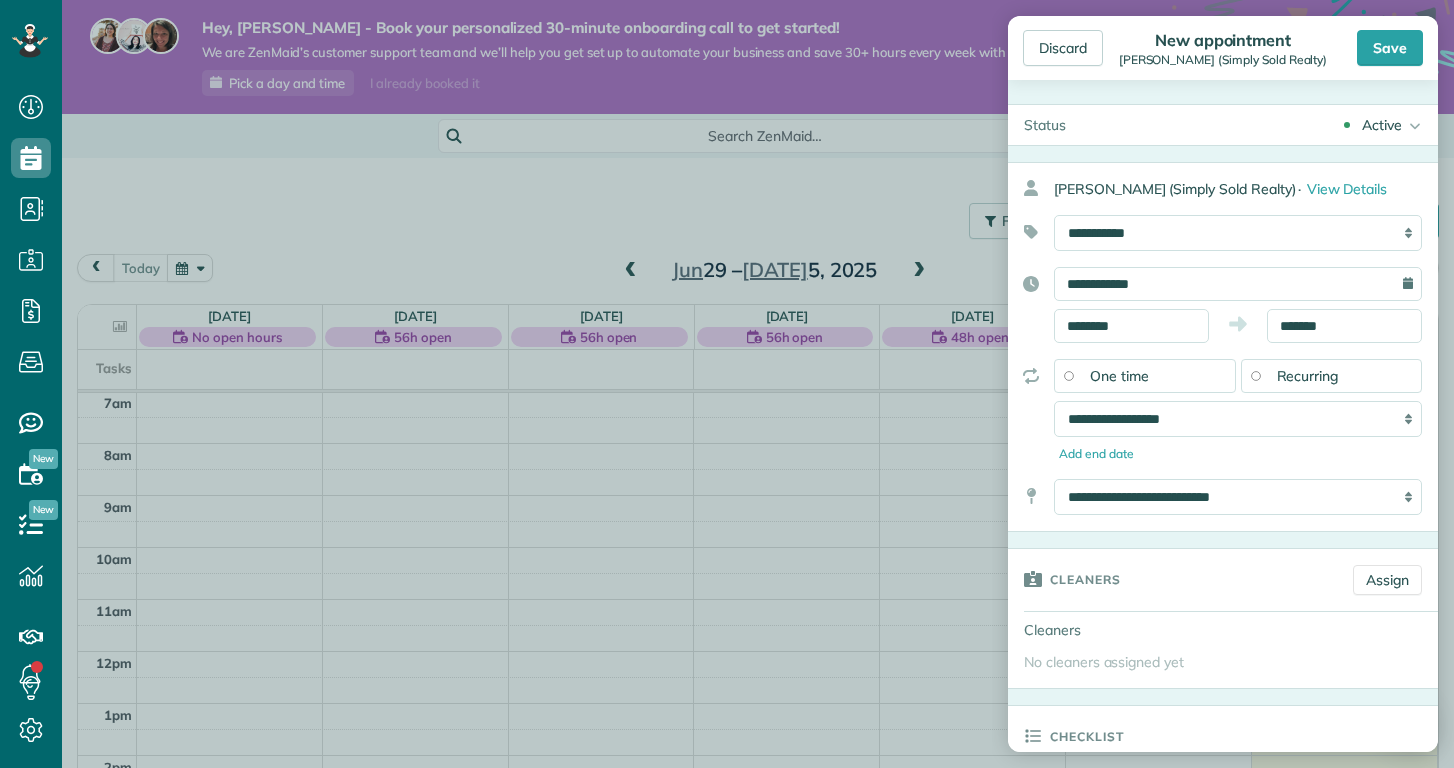 click on "One time" at bounding box center (1119, 376) 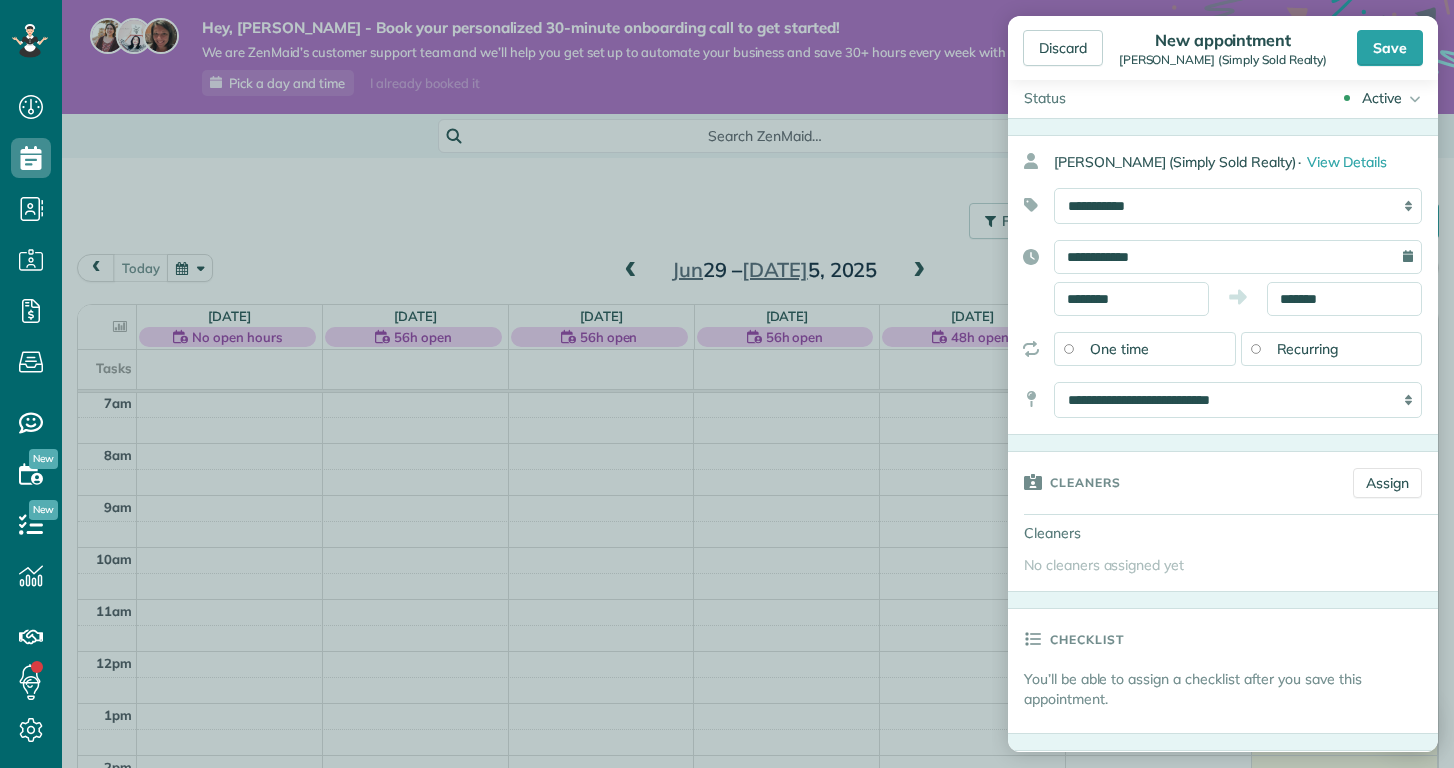 scroll, scrollTop: 40, scrollLeft: 0, axis: vertical 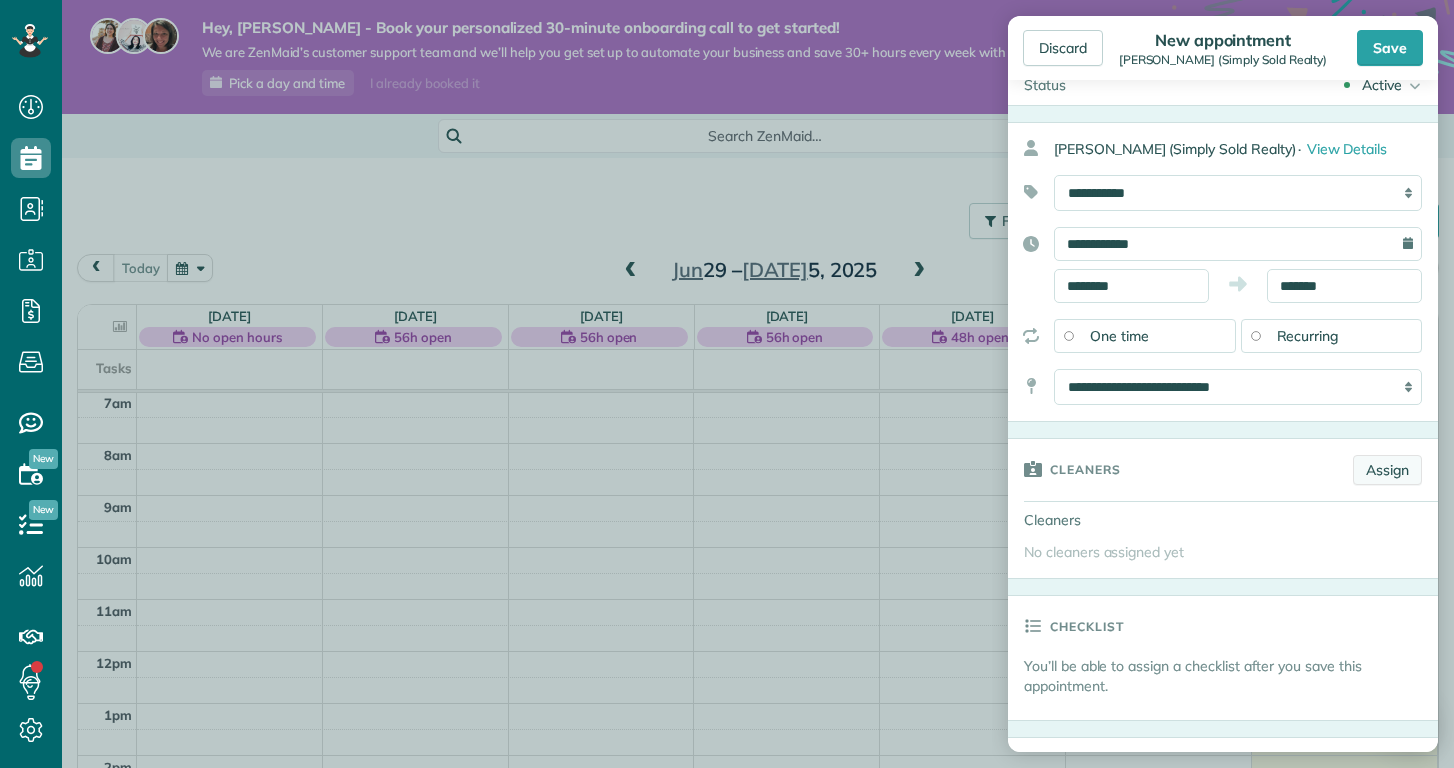 click on "Assign" at bounding box center (1387, 470) 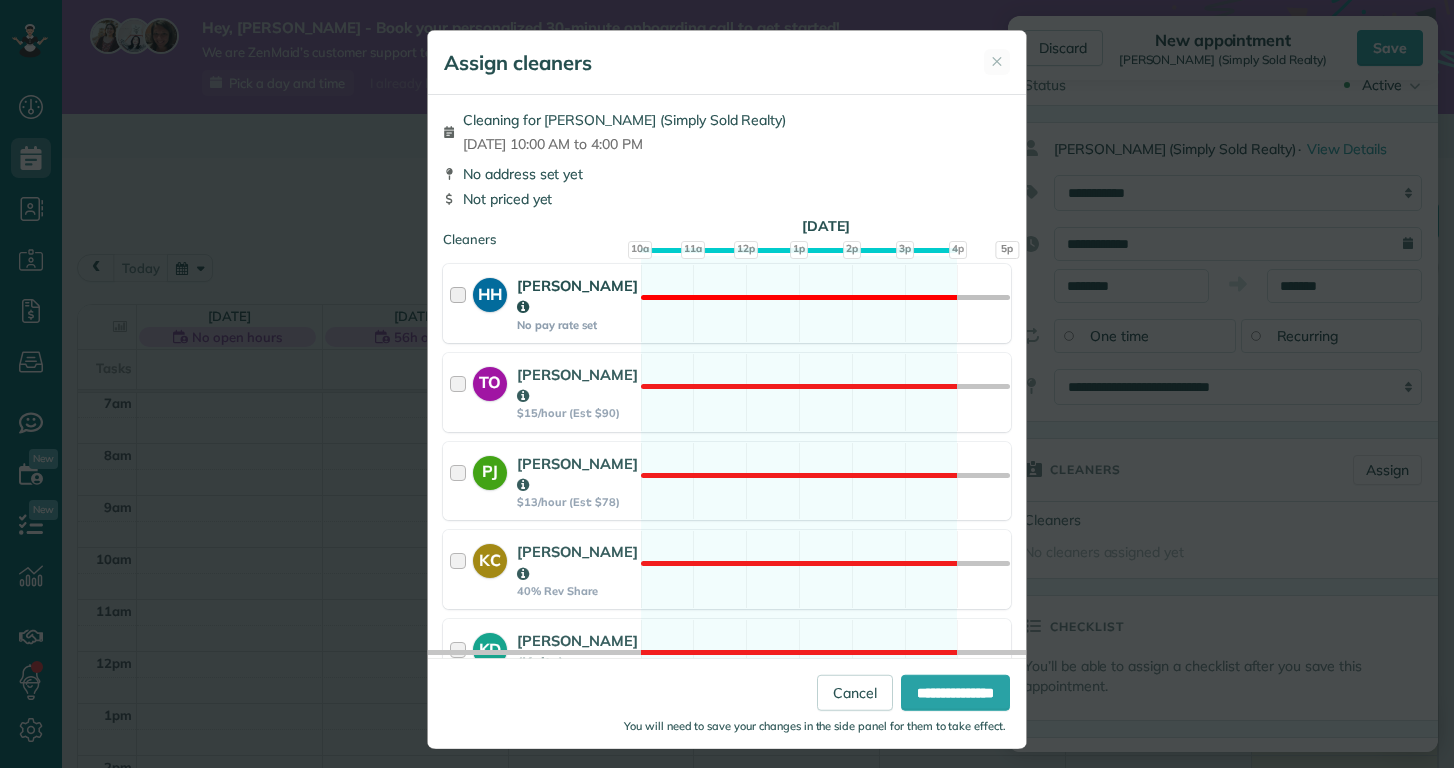 click at bounding box center (461, 303) 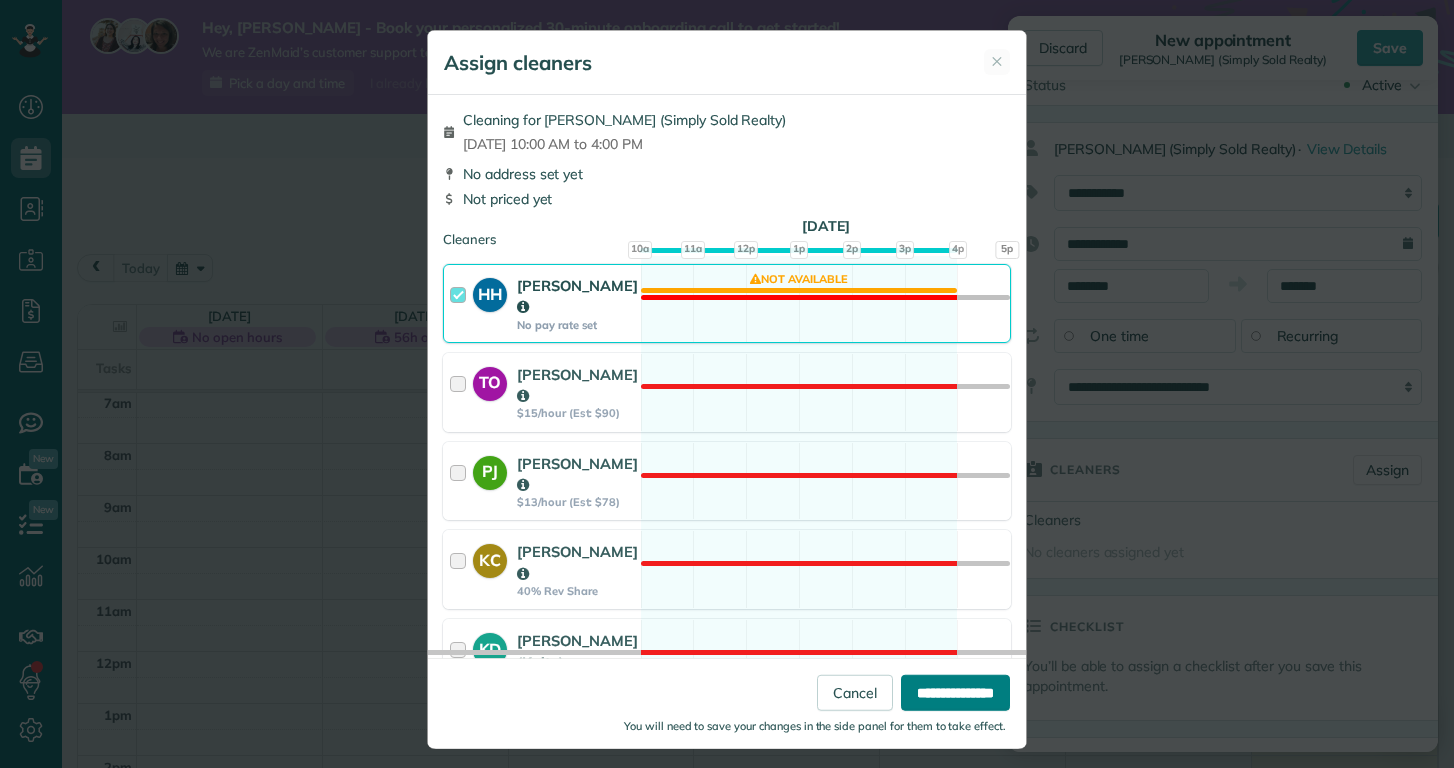 click on "**********" at bounding box center [955, 693] 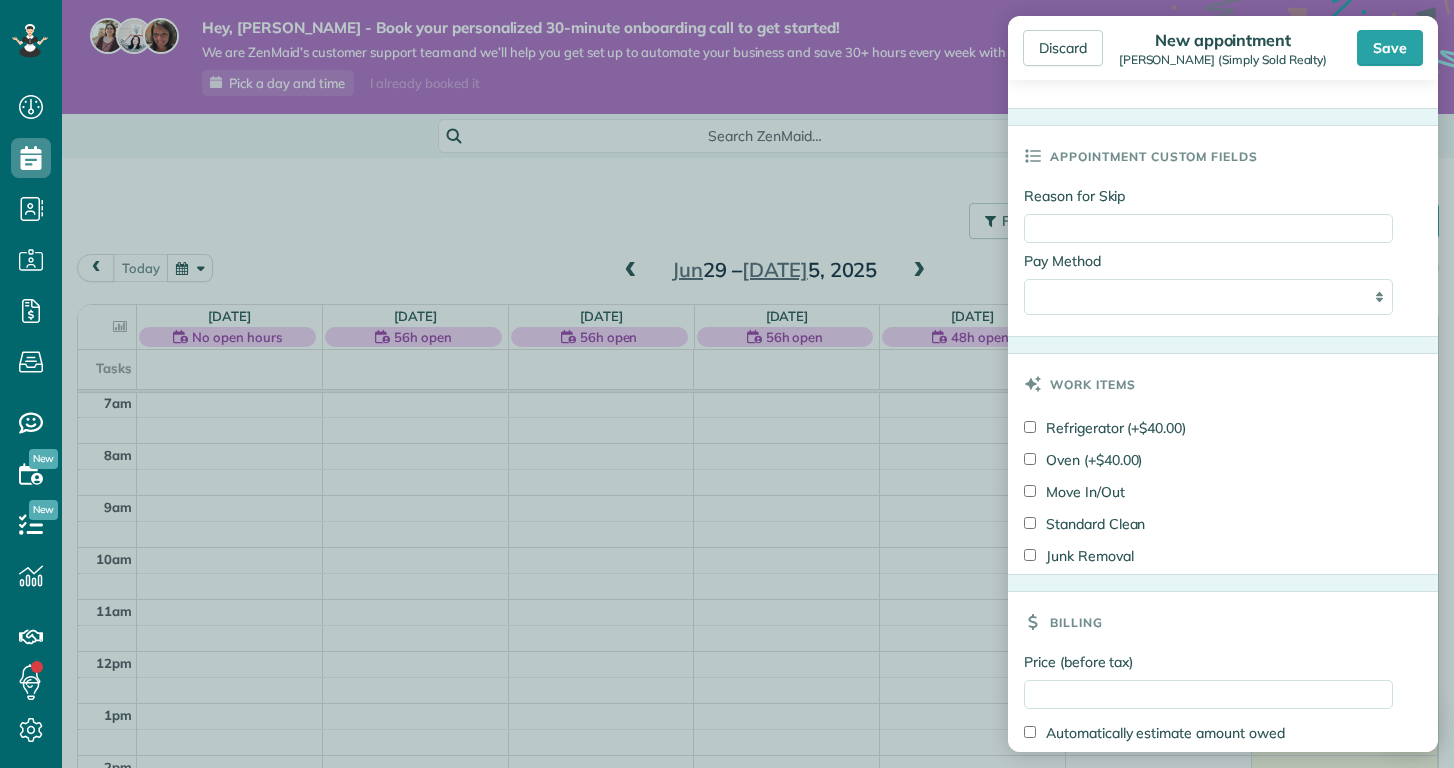 scroll, scrollTop: 986, scrollLeft: 0, axis: vertical 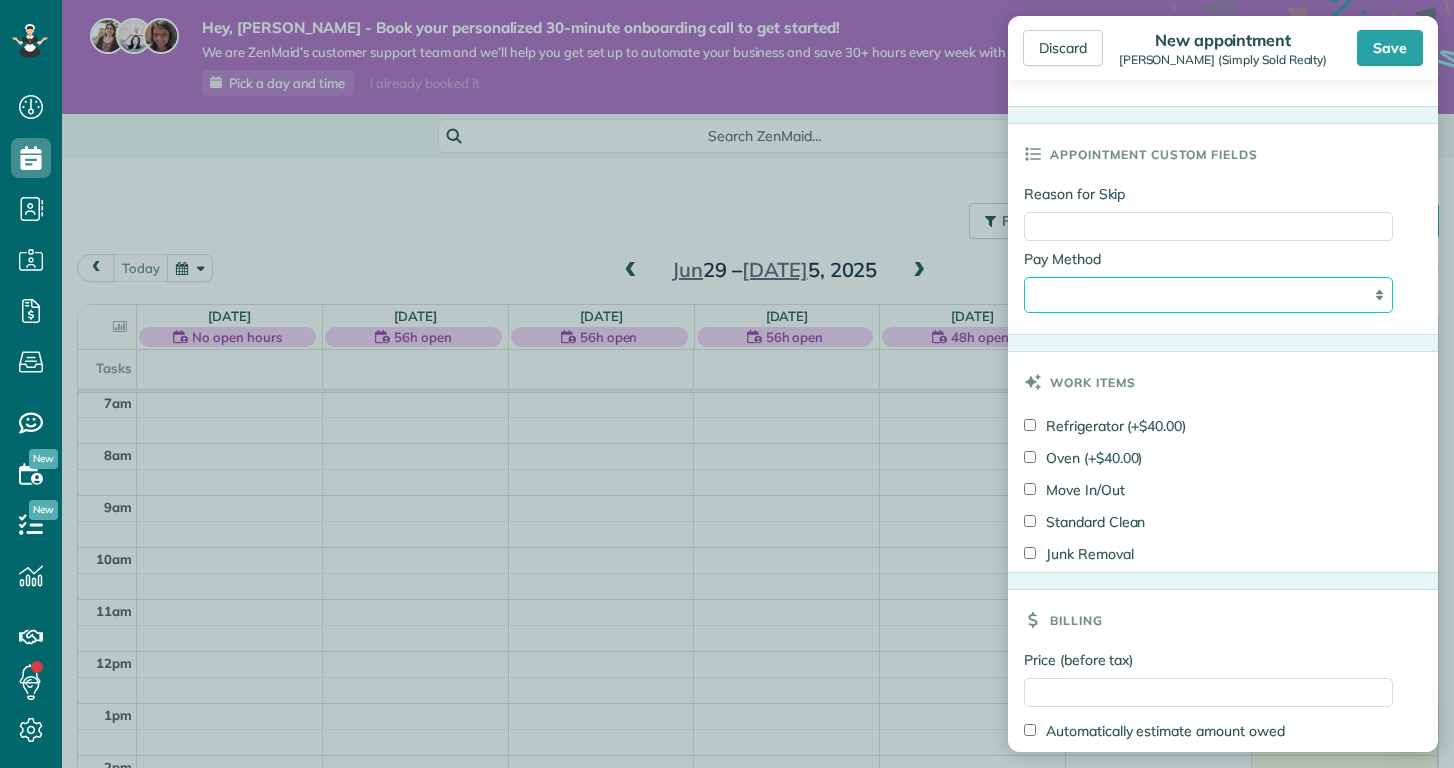 select on "**********" 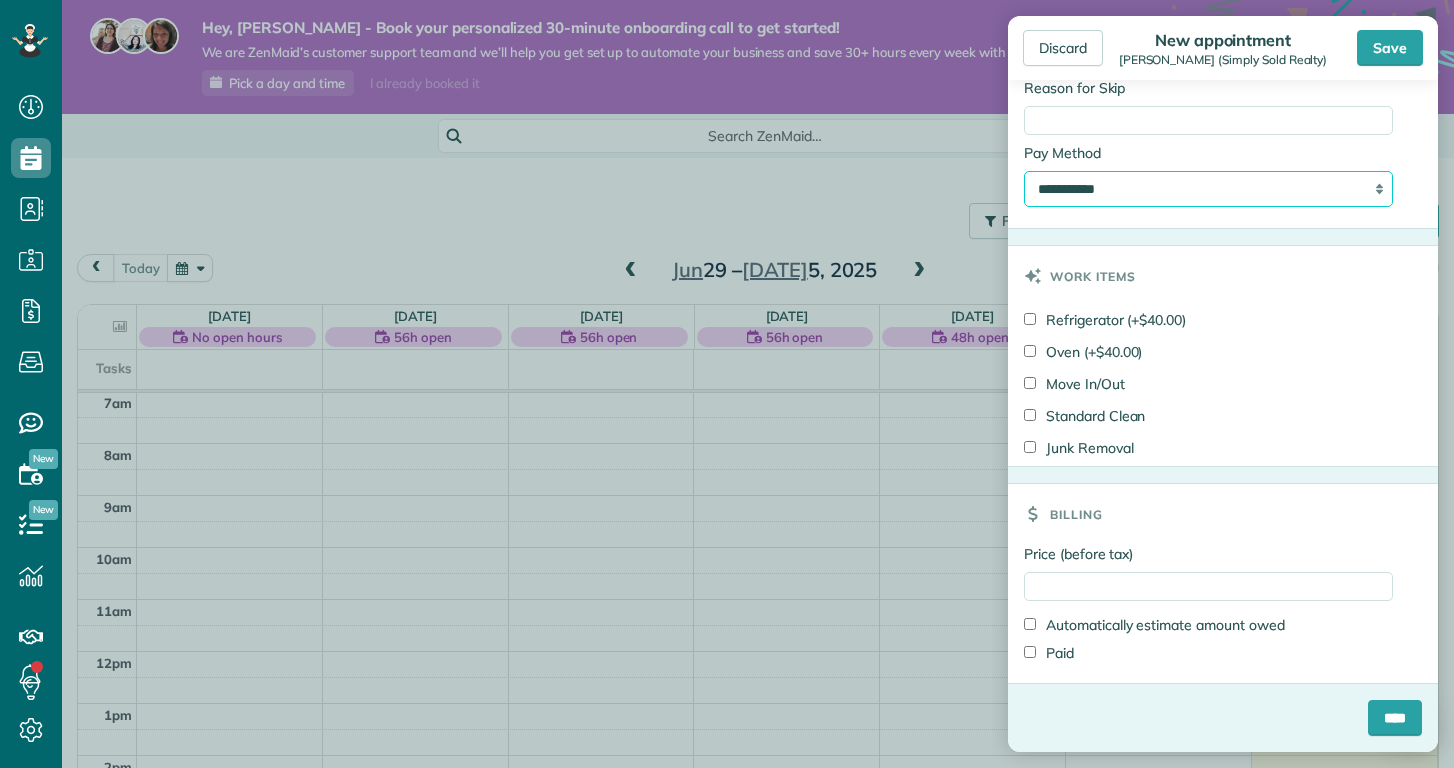 scroll, scrollTop: 1098, scrollLeft: 0, axis: vertical 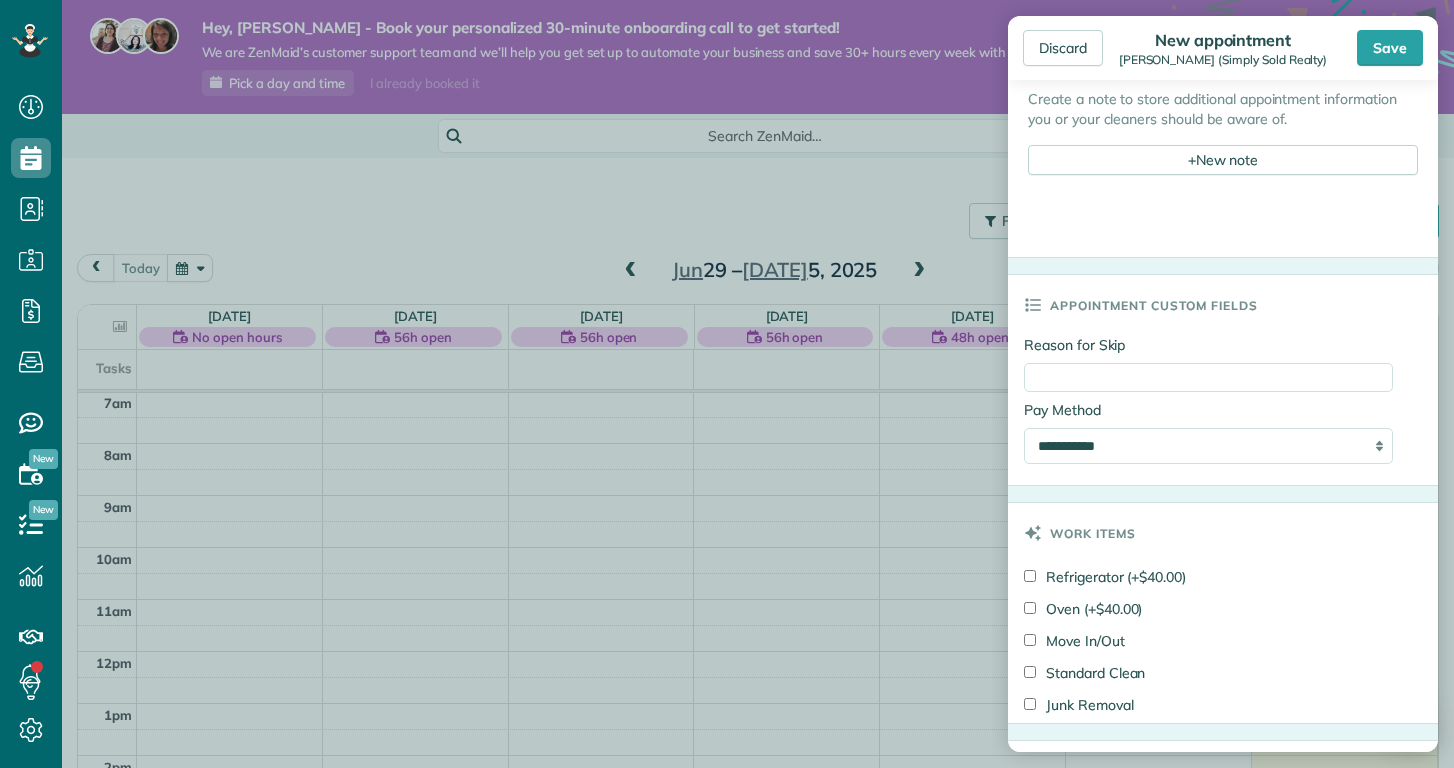 click on "Standard Clean" at bounding box center [1084, 673] 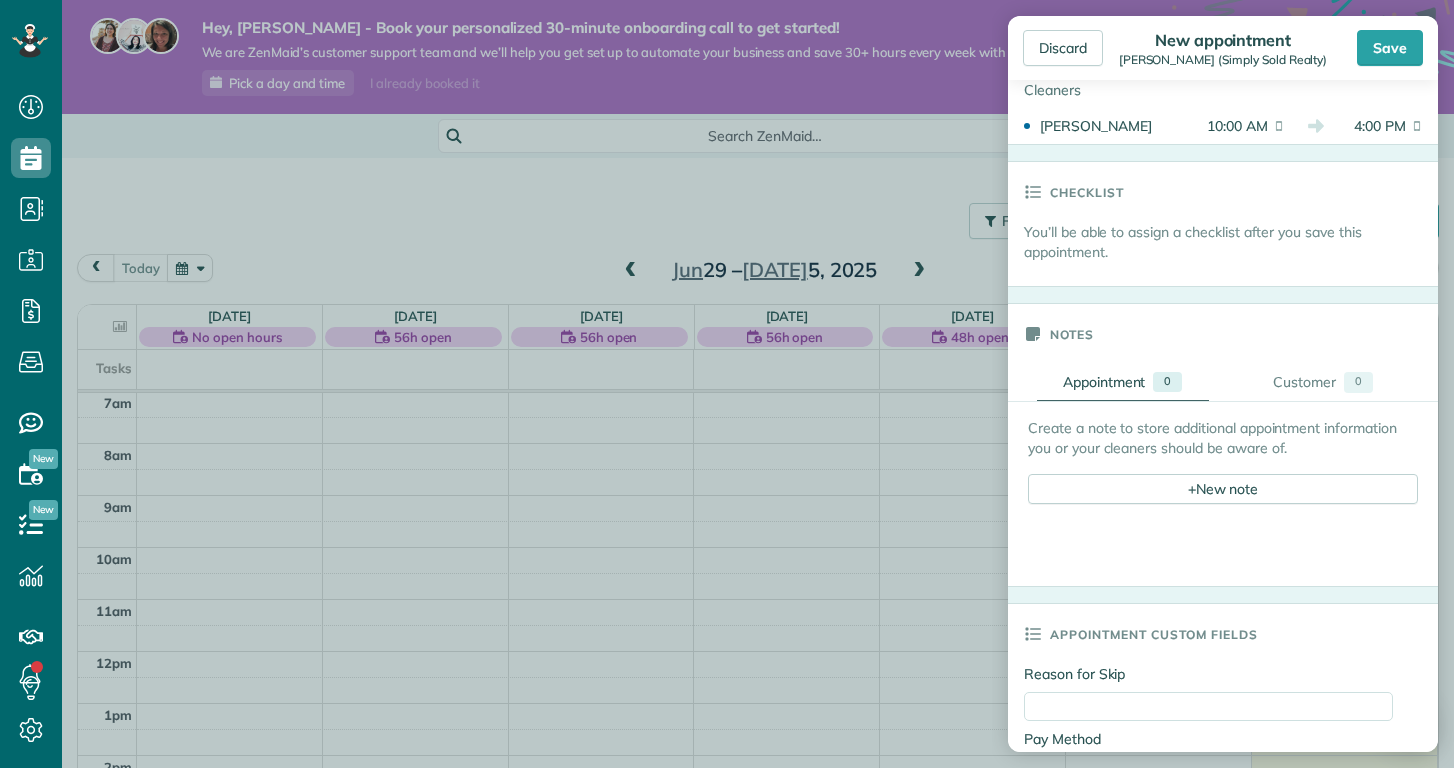 scroll, scrollTop: 510, scrollLeft: 0, axis: vertical 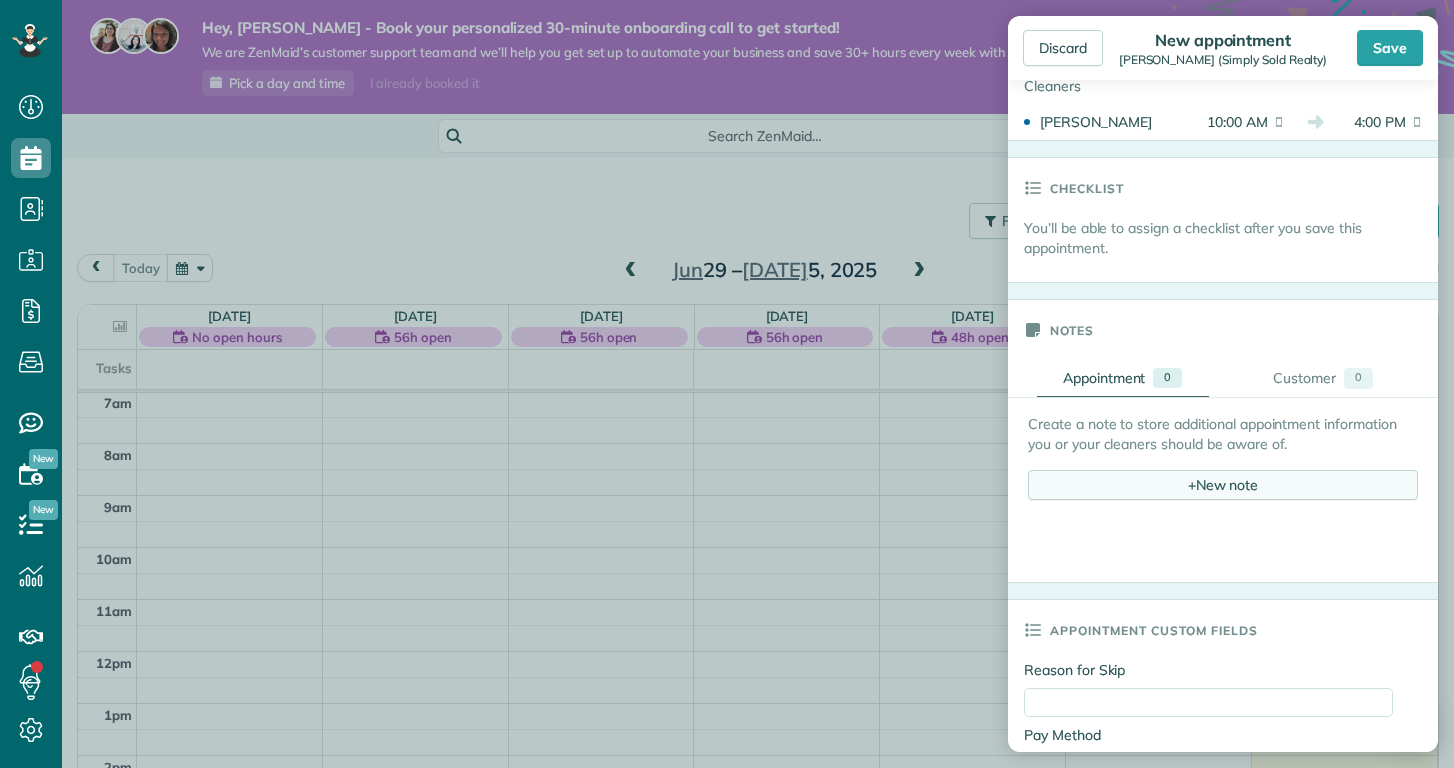 click on "+ New note" at bounding box center (1223, 485) 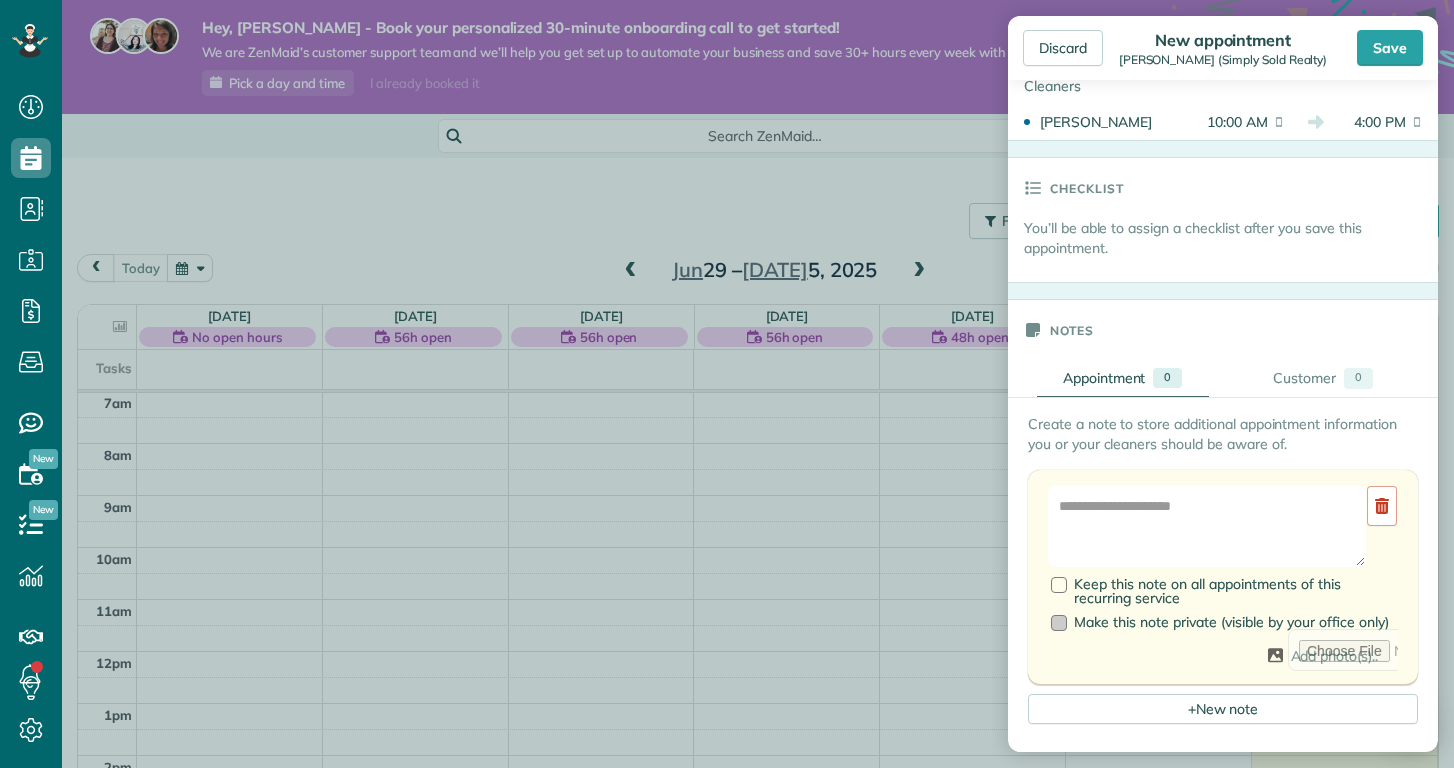 click at bounding box center [1059, 623] 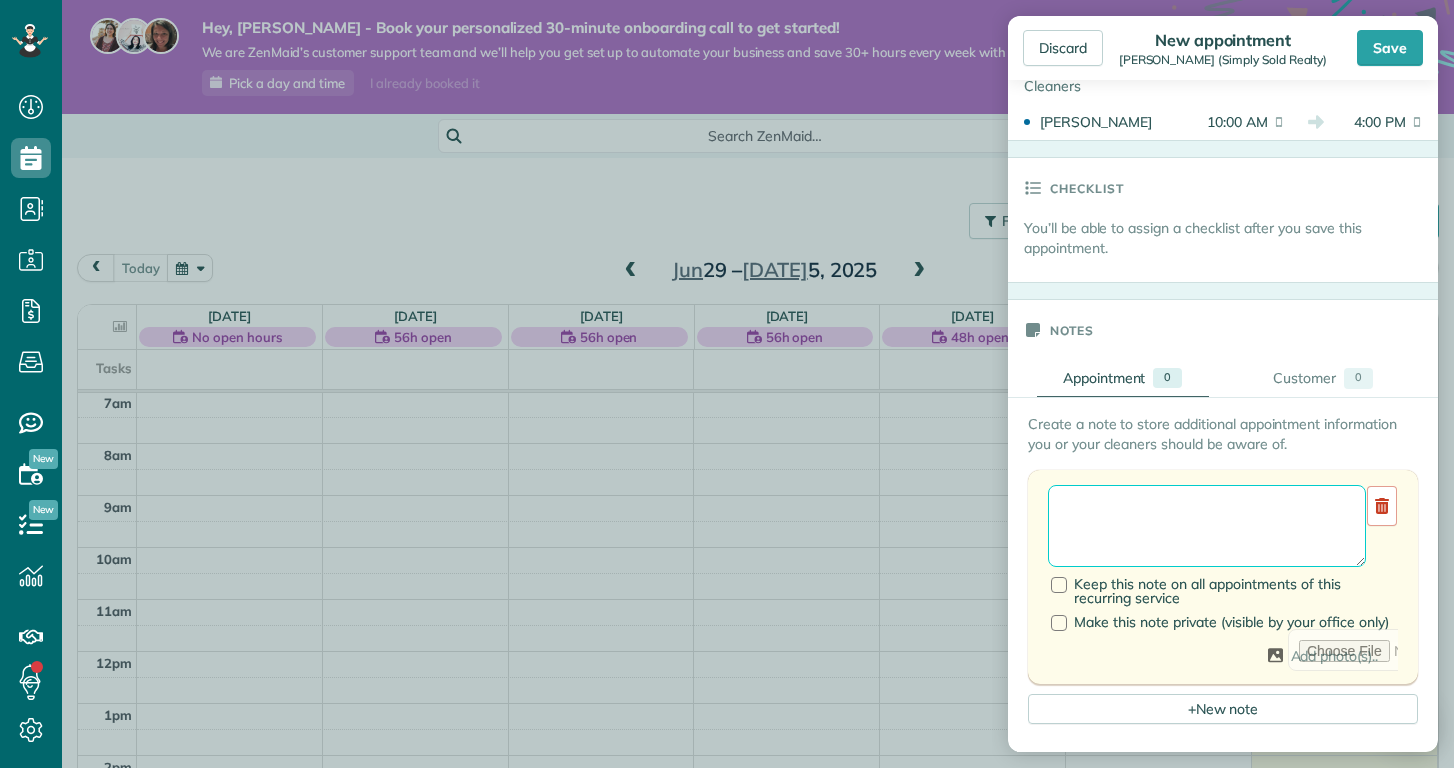 click at bounding box center (1207, 526) 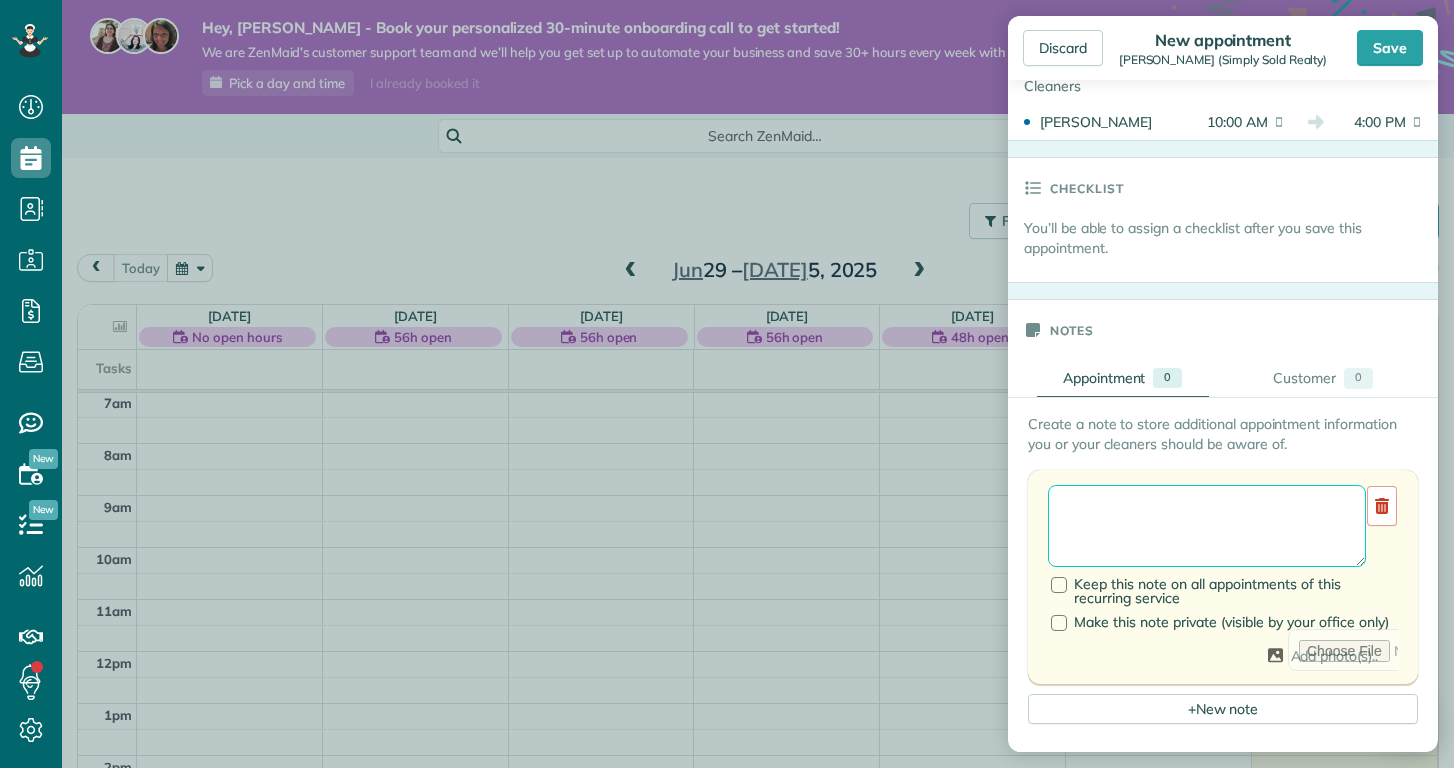 type on "*" 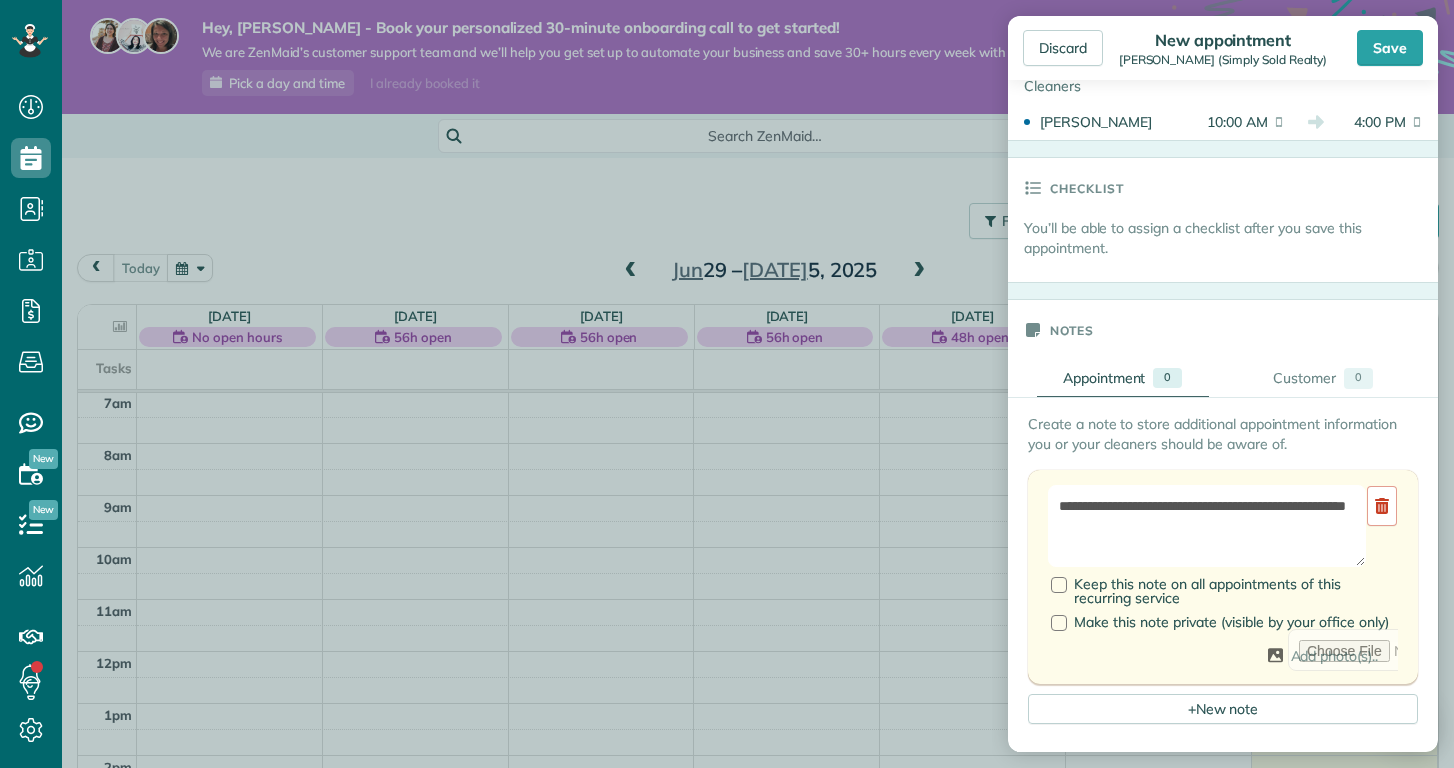 click on "Create a note to store additional appointment information you or your cleaners should be aware of." at bounding box center (1223, 434) 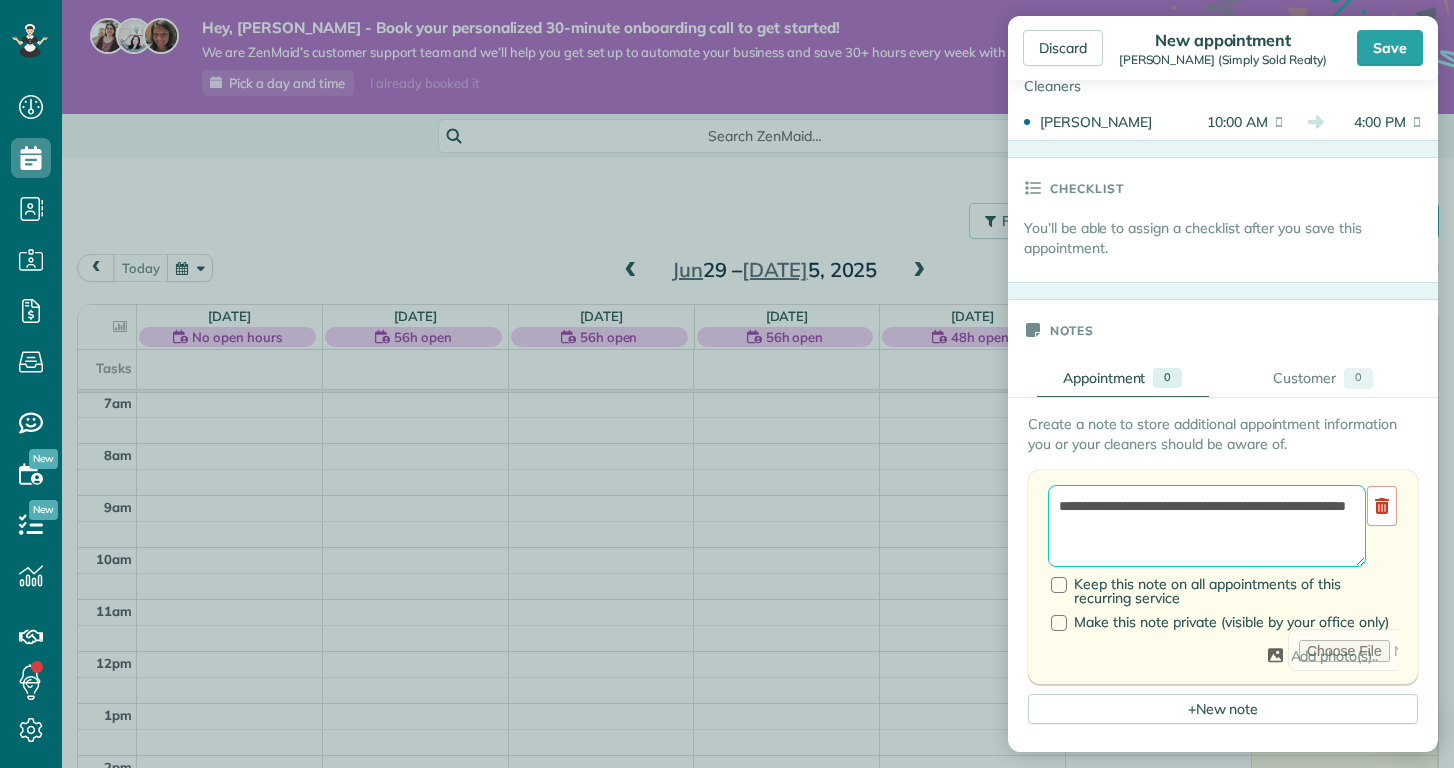 click on "**********" at bounding box center [1207, 526] 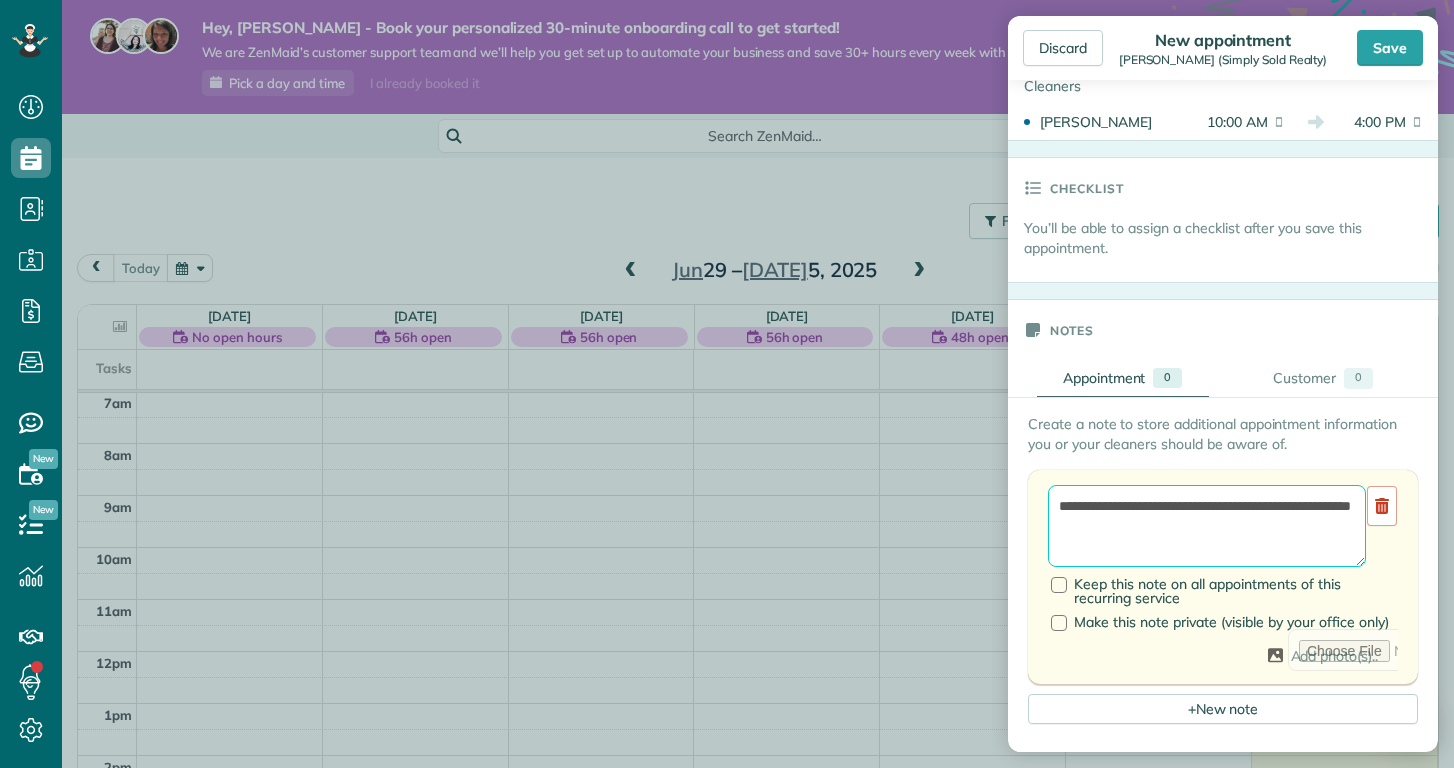 click on "**********" at bounding box center (1207, 526) 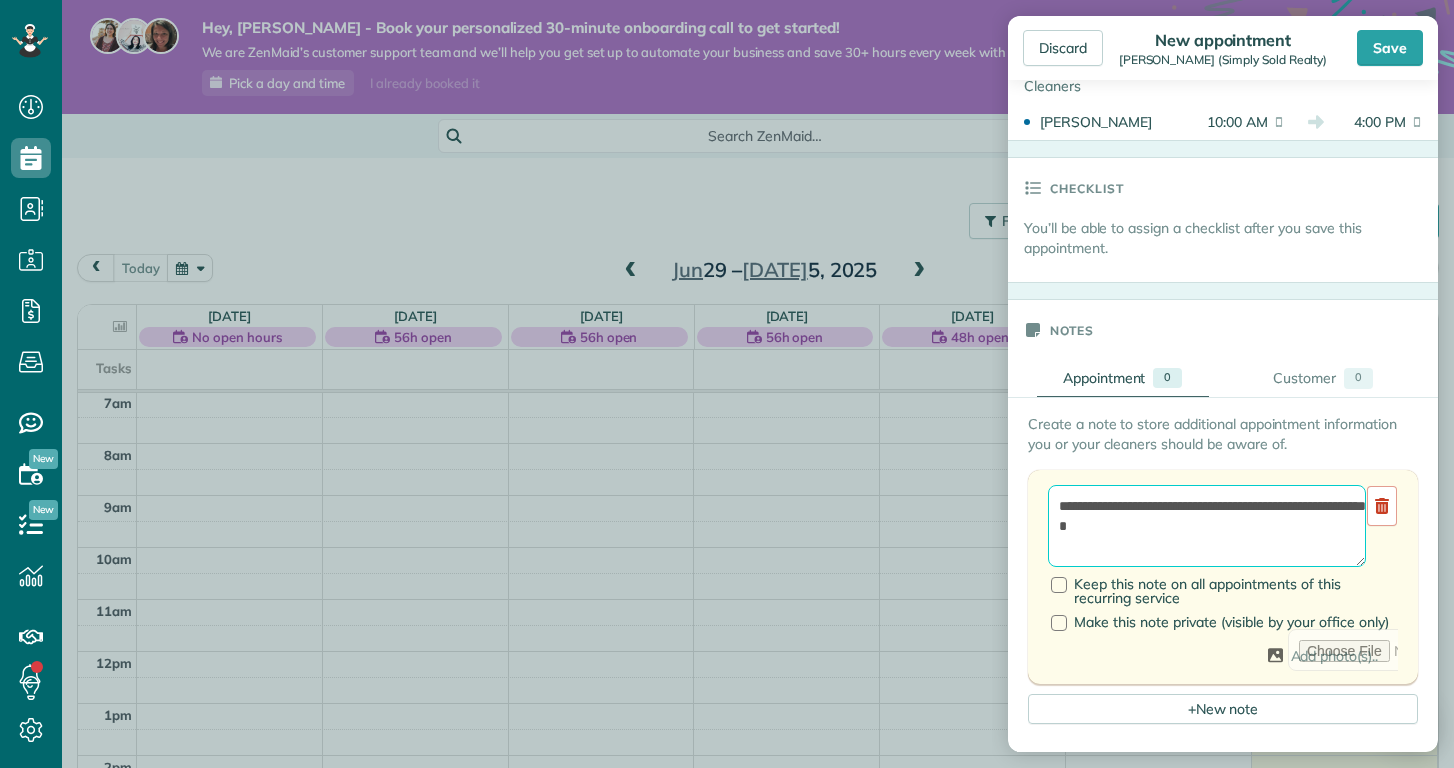 click on "**********" at bounding box center (1207, 526) 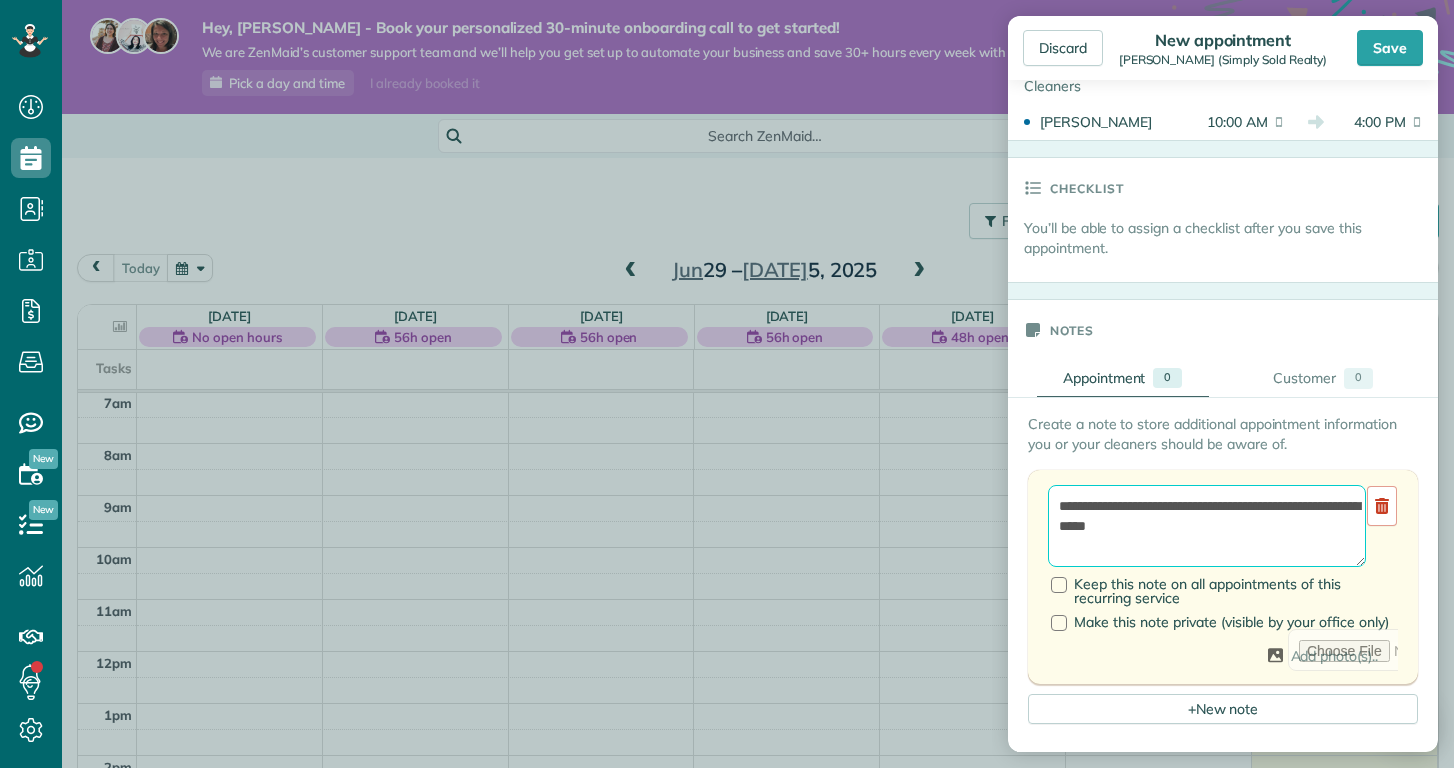 click on "**********" at bounding box center [1207, 526] 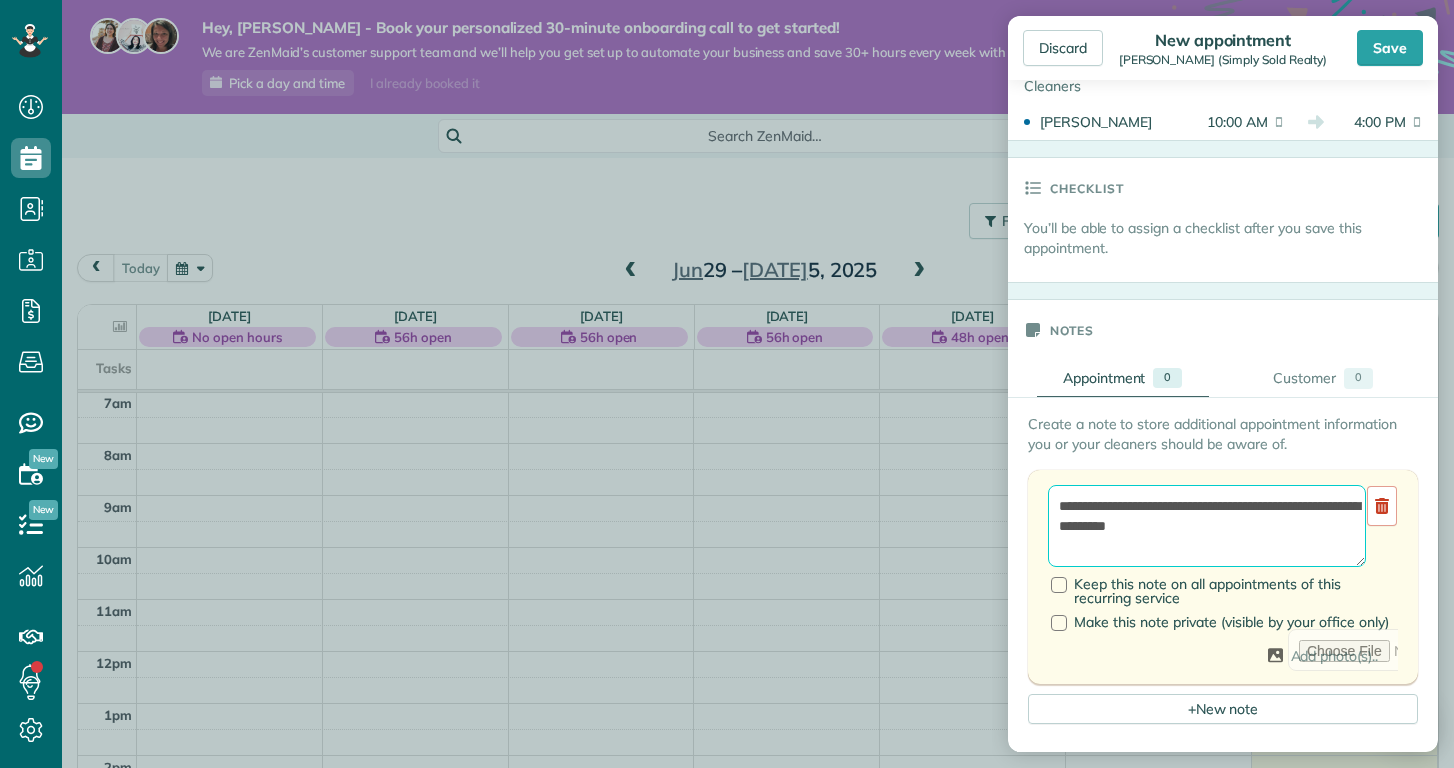 type on "**********" 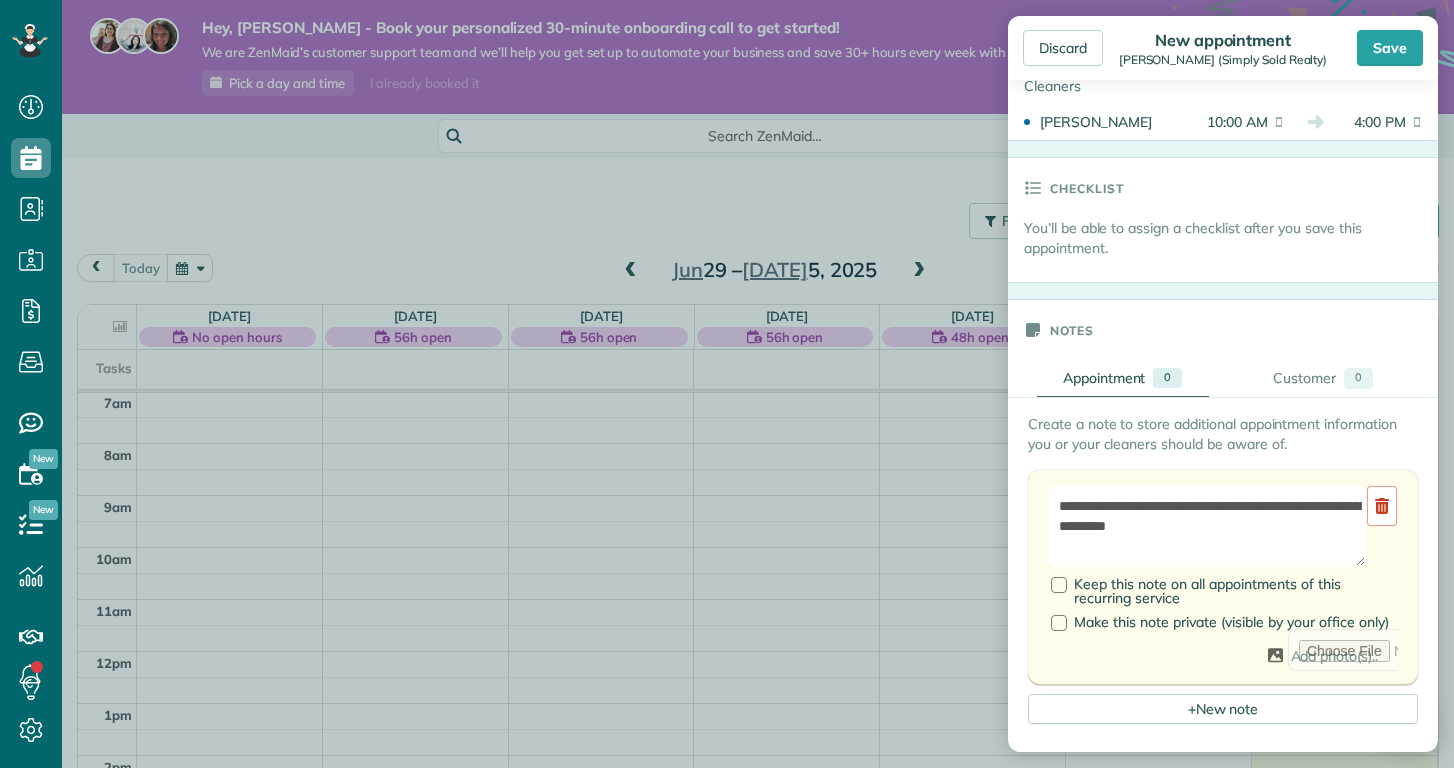 click on "**********" at bounding box center [1223, 569] 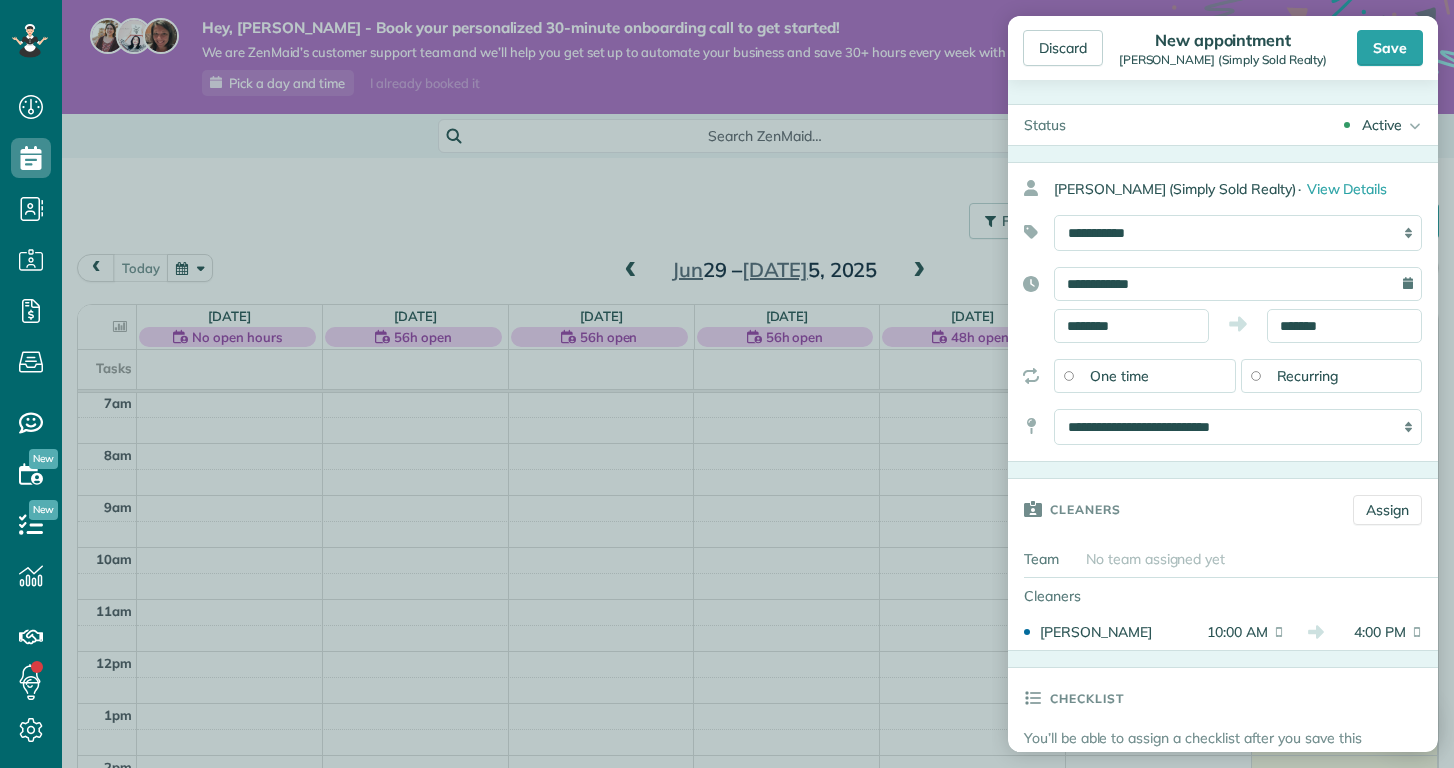 scroll, scrollTop: 0, scrollLeft: 0, axis: both 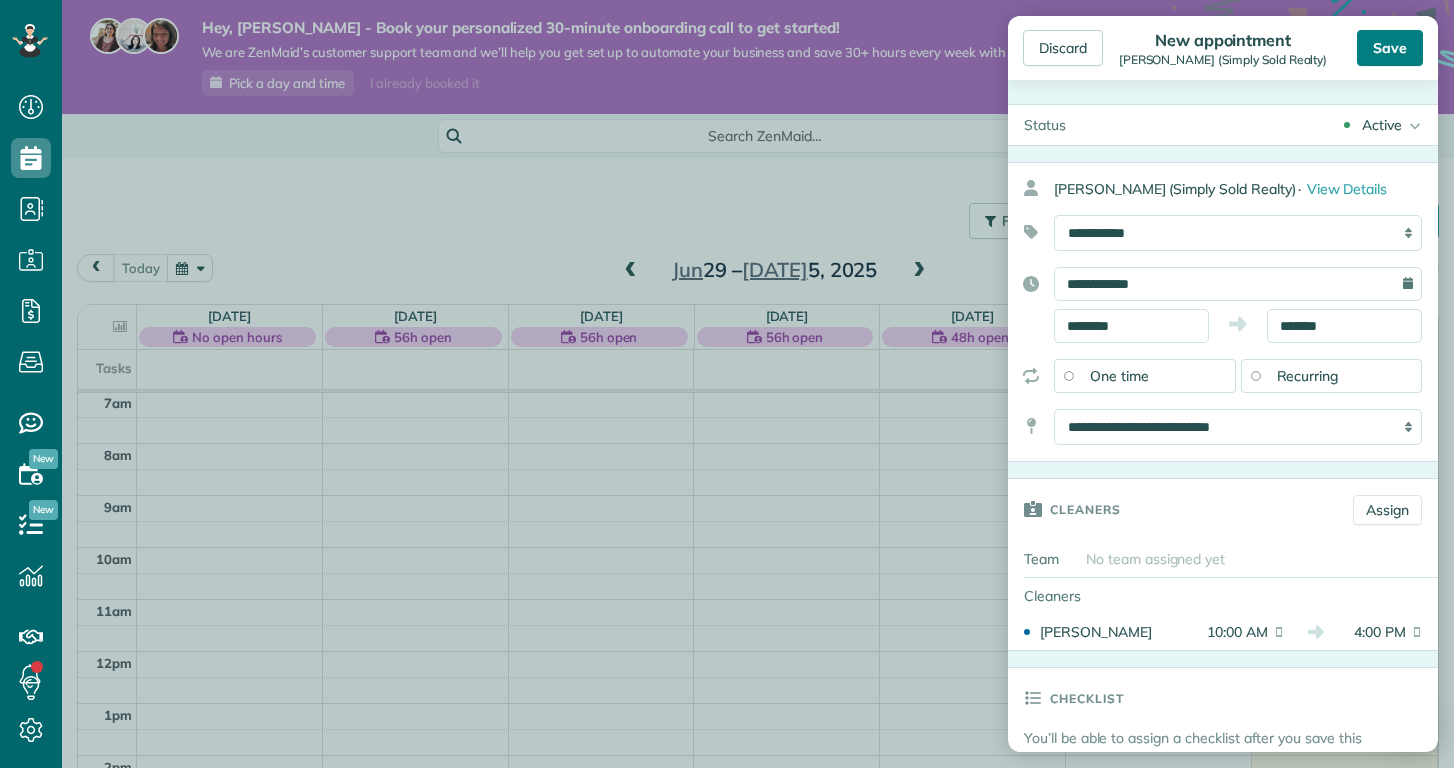 click on "Save" at bounding box center [1390, 48] 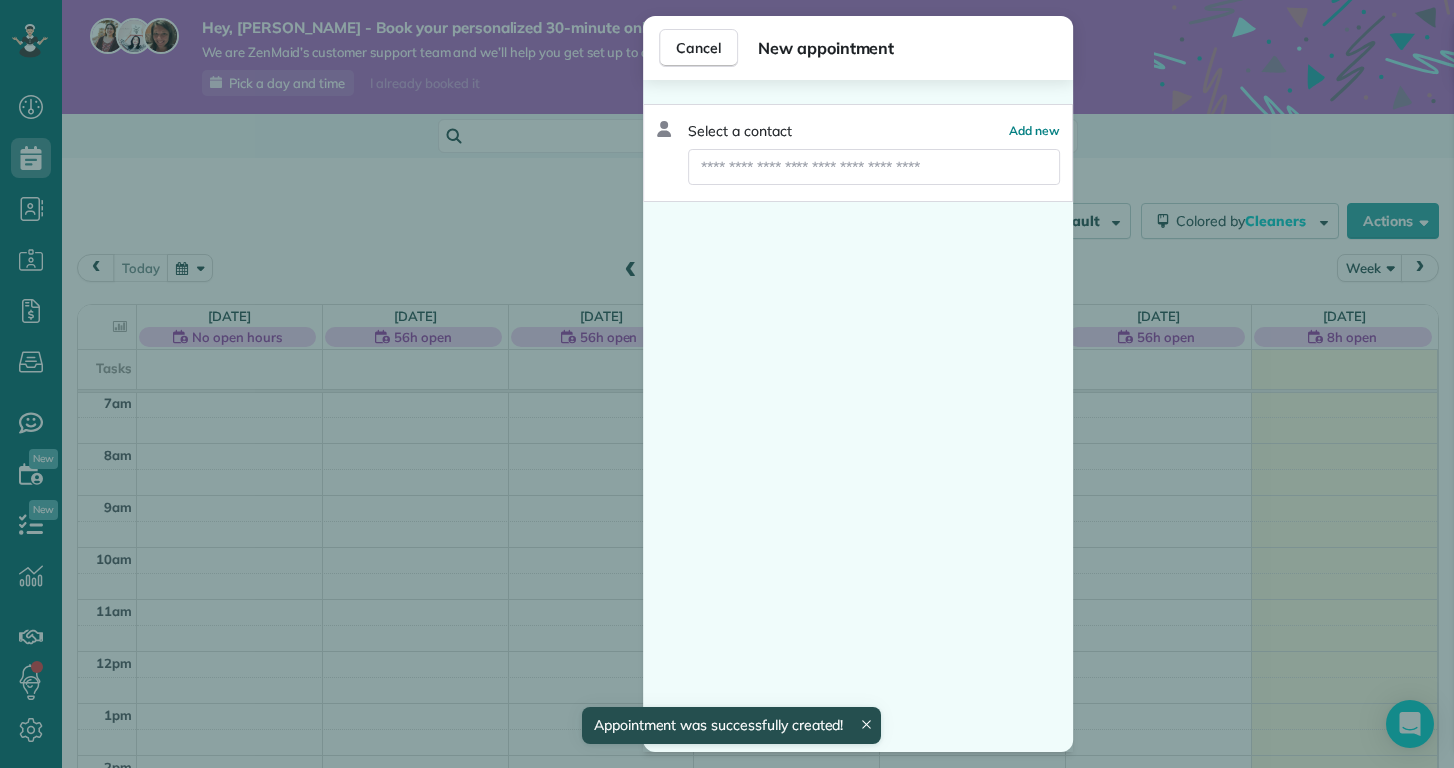 scroll, scrollTop: 365, scrollLeft: 0, axis: vertical 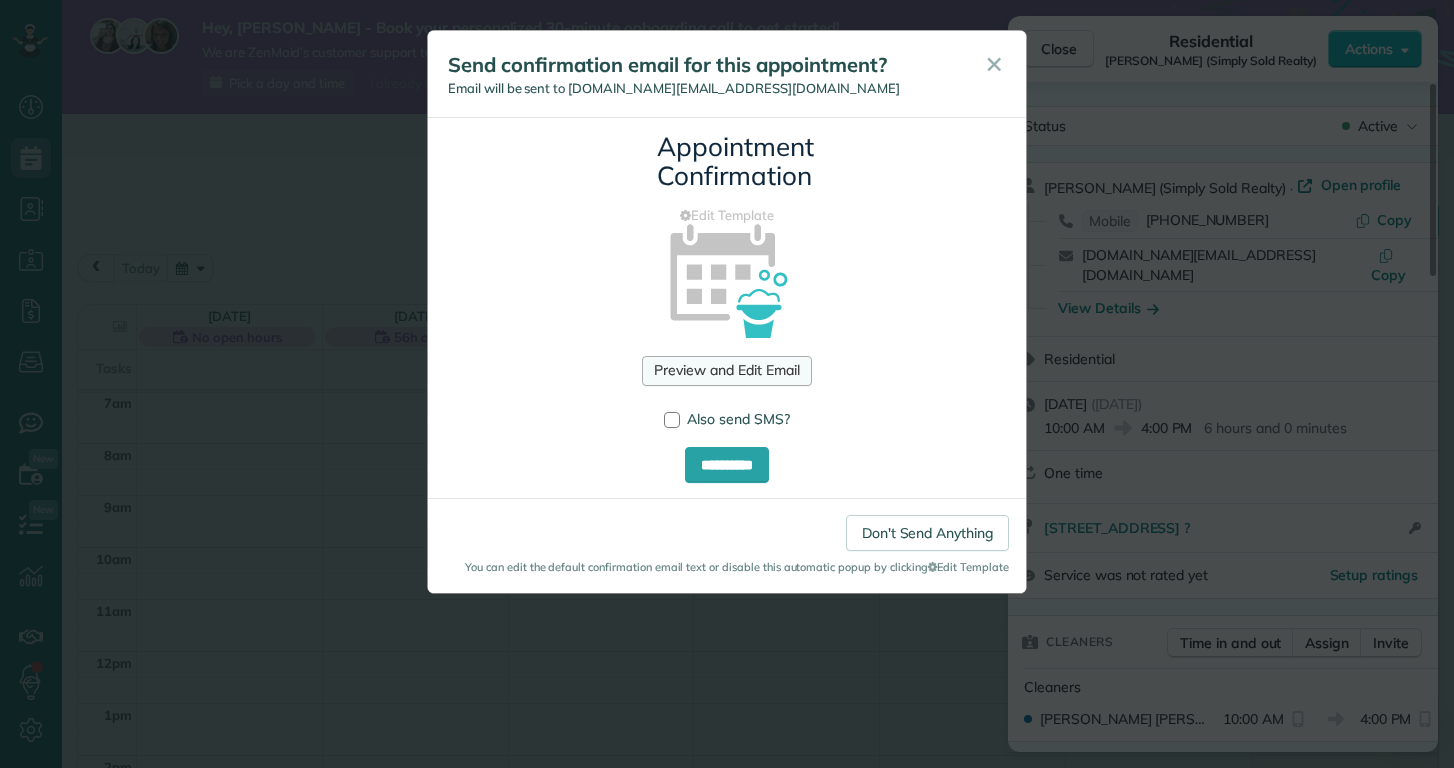 click on "Preview and Edit Email" at bounding box center (726, 371) 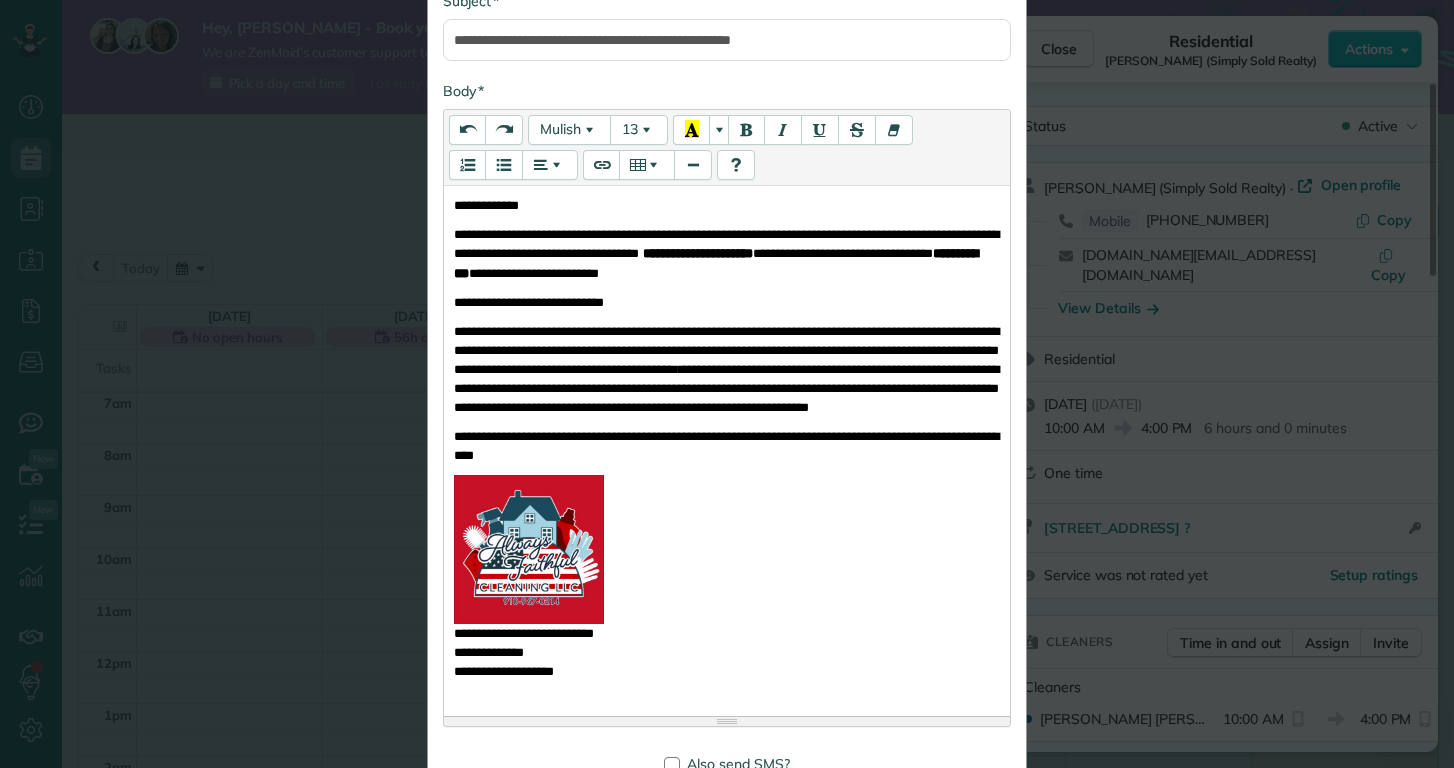 scroll, scrollTop: 384, scrollLeft: 0, axis: vertical 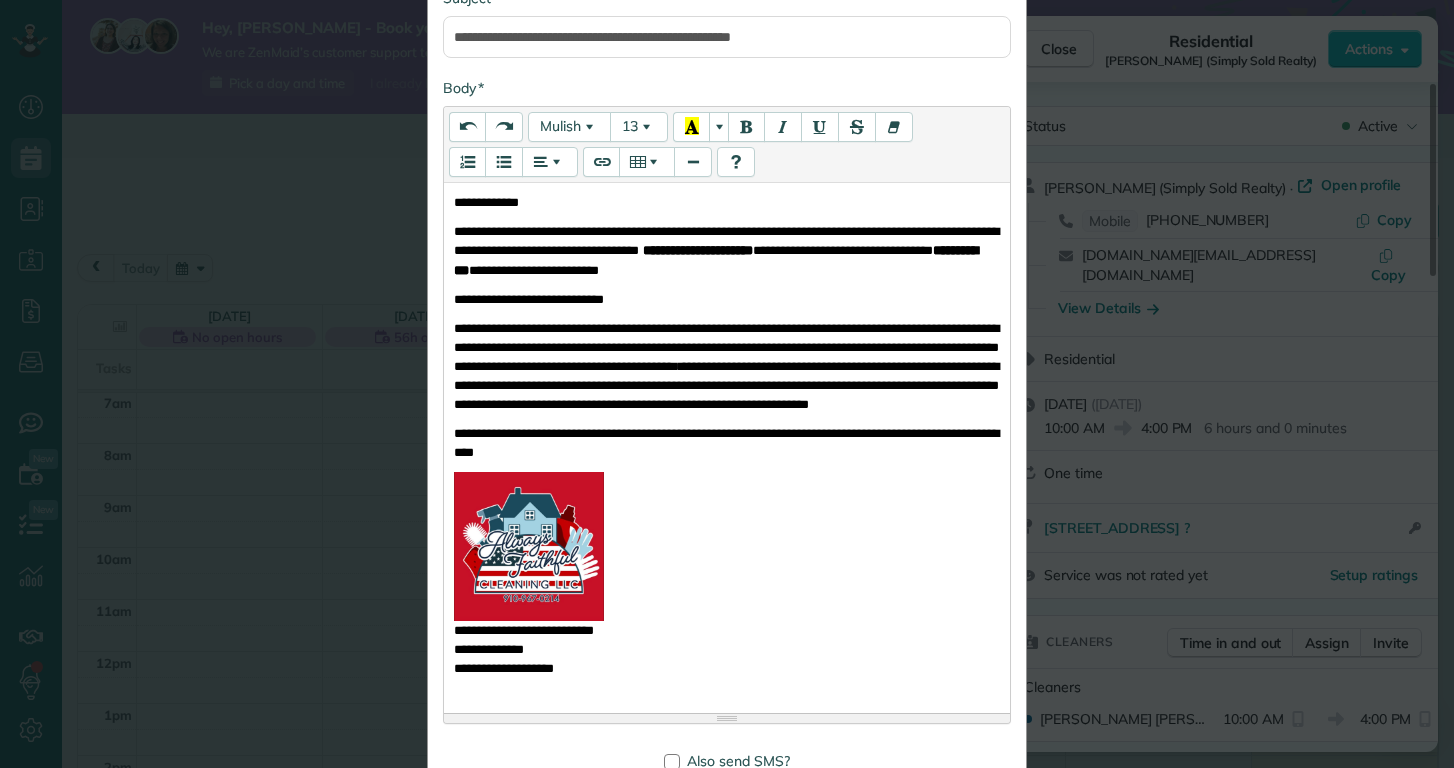 click on "**********" at bounding box center (727, 299) 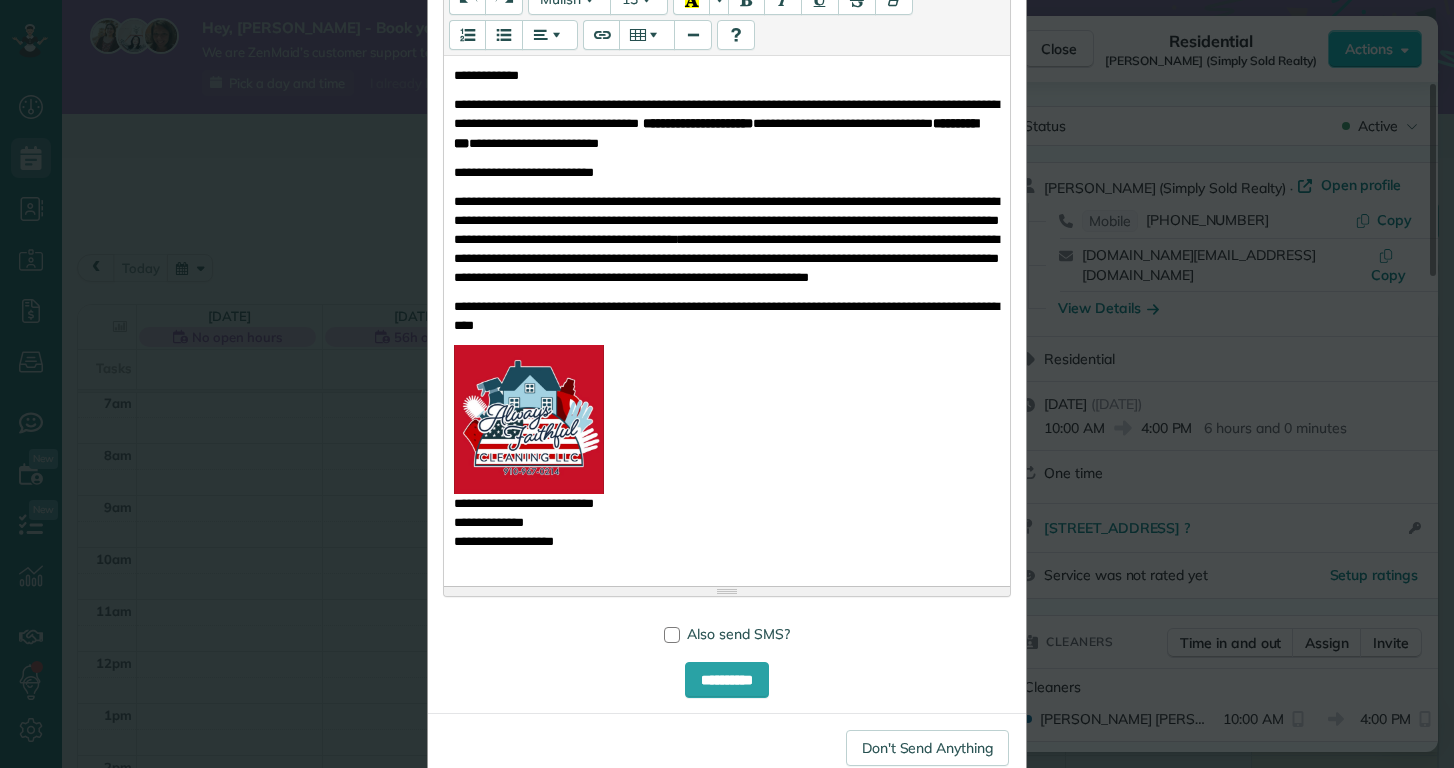 scroll, scrollTop: 513, scrollLeft: 0, axis: vertical 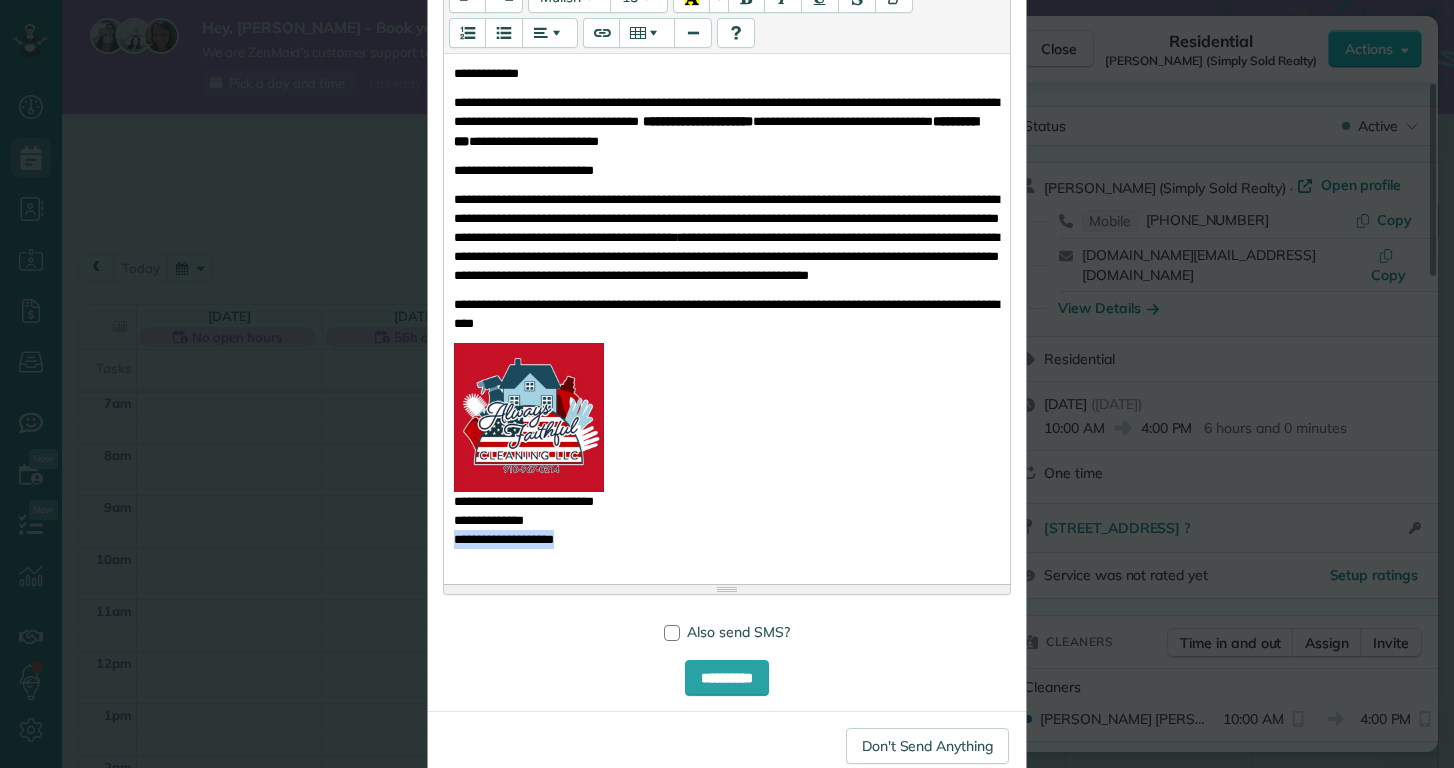 drag, startPoint x: 591, startPoint y: 555, endPoint x: 454, endPoint y: 558, distance: 137.03284 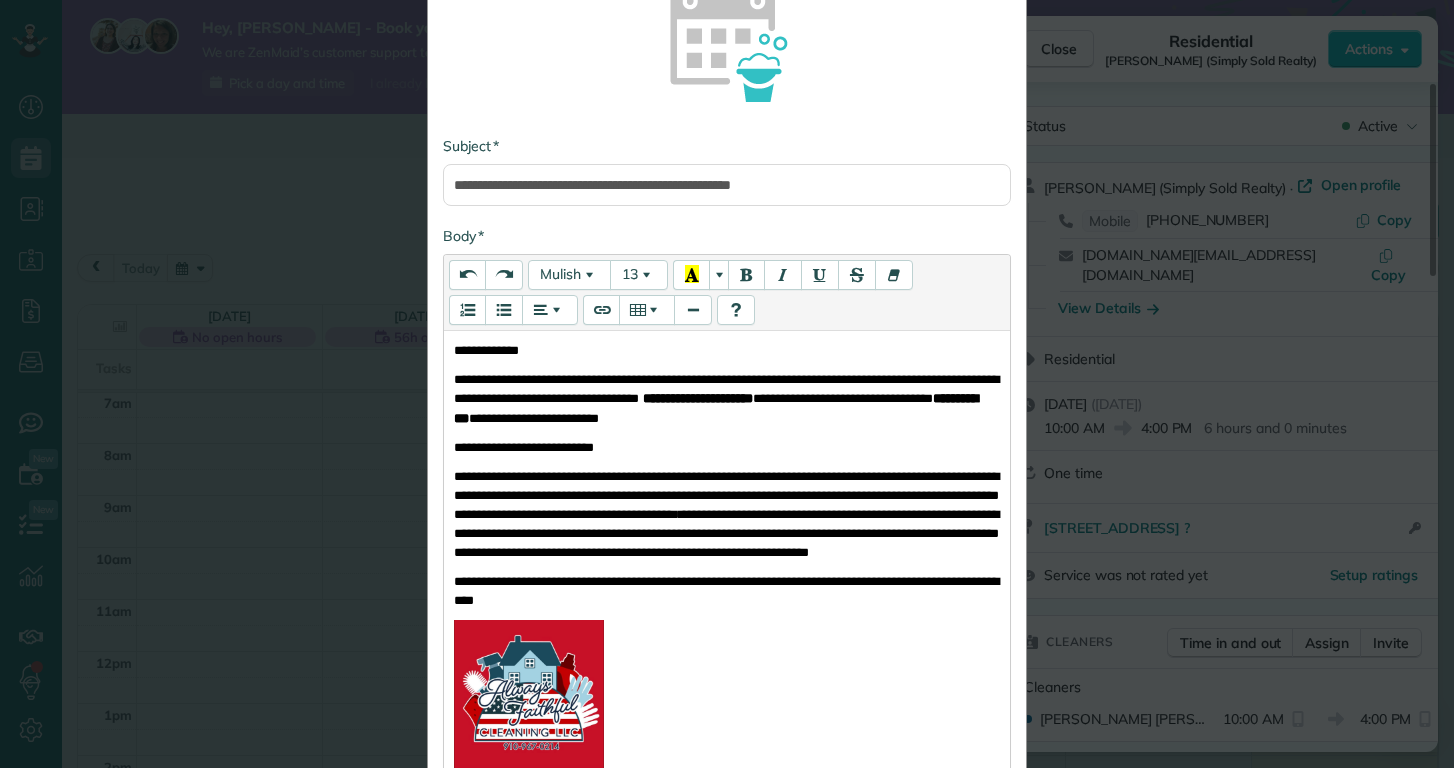scroll, scrollTop: 215, scrollLeft: 0, axis: vertical 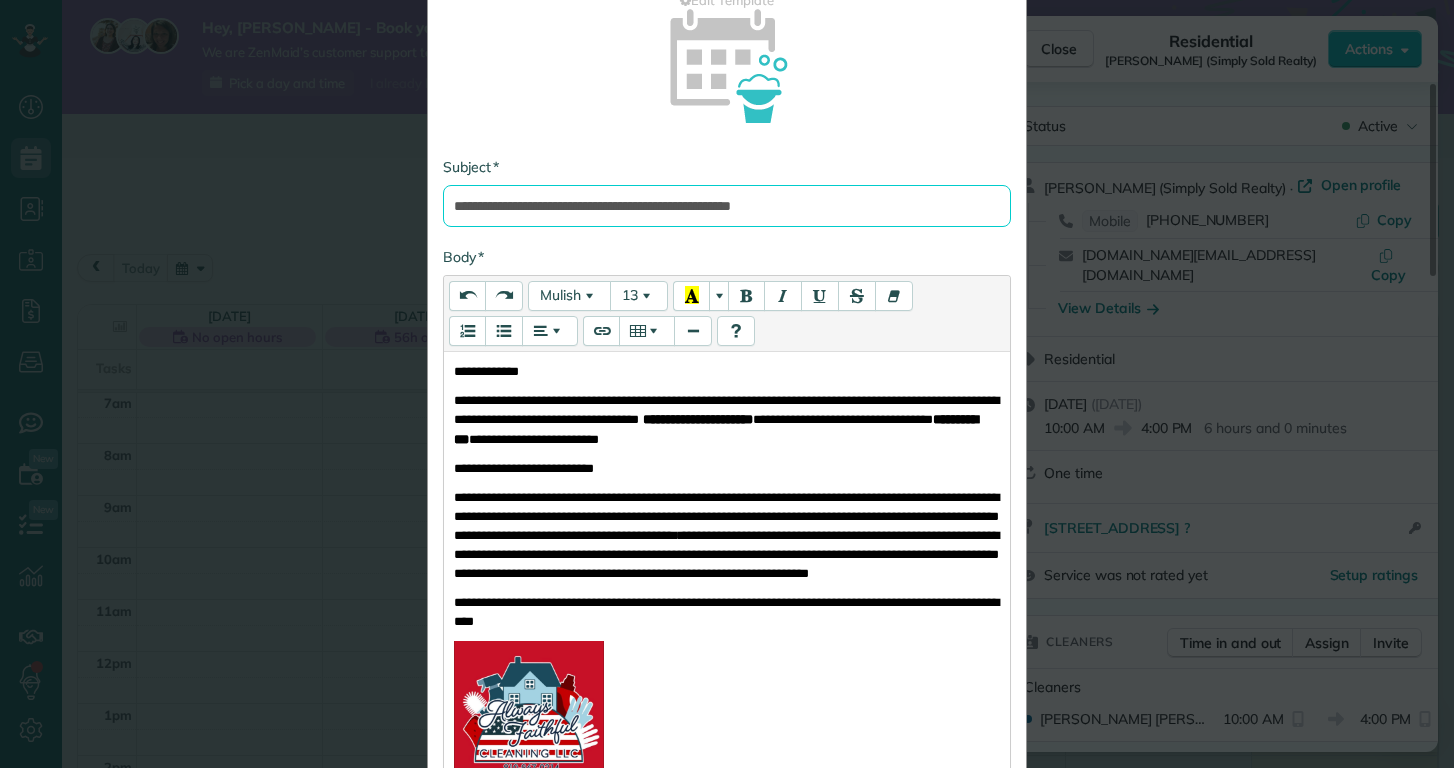 click on "**********" at bounding box center (727, 206) 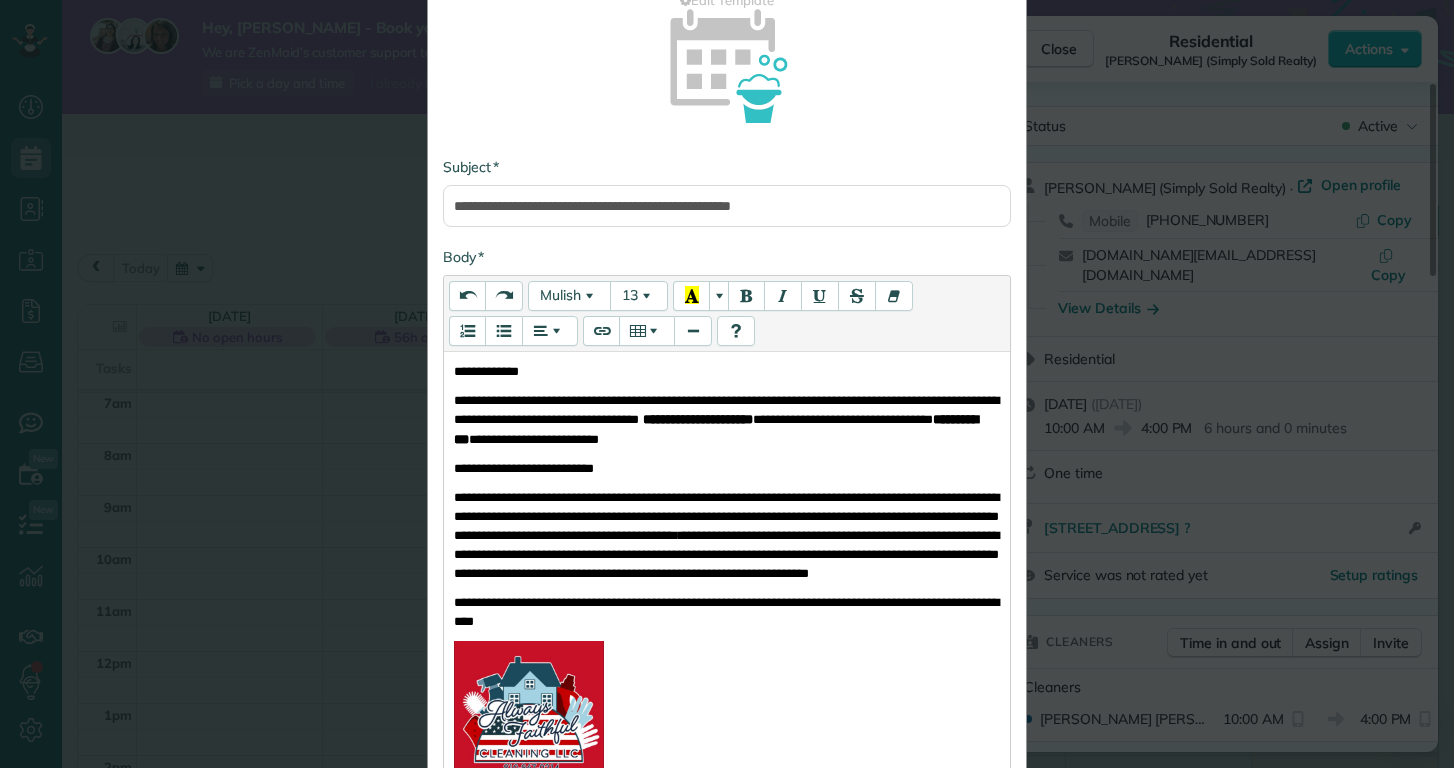 click on "**********" at bounding box center (727, 515) 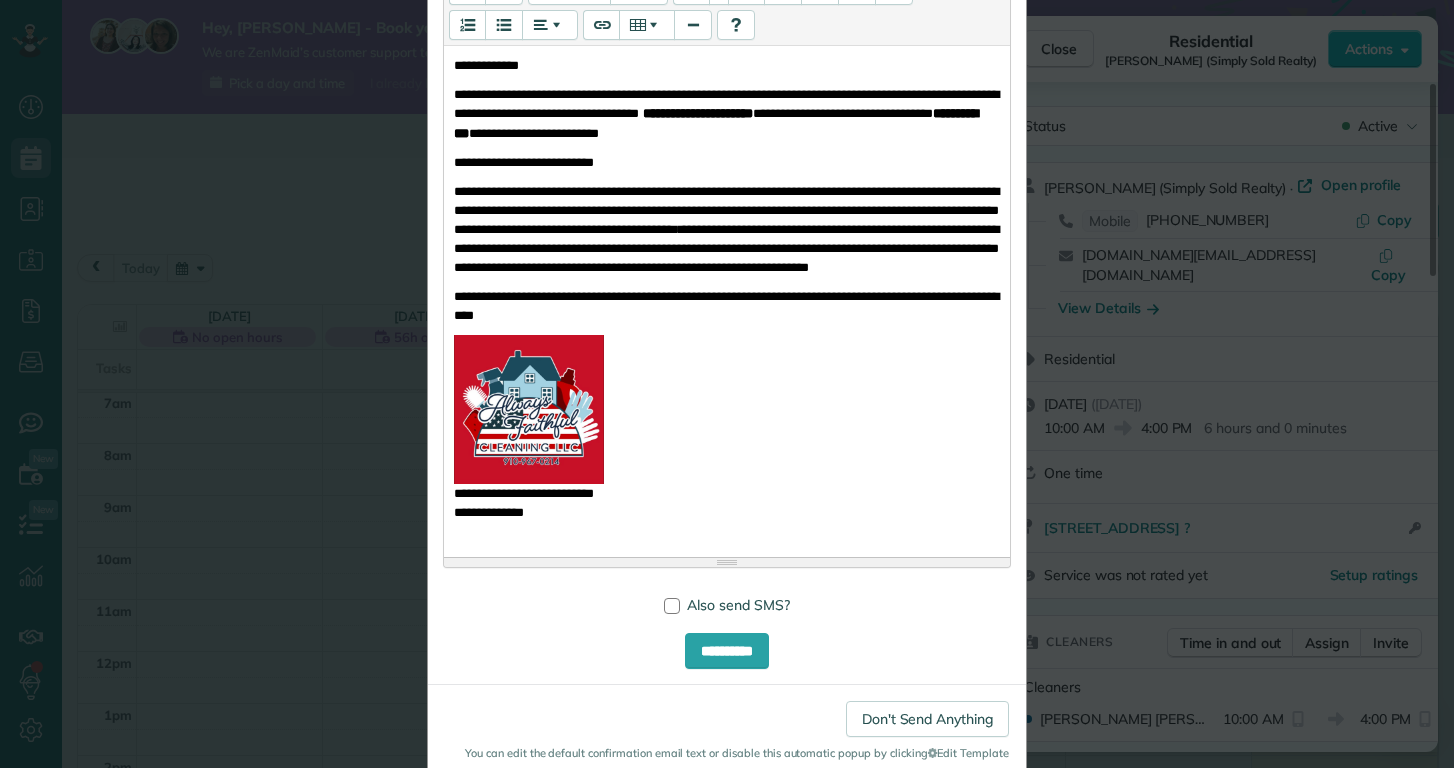 scroll, scrollTop: 515, scrollLeft: 0, axis: vertical 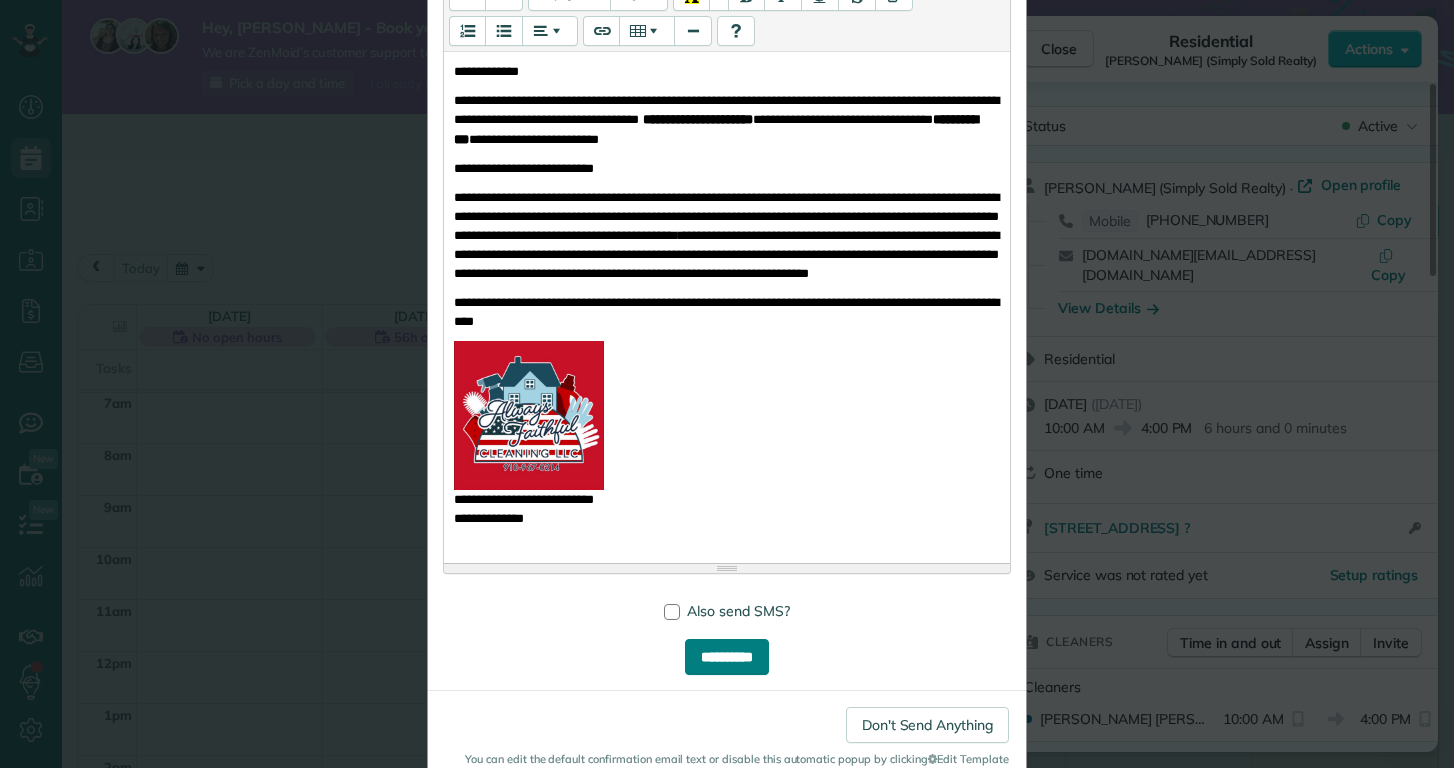 click on "**********" at bounding box center (727, 657) 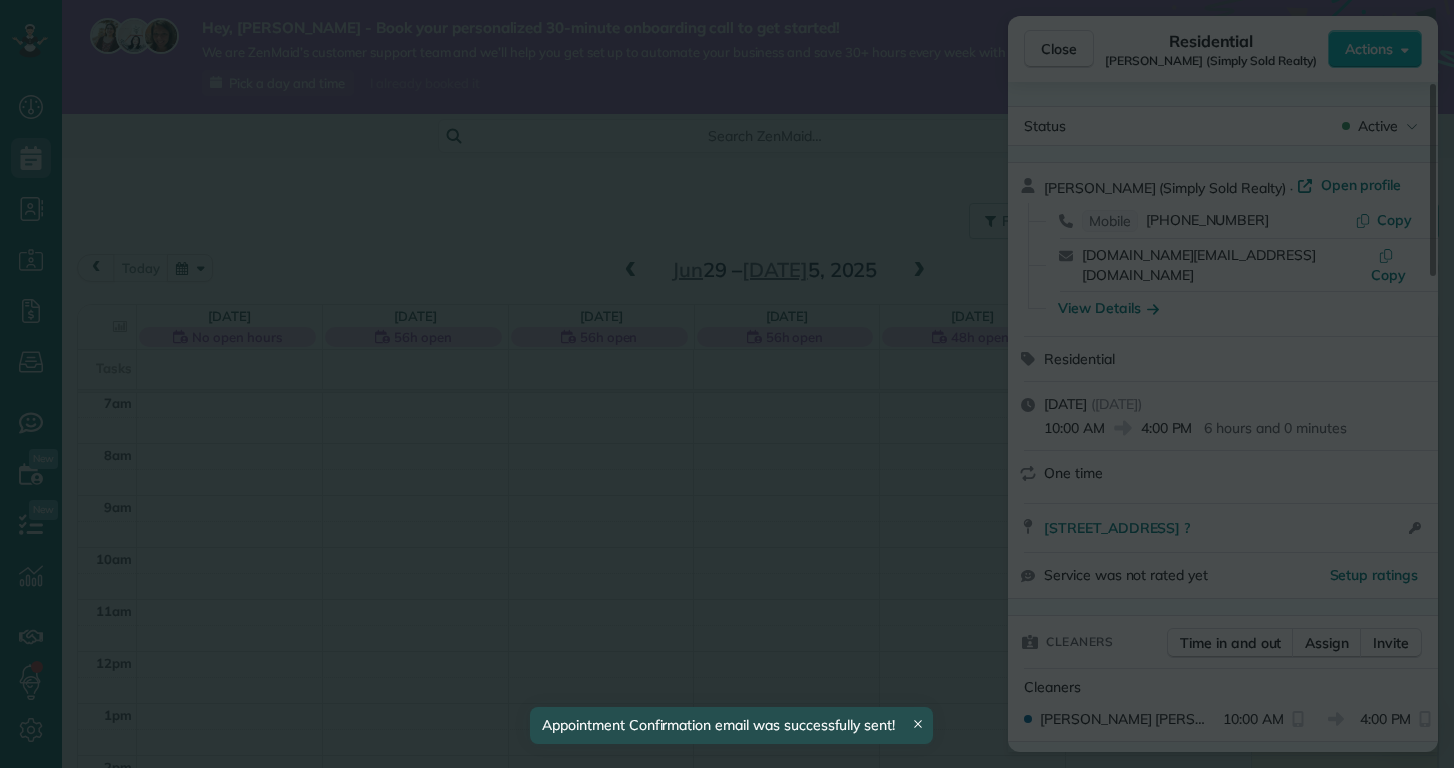scroll, scrollTop: 365, scrollLeft: 0, axis: vertical 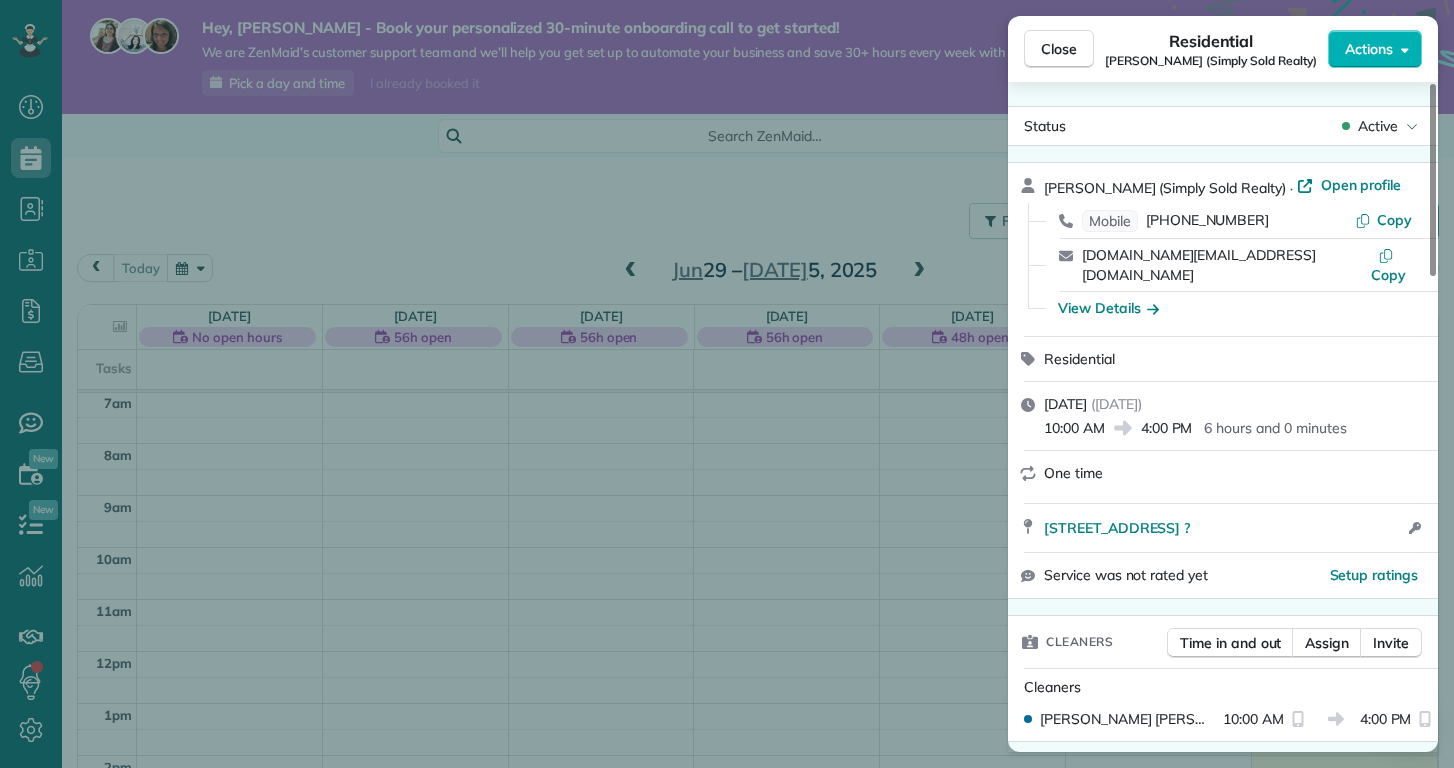 click on "Close Residential Priscilla Parrott (Simply Sold Realty) Actions Status Active Priscilla Parrott (Simply Sold Realty) · Open profile Mobile (920) 427-0852 Copy priscillayork.realestate@gmail.com Copy View Details Residential Sunday, July 06, 2025 ( tomorrow ) 10:00 AM 4:00 PM 6 hours and 0 minutes One time 4c Port West Ct Swansboro NC ? Open access information Service was not rated yet Setup ratings Cleaners Time in and out Assign Invite Cleaners Hallie   Hattabaugh 10:00 AM 4:00 PM Checklist Try Now Keep this appointment up to your standards. Stay on top of every detail, keep your cleaners organised, and your client happy. Assign a checklist Watch a 5 min demo Billing Billing actions Price $0.00 Overcharge $0.00 Discount $0.00 Coupon discount - Primary tax - Secondary tax - Total appointment price $0.00 Tips collected New feature! $0.00 Mark as paid Total including tip $0.00 Get paid online in no-time! Send an invoice and reward your cleaners with tips Charge customer credit card Appointment custom fields -" at bounding box center [727, 384] 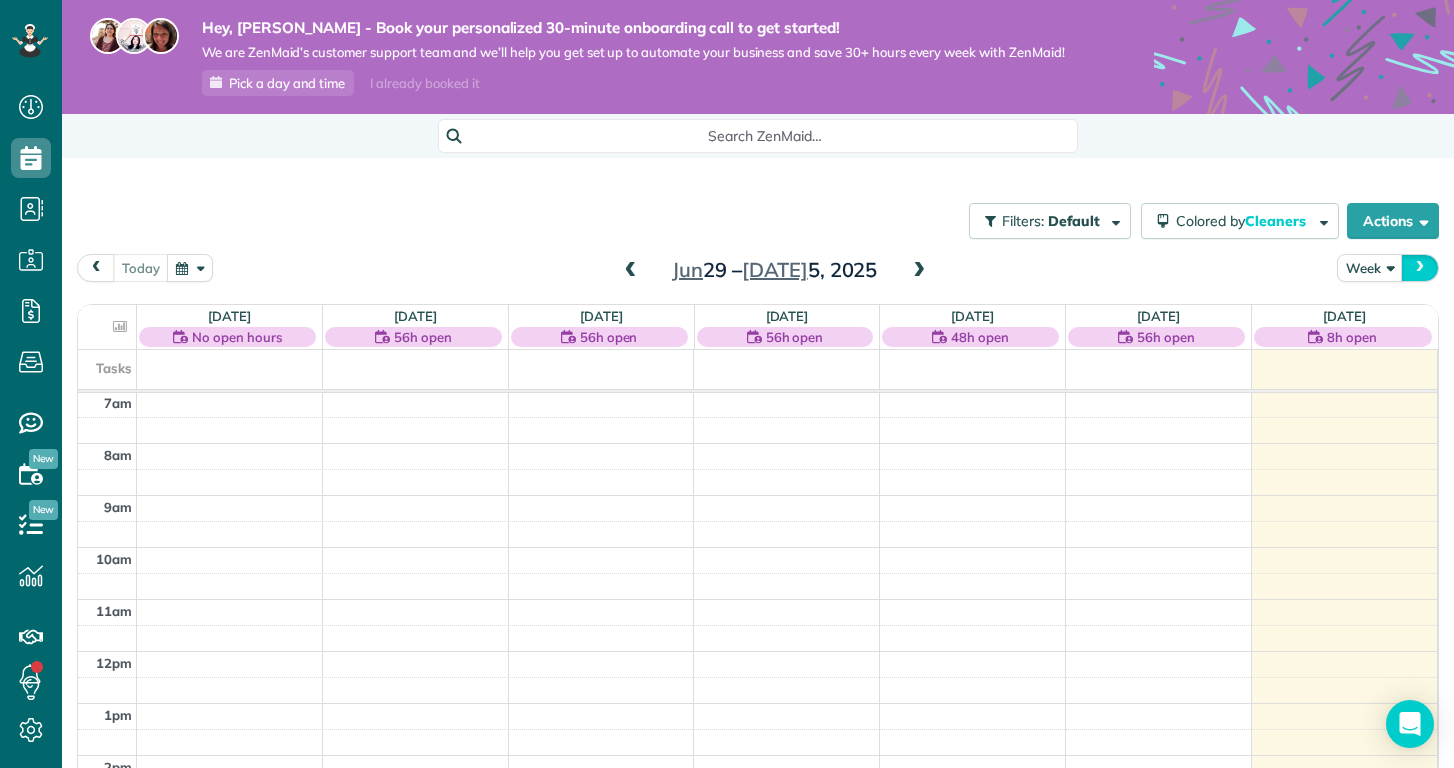 click at bounding box center [1420, 267] 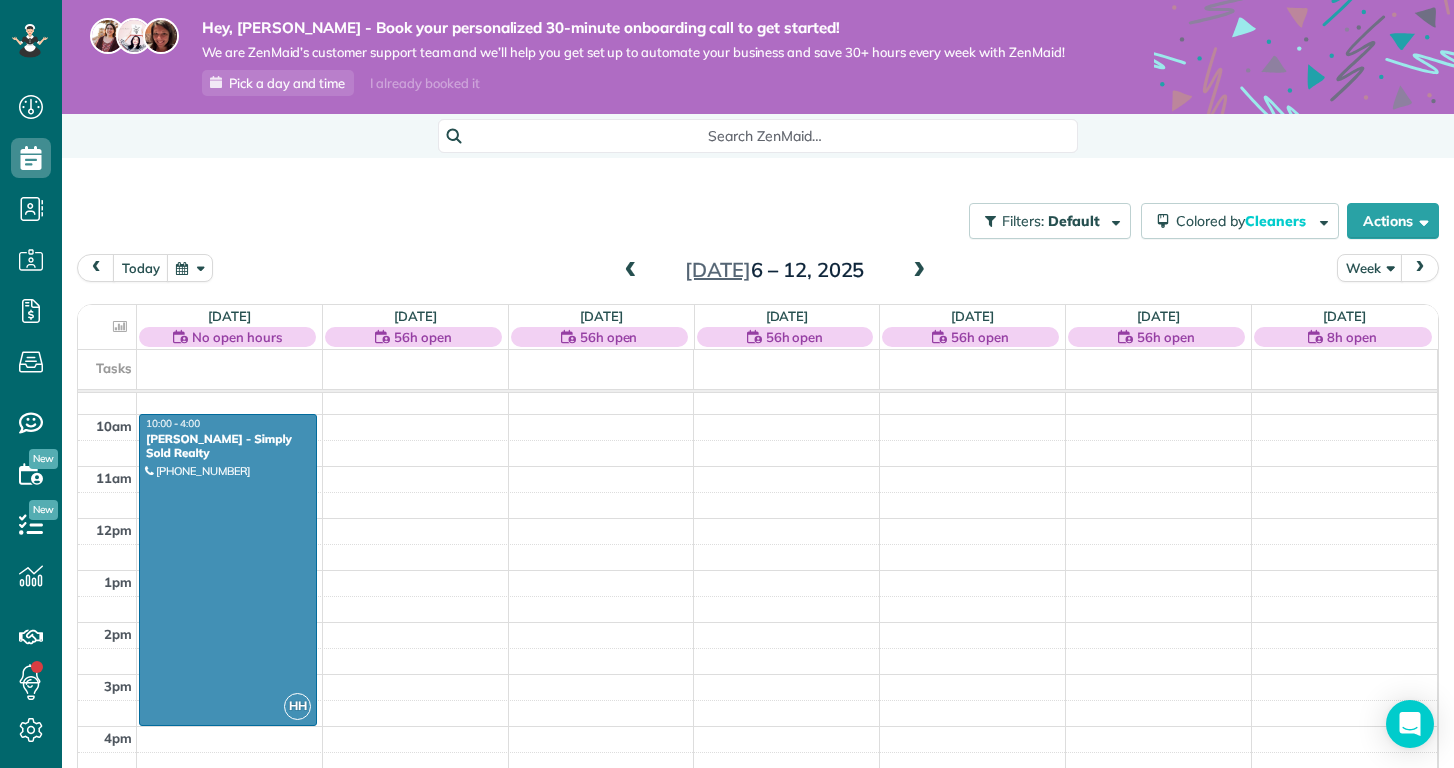 scroll, scrollTop: 478, scrollLeft: 0, axis: vertical 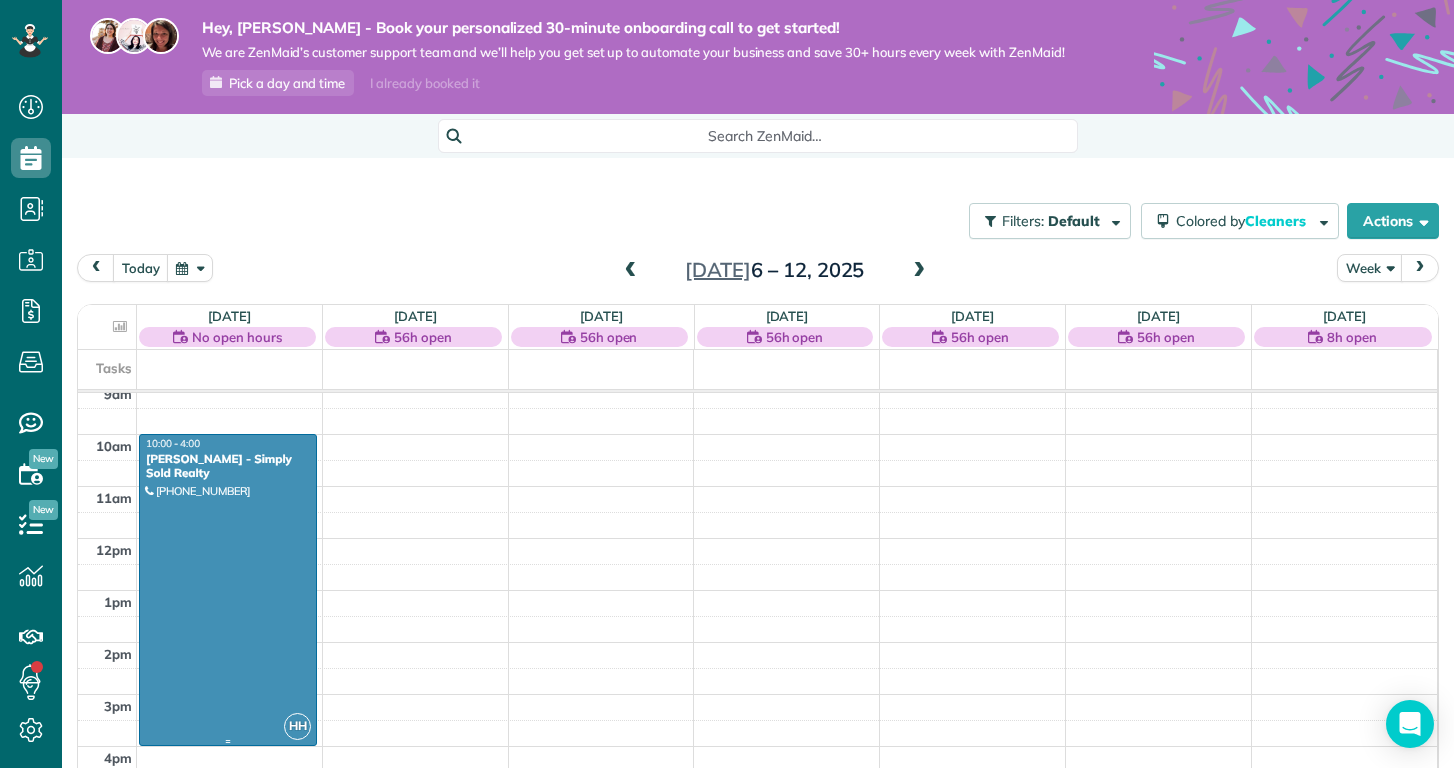 click at bounding box center [228, 590] 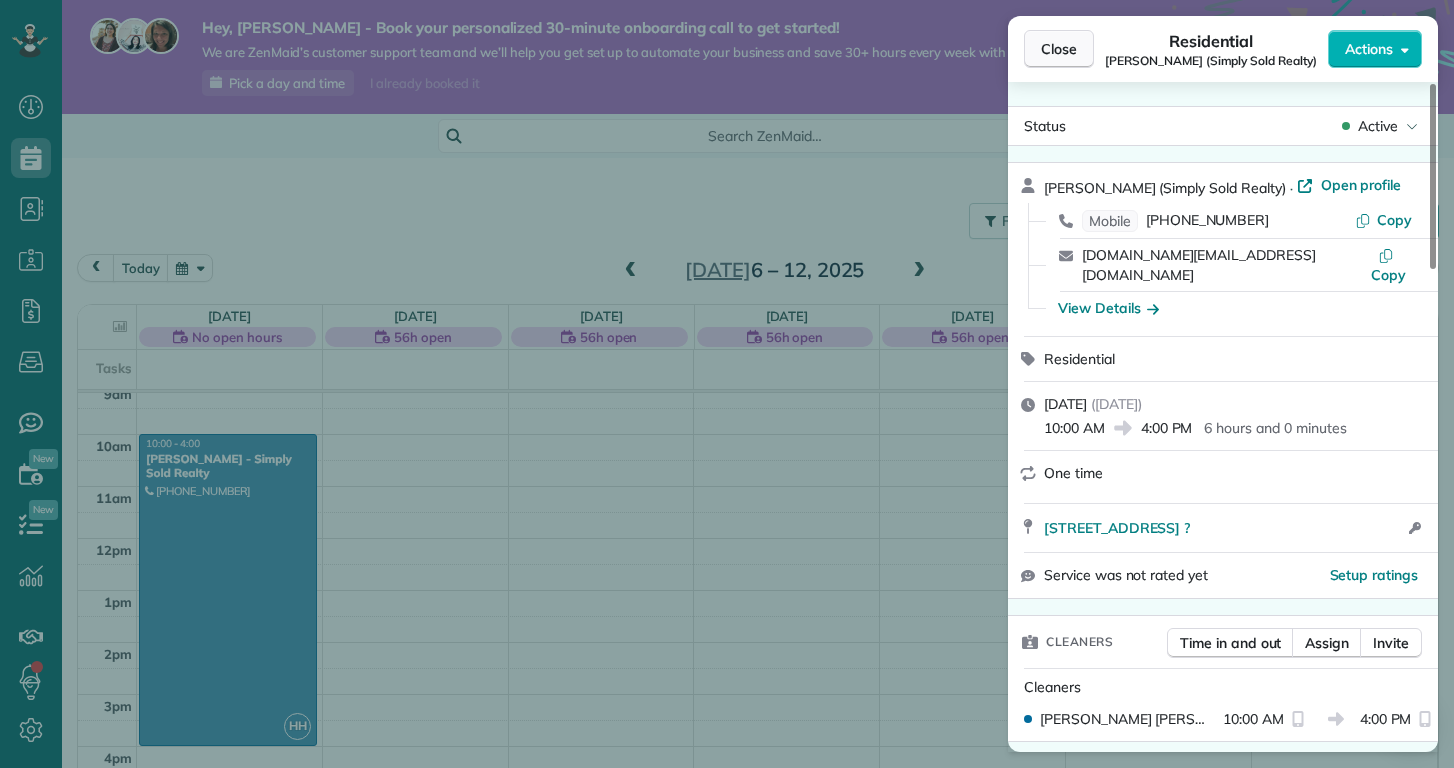 click on "Close" at bounding box center [1059, 49] 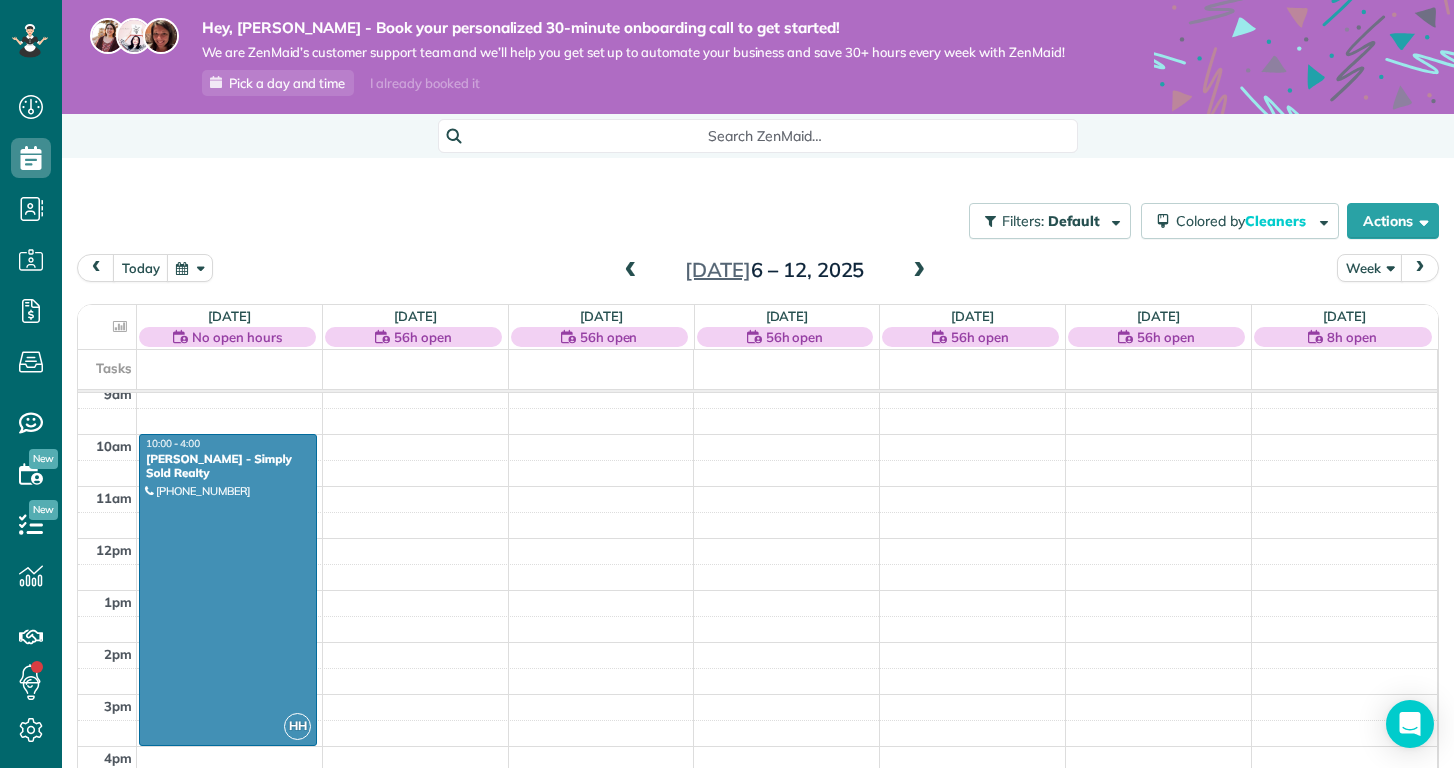 click on "Filters:   Default
Colored by  Cleaners
Color by Cleaner
Color by Team
Color by Status
Color by Recurrence
Color by Paid/Unpaid
Filters  Default
Schedule Changes
Actions
Create Appointment
Create Task
Clock In/Out
Send Work Orders
Print Route Sheets
Today's Emails/Texts
View Metrics" at bounding box center [758, 515] 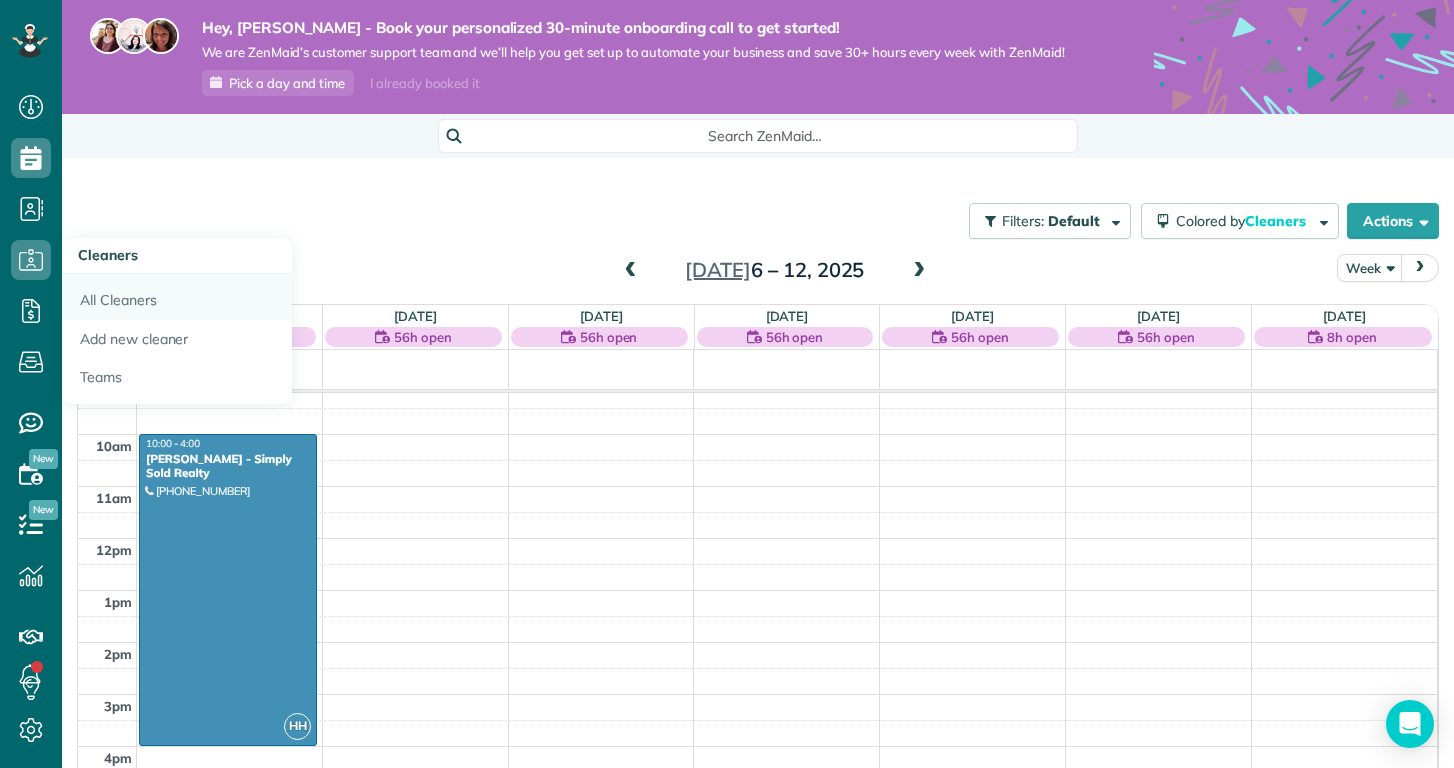click on "All Cleaners" at bounding box center [177, 297] 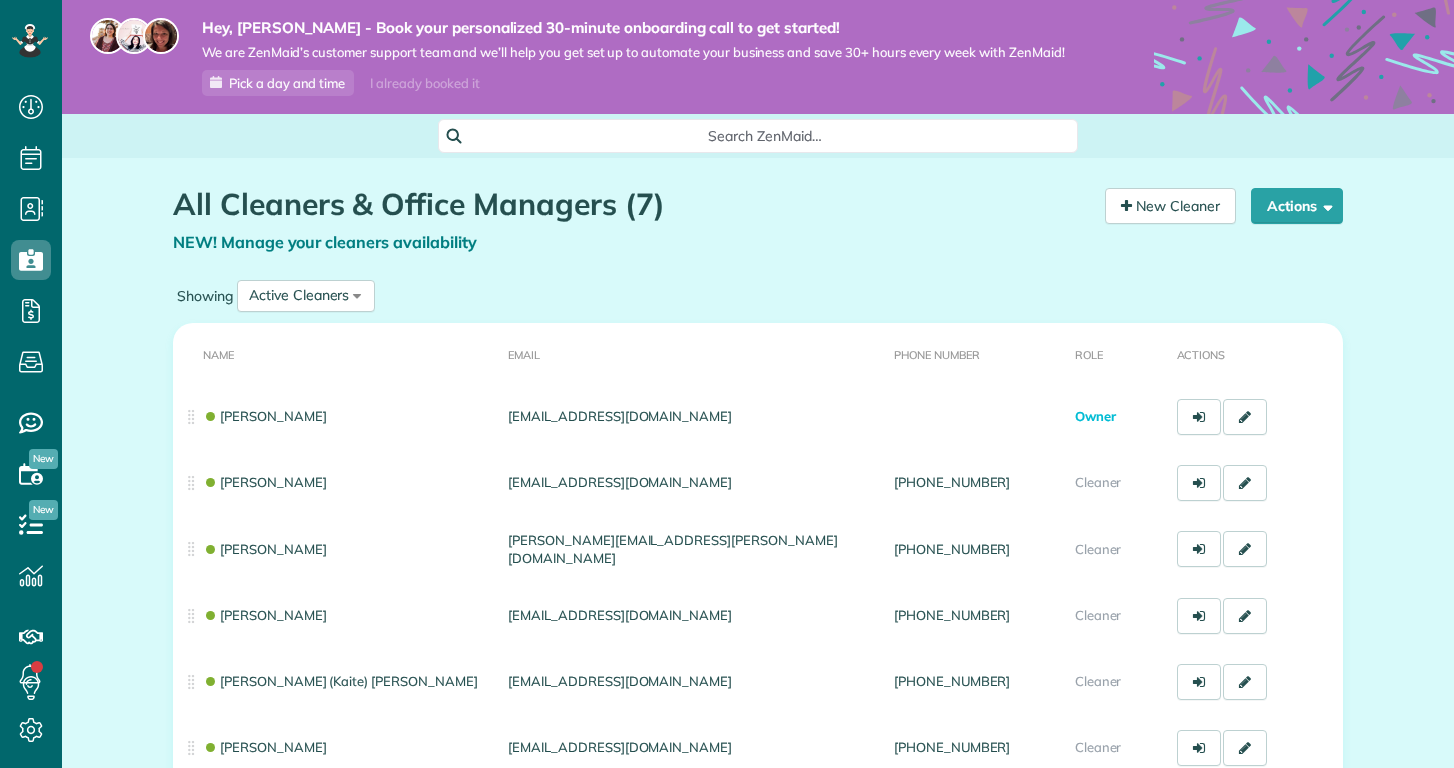 scroll, scrollTop: 0, scrollLeft: 0, axis: both 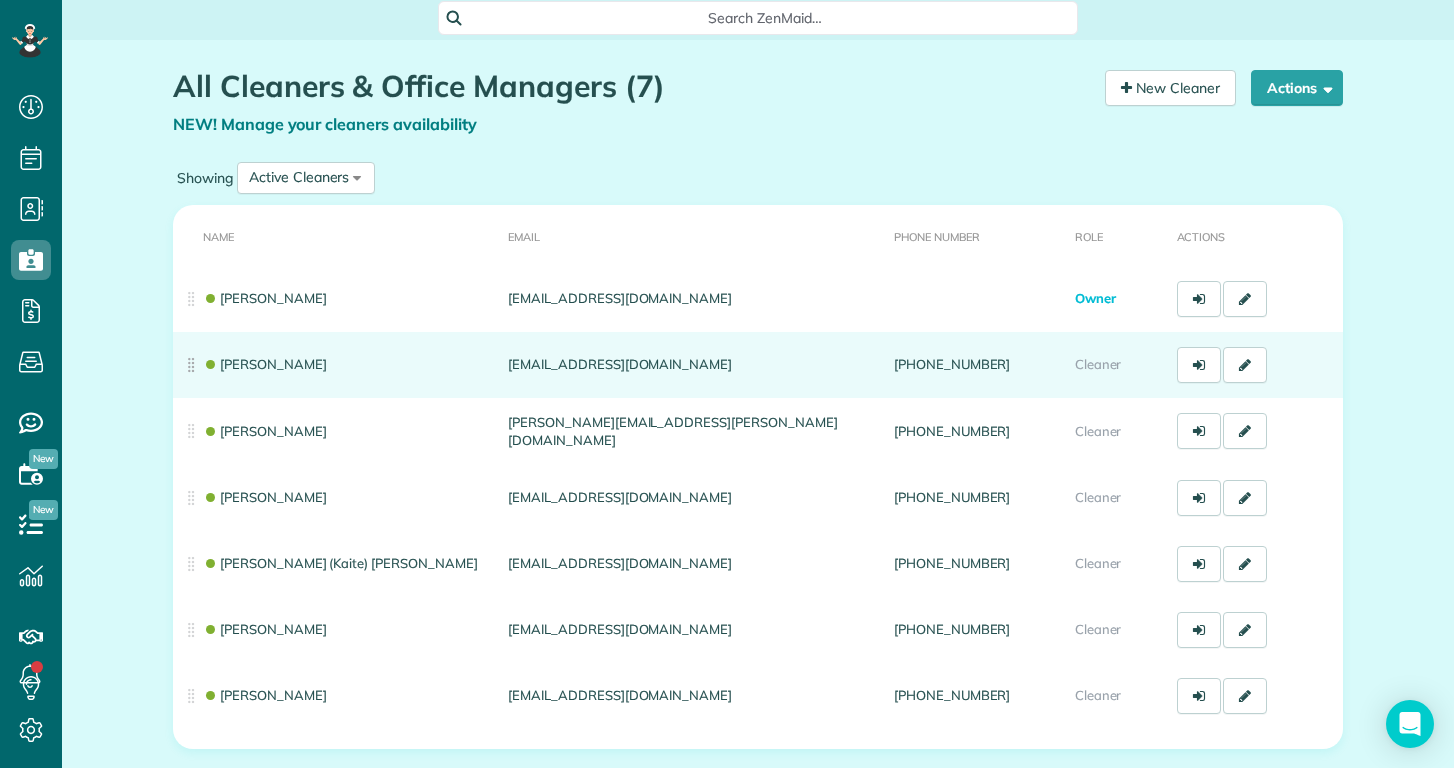 click on "[PERSON_NAME]" at bounding box center (265, 364) 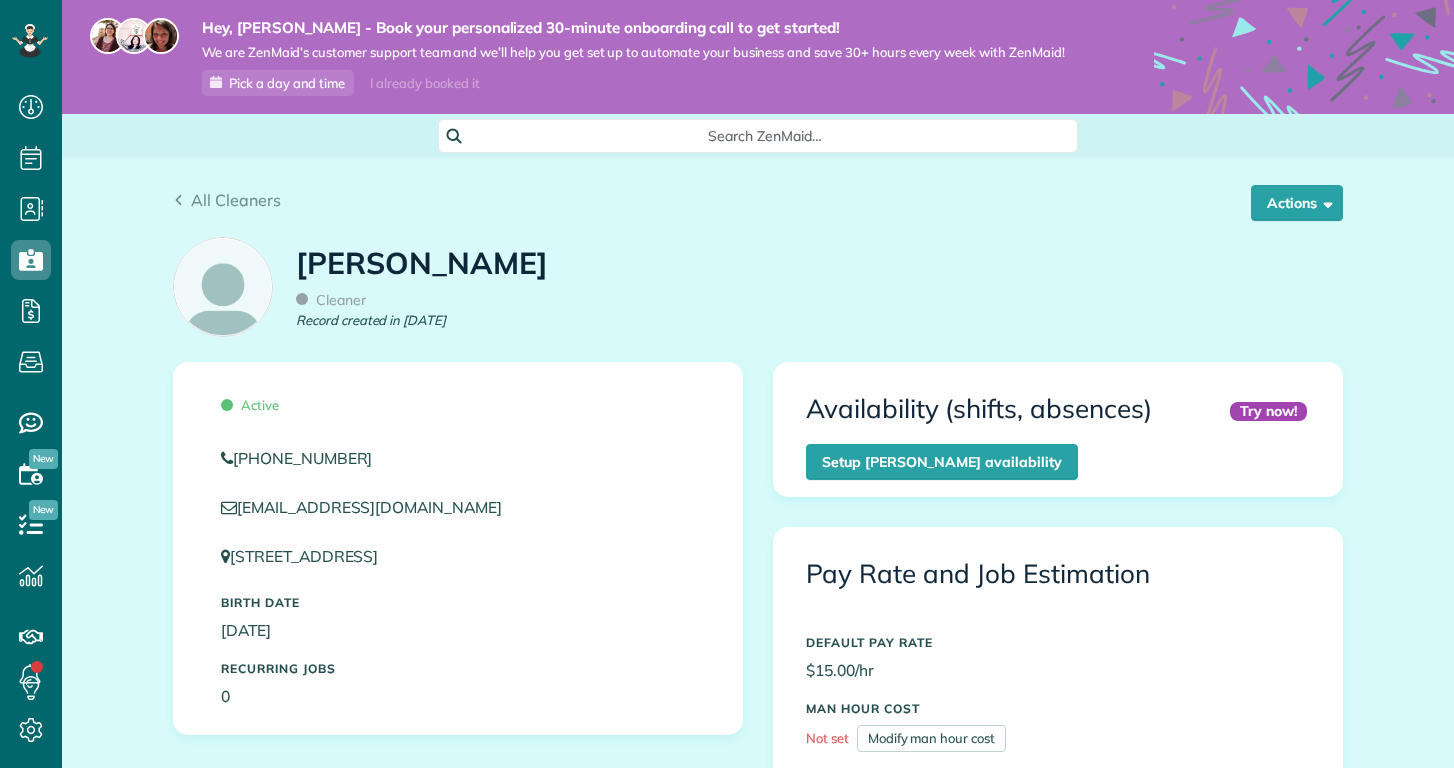 scroll, scrollTop: 0, scrollLeft: 0, axis: both 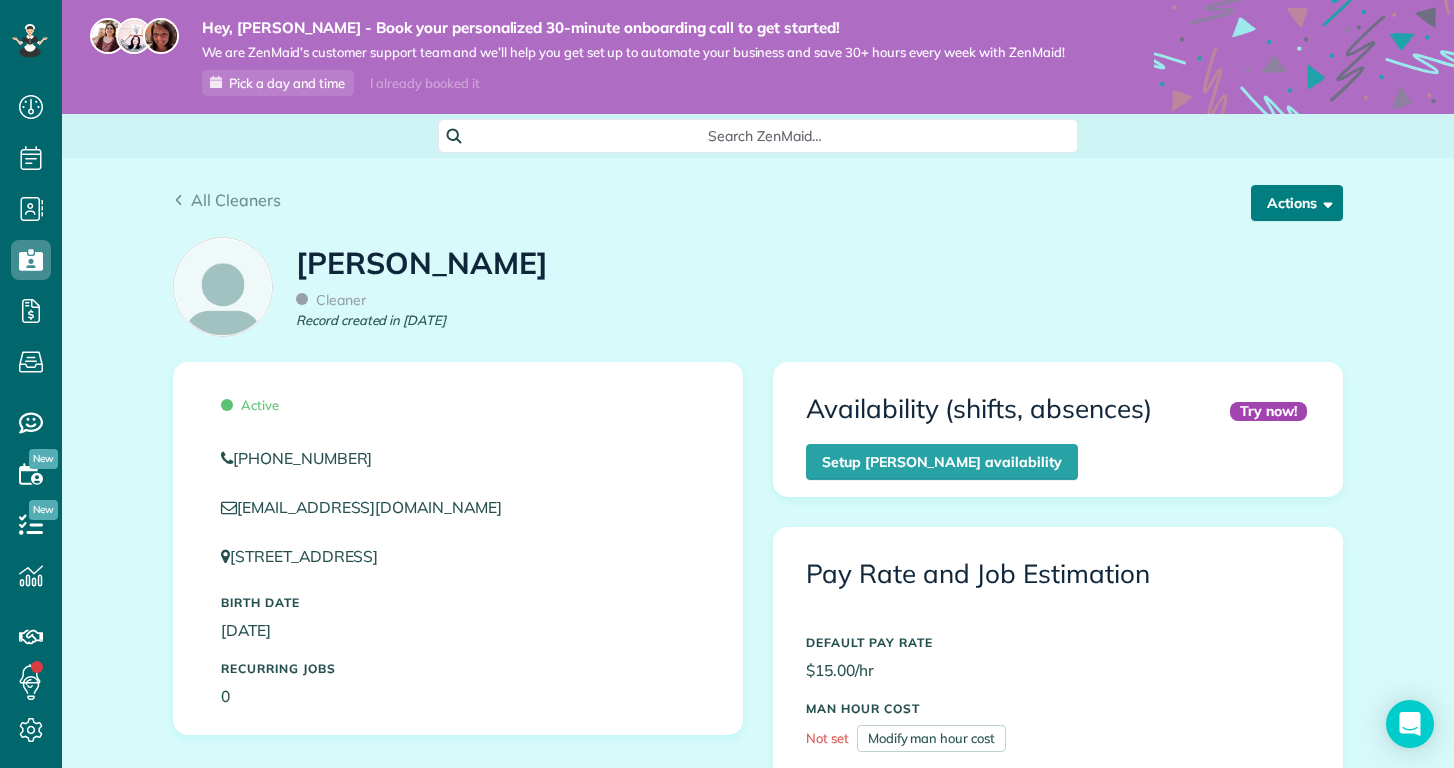 click at bounding box center (1324, 202) 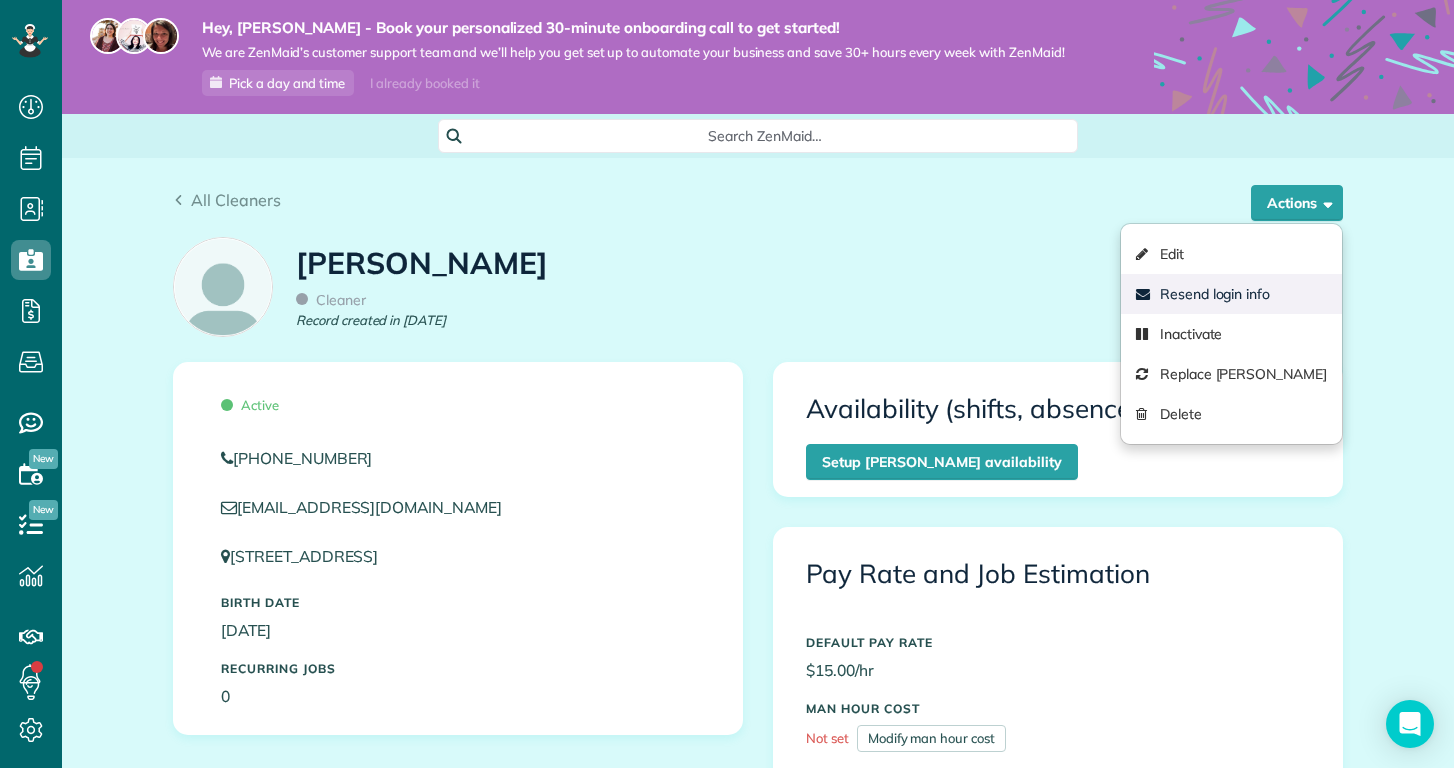 click on "Resend login info" at bounding box center (1231, 294) 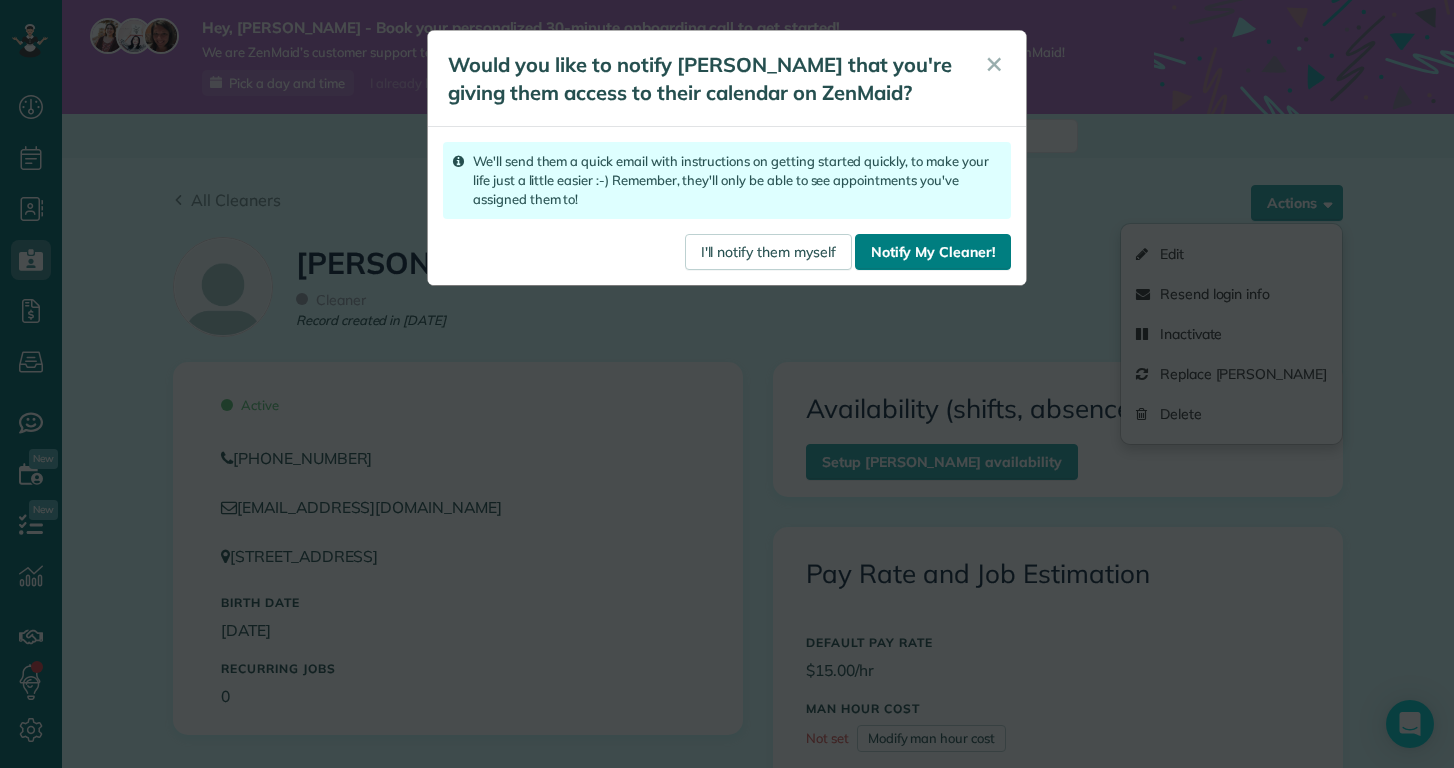 click on "Notify My Cleaner!" at bounding box center [933, 252] 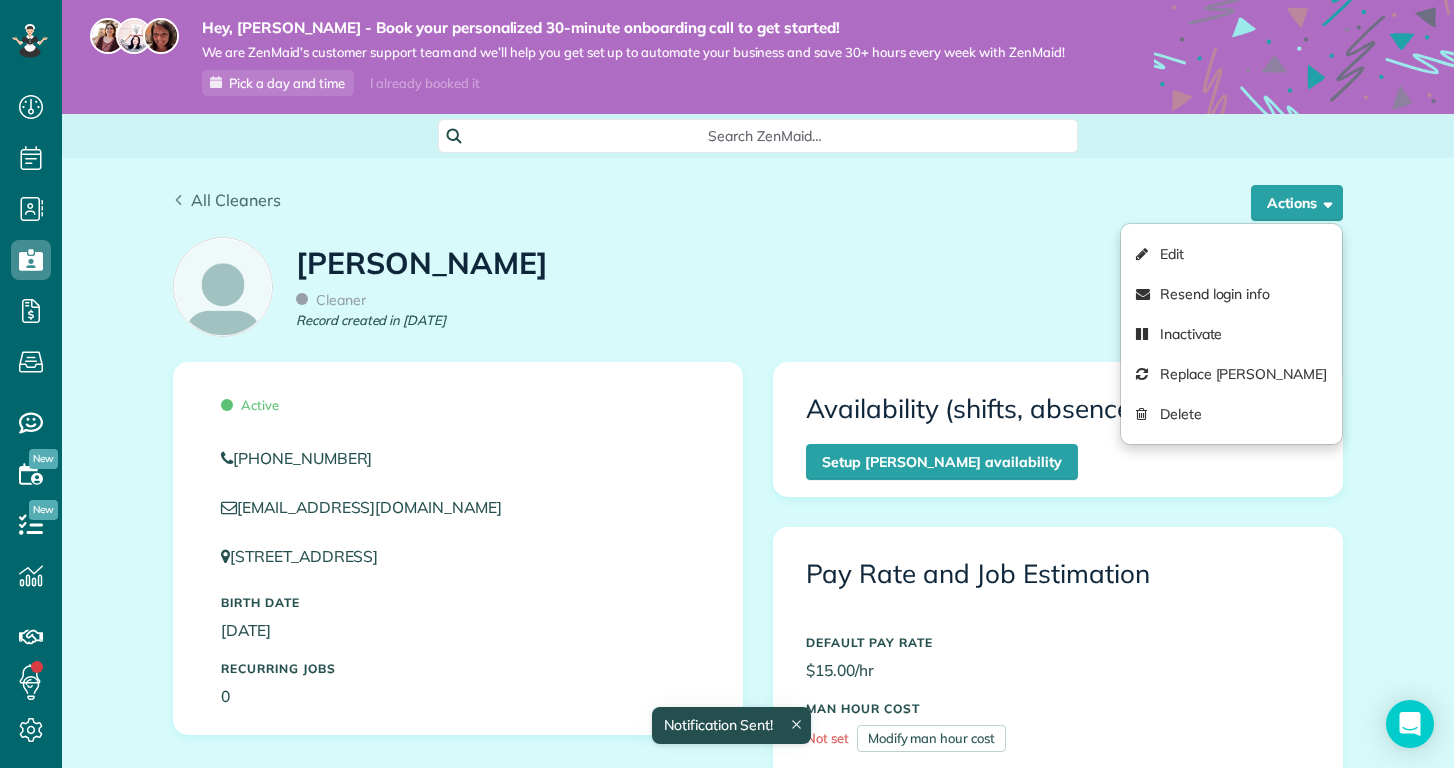 click 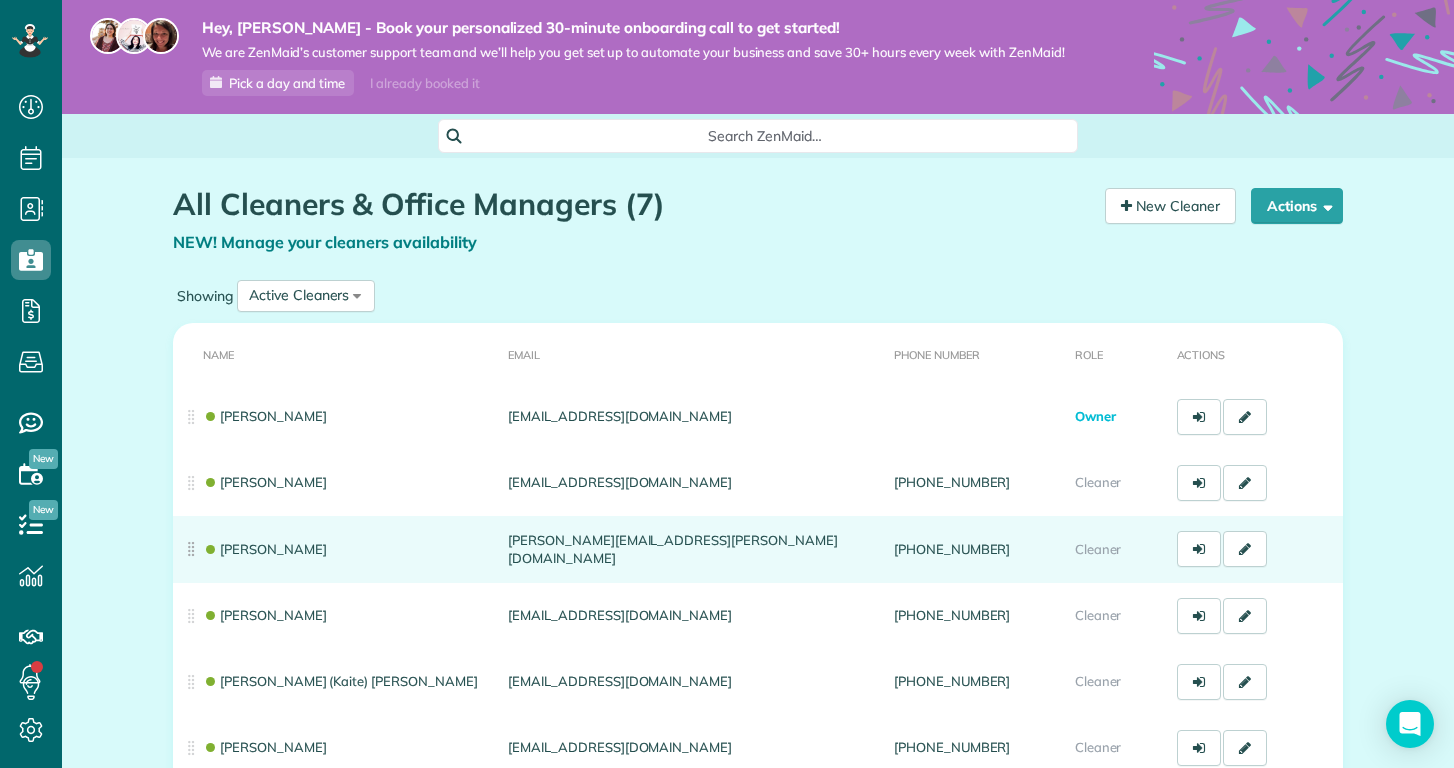 scroll, scrollTop: 0, scrollLeft: 0, axis: both 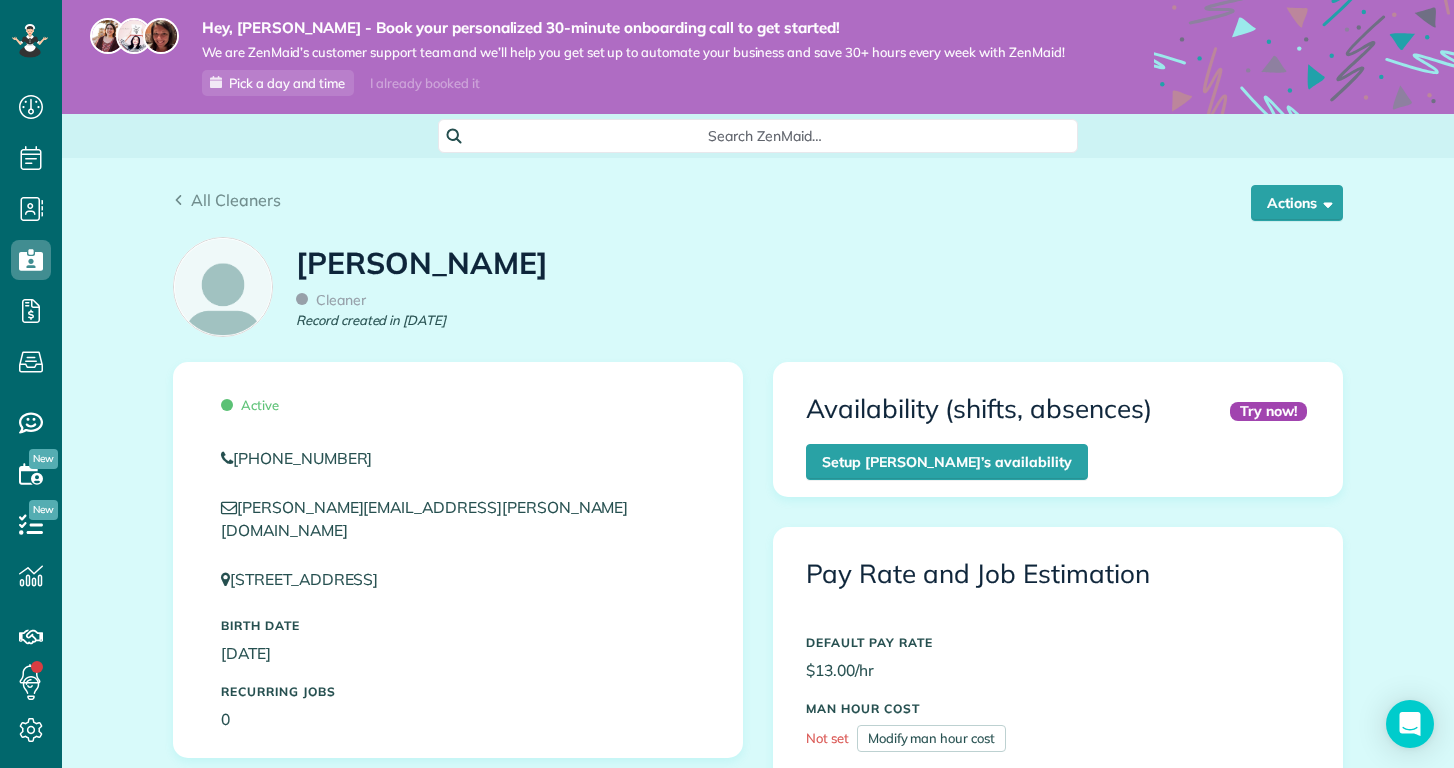 click on "Actions" at bounding box center (1297, 203) 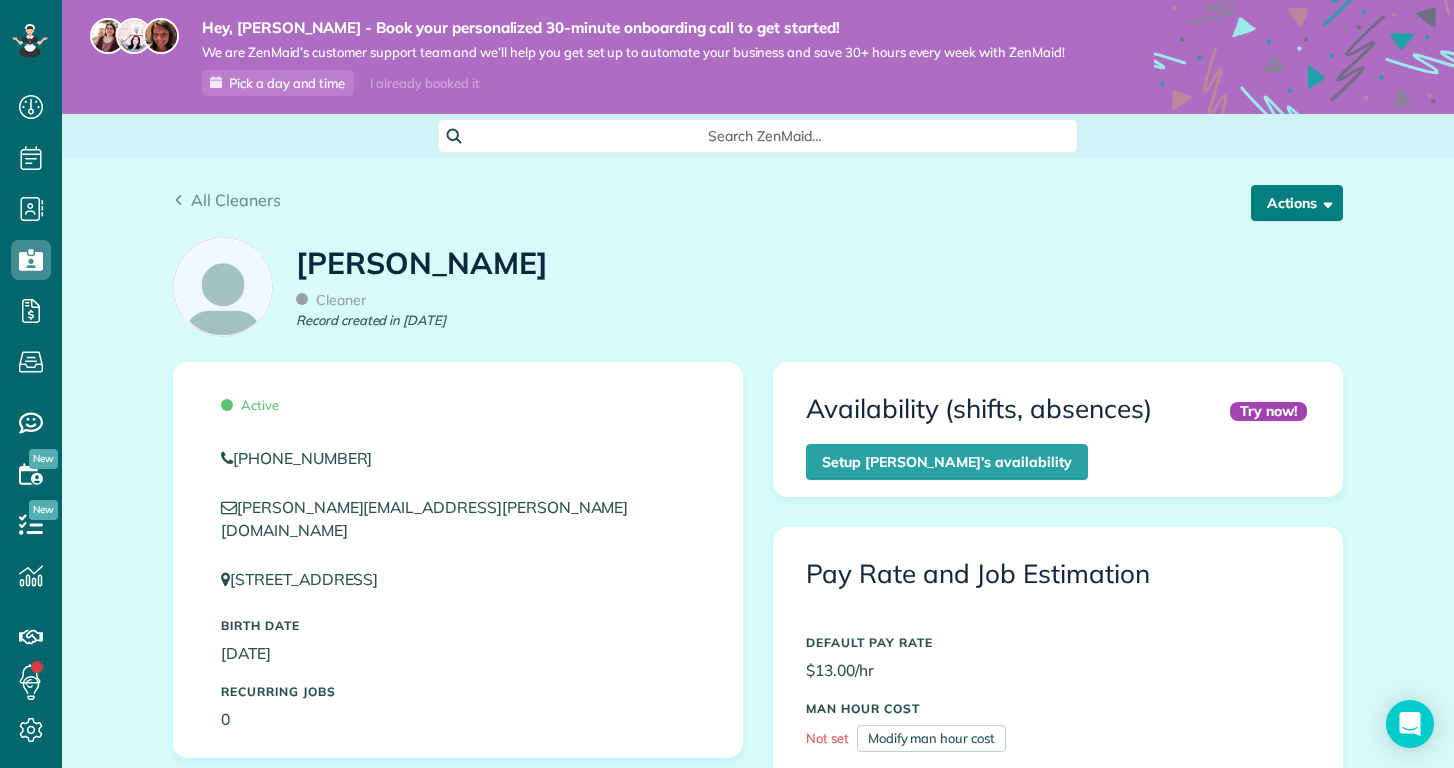 scroll, scrollTop: 768, scrollLeft: 62, axis: both 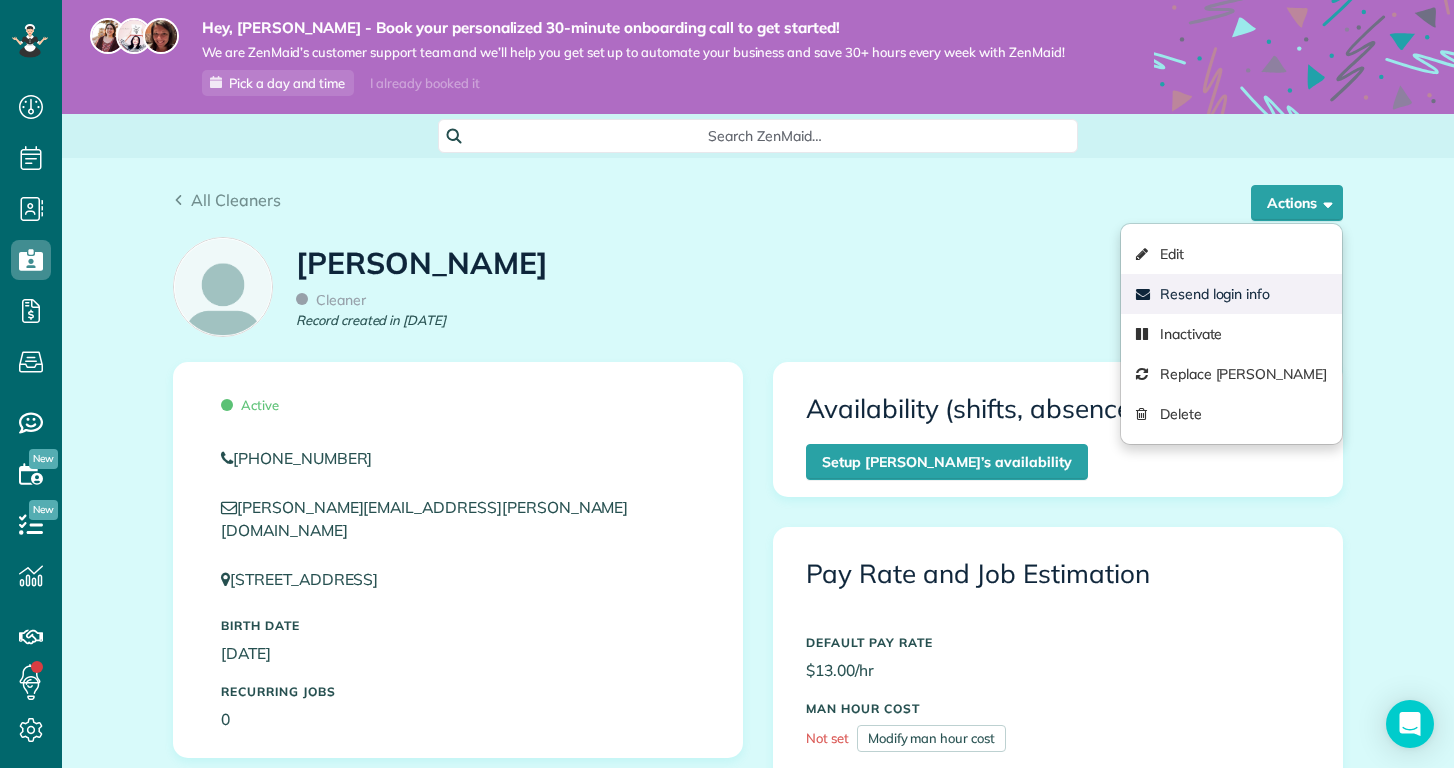 click on "Resend login info" at bounding box center [1231, 294] 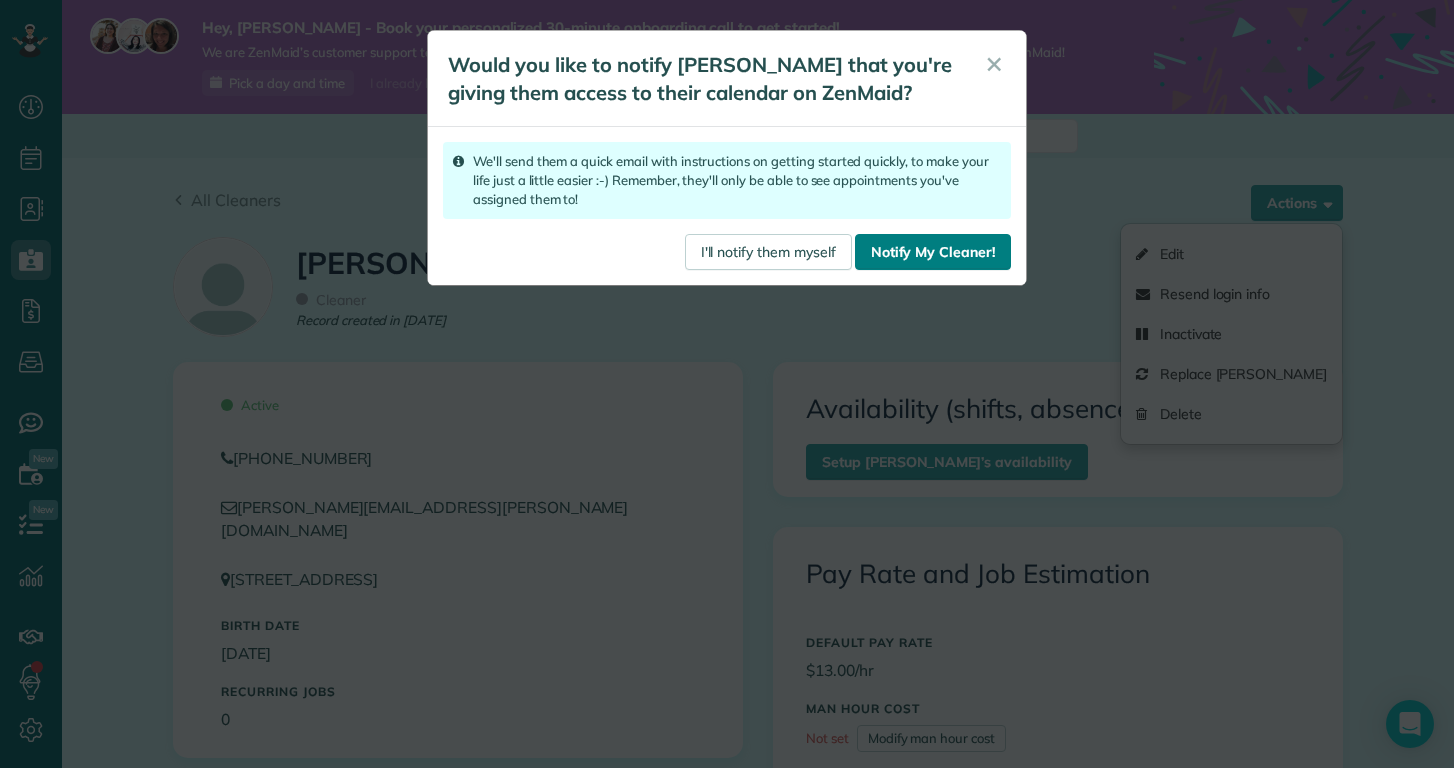 click on "Notify My Cleaner!" at bounding box center (933, 252) 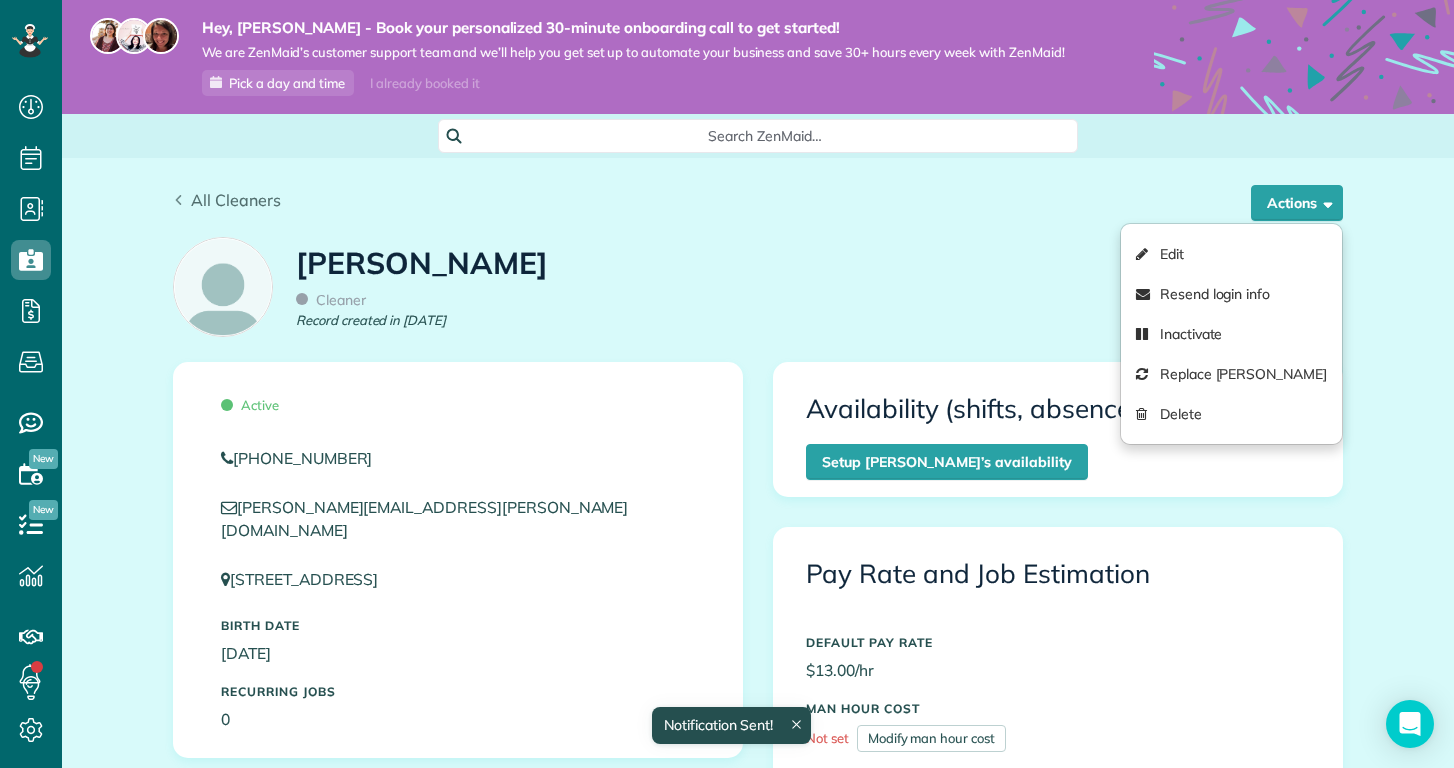 click on "All Cleaners" at bounding box center [227, 200] 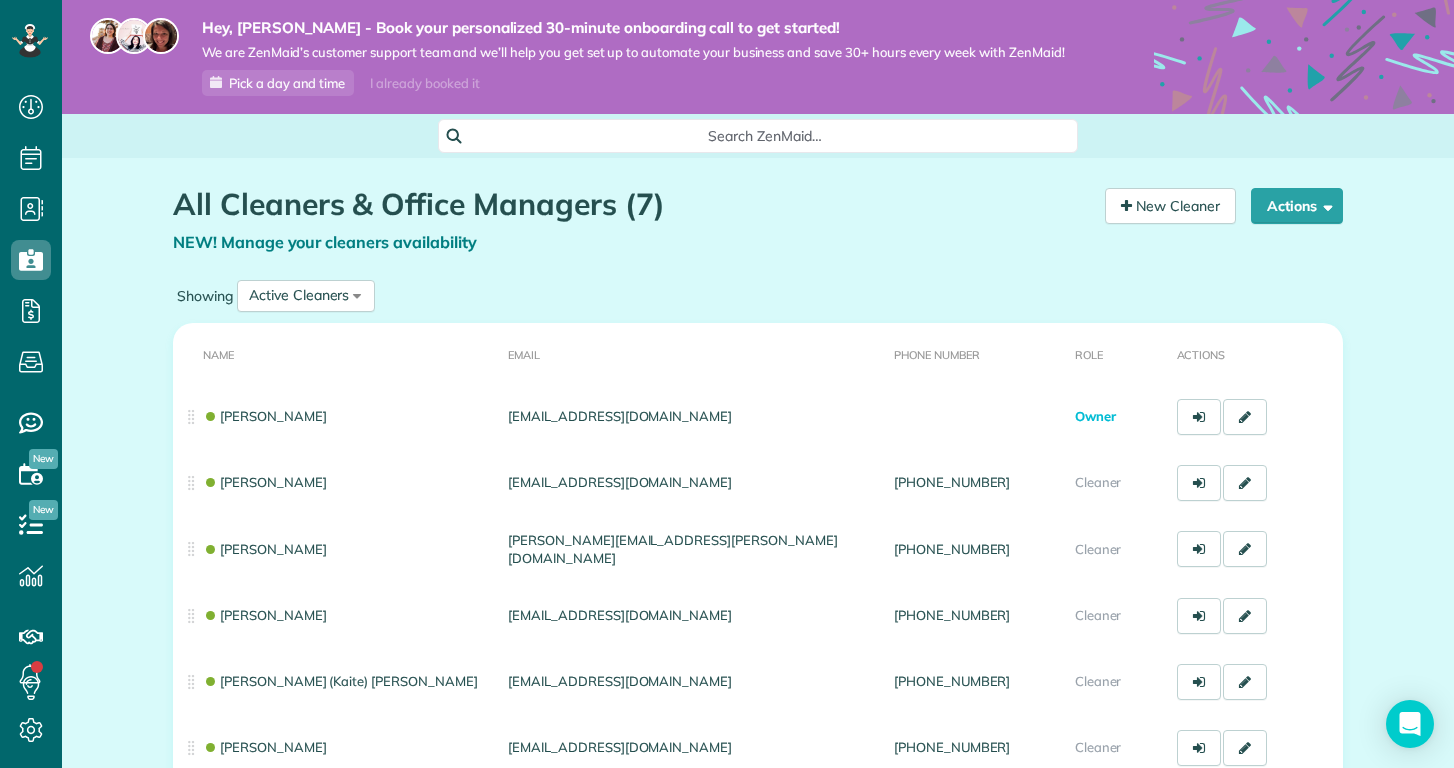 scroll, scrollTop: 0, scrollLeft: 0, axis: both 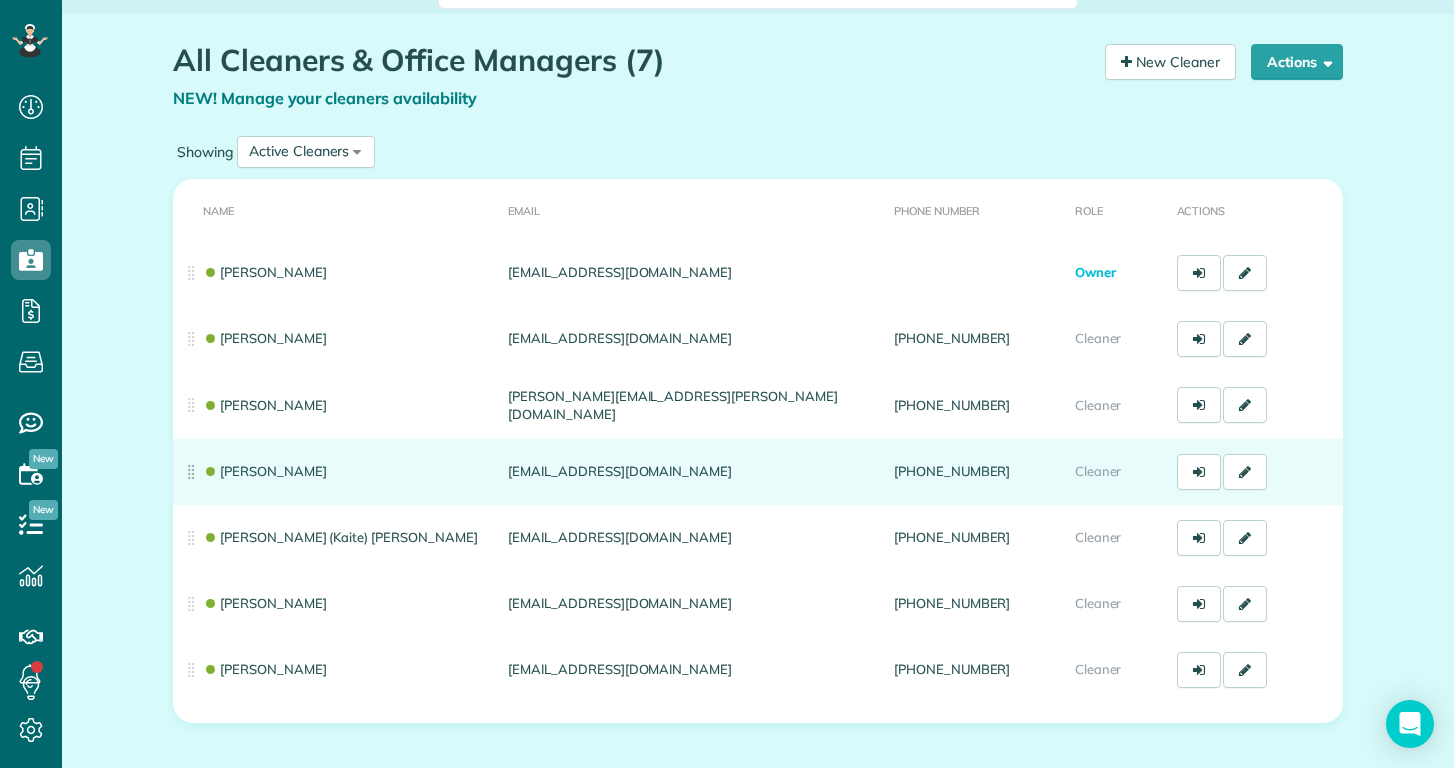 click on "[PERSON_NAME]" at bounding box center [265, 471] 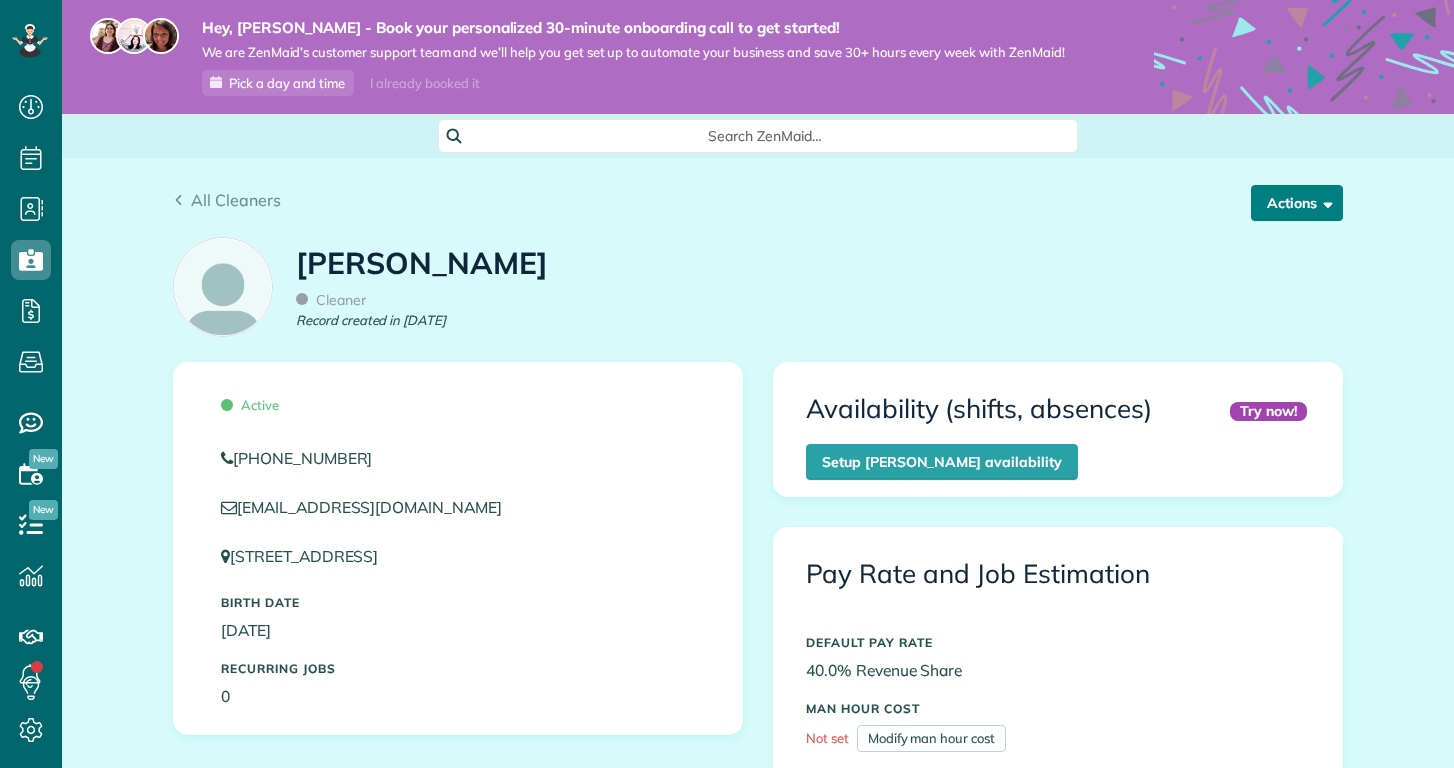 click on "Actions" at bounding box center [1297, 203] 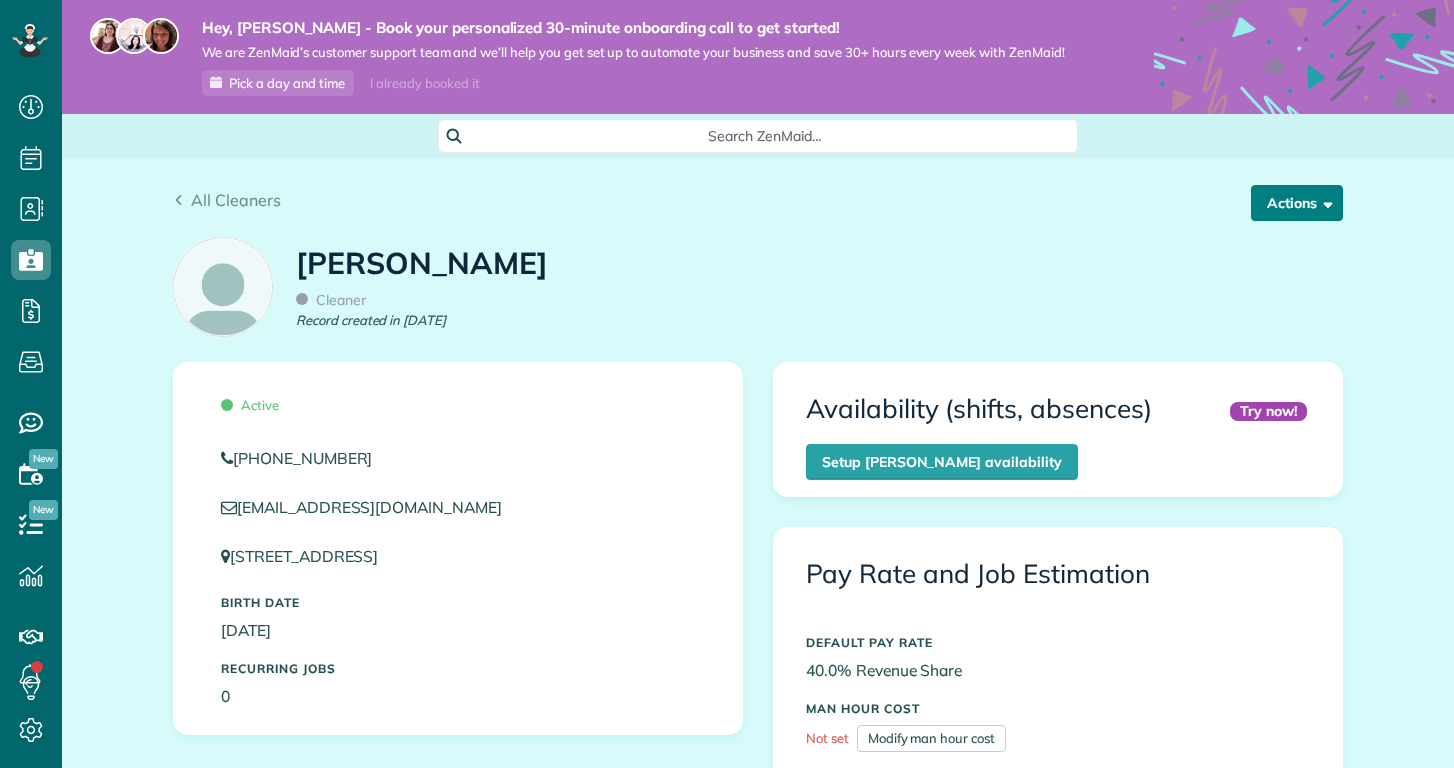 scroll, scrollTop: 0, scrollLeft: 0, axis: both 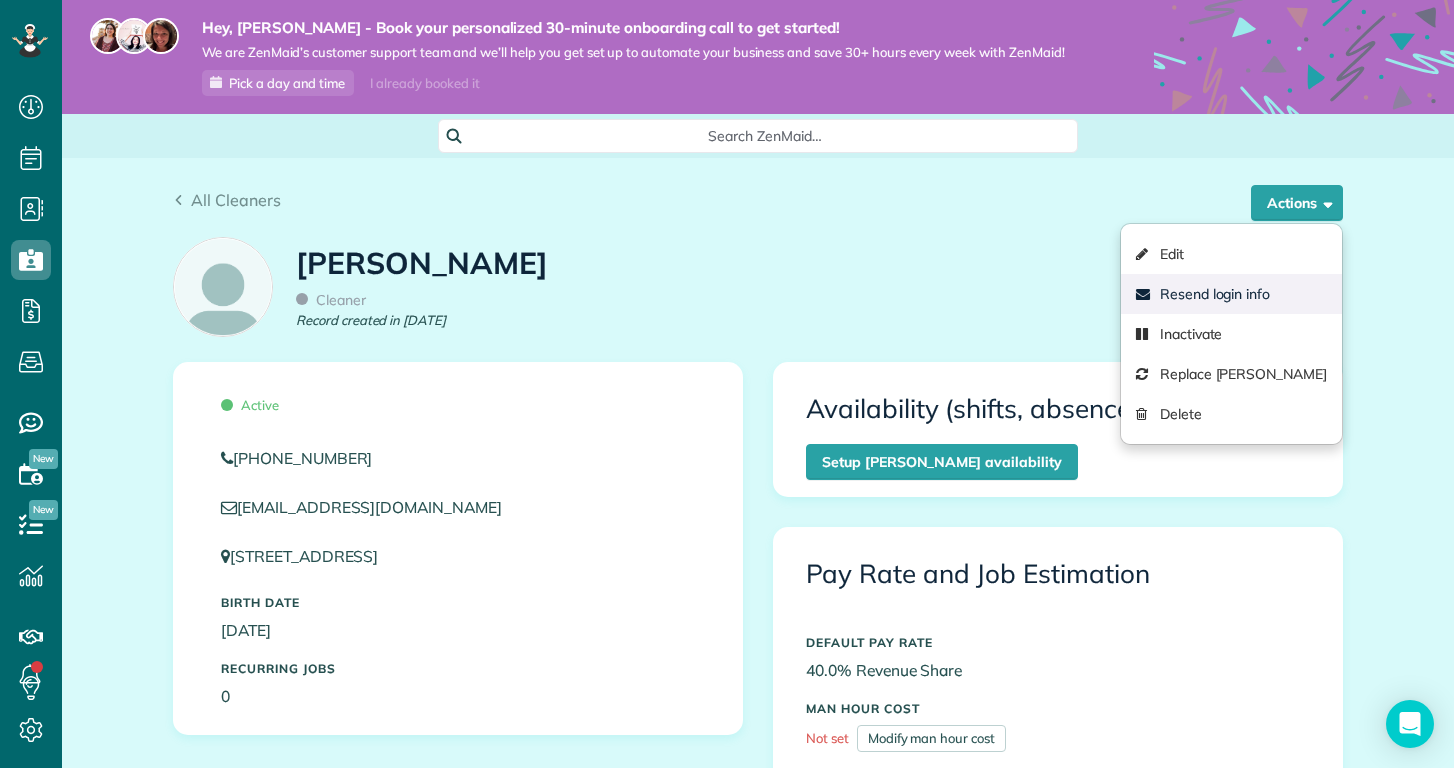 click on "Resend login info" at bounding box center (1231, 294) 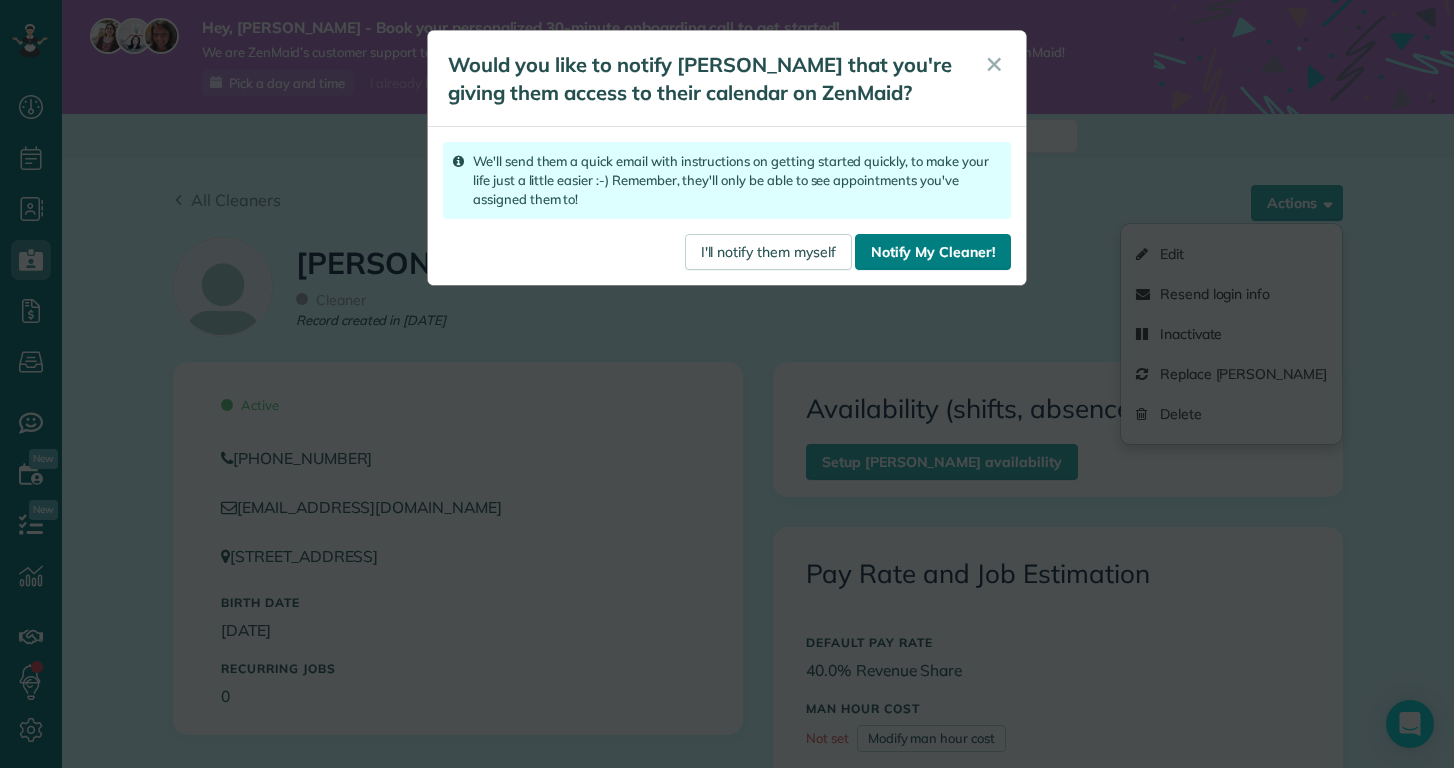 click on "Notify My Cleaner!" at bounding box center [933, 252] 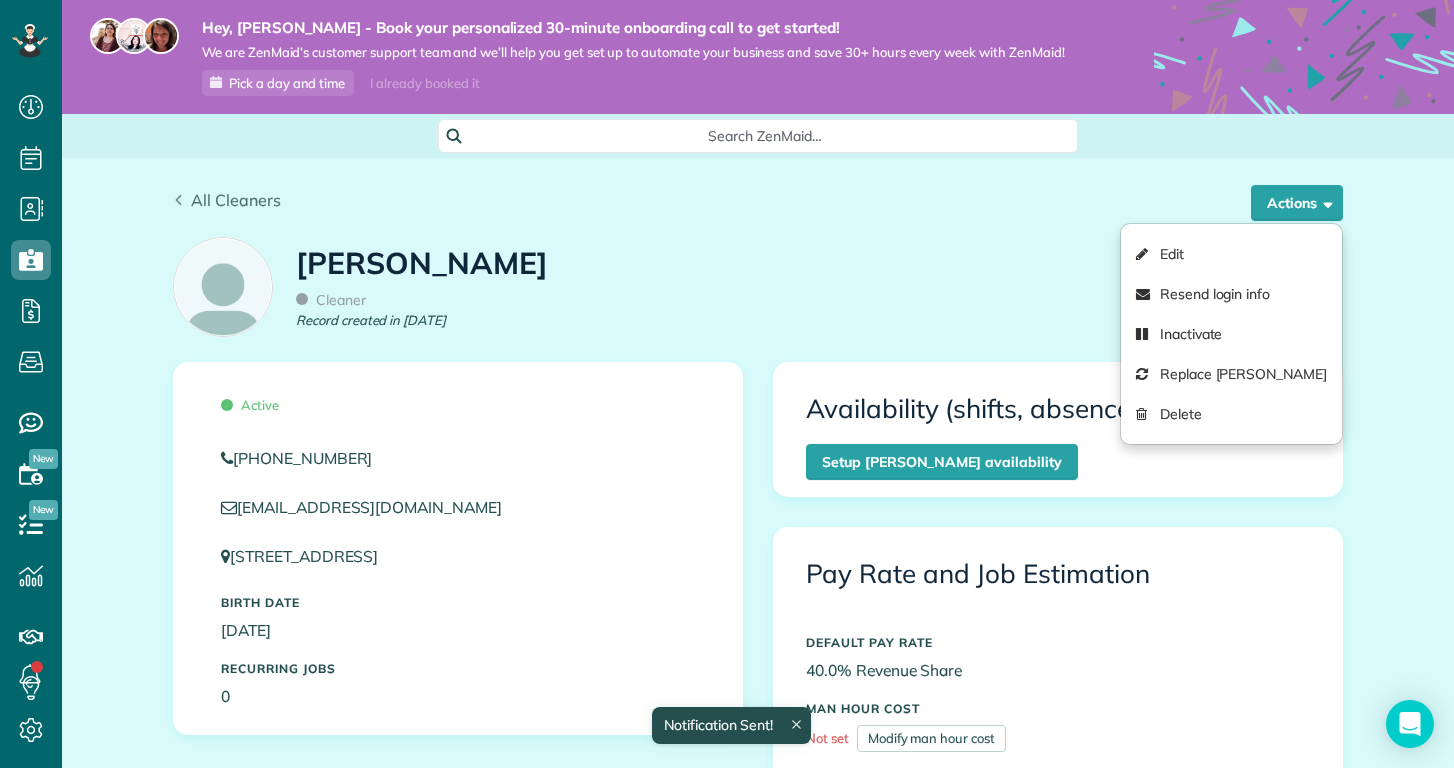 click on "All Cleaners" at bounding box center [227, 200] 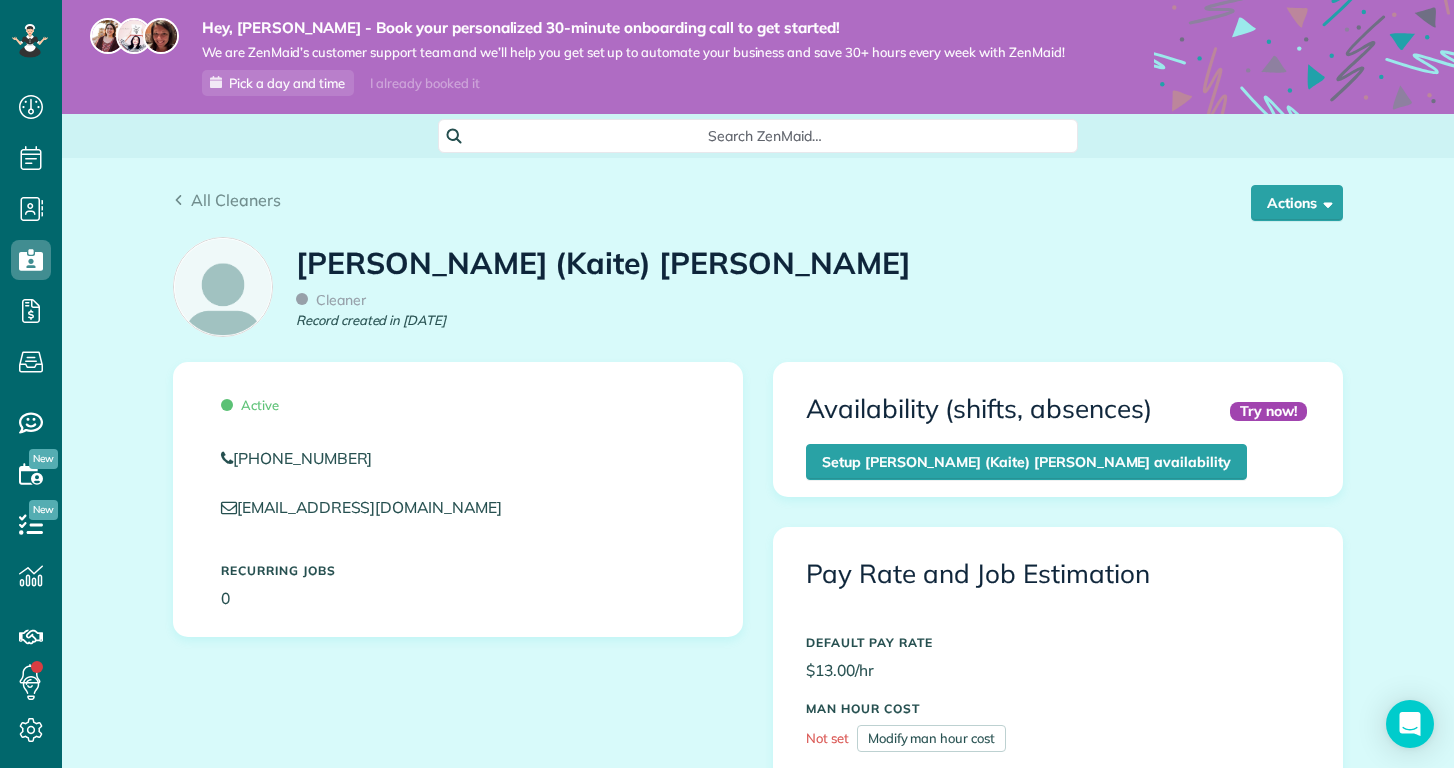 scroll, scrollTop: 0, scrollLeft: 0, axis: both 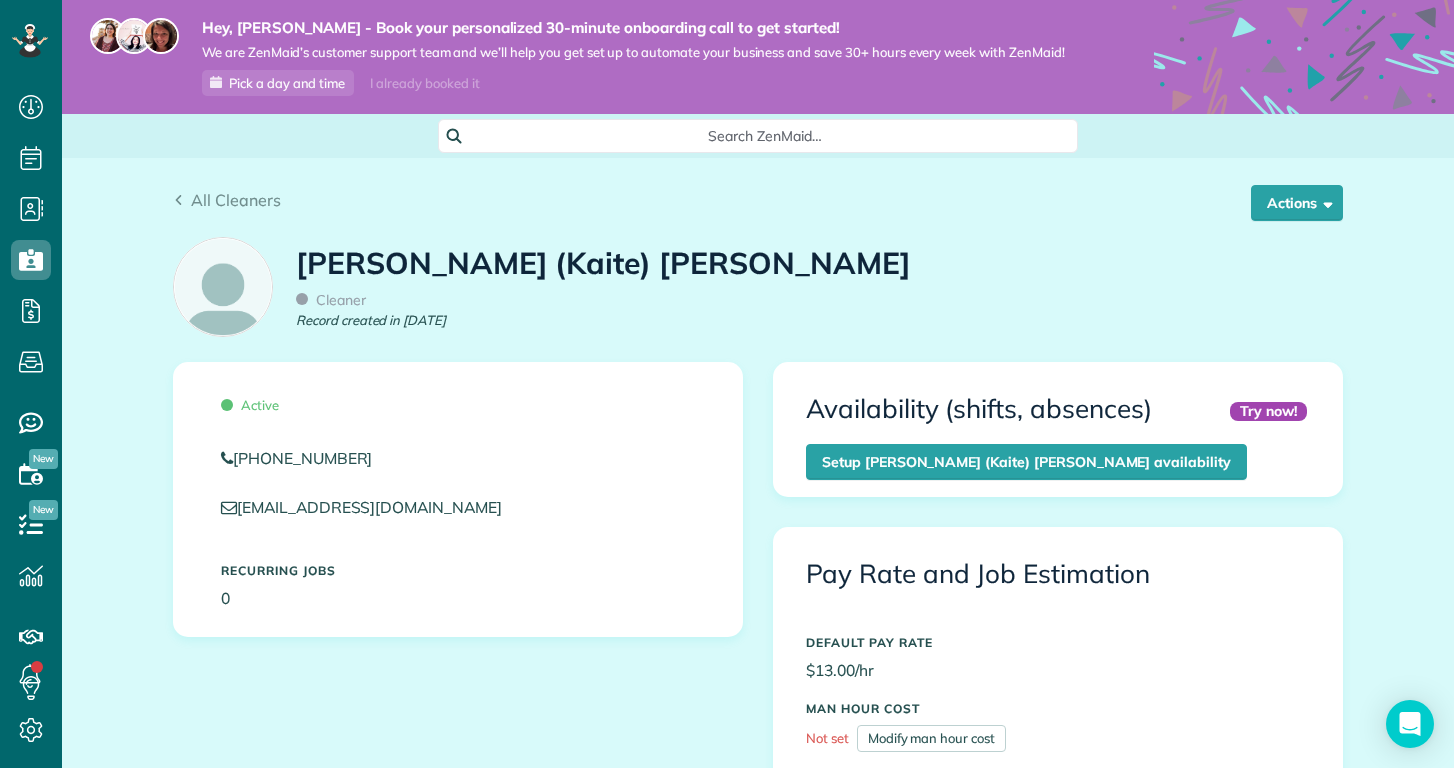 click on "[PERSON_NAME] (Kaite) [PERSON_NAME]
Cleaner
Record created in [DATE]" at bounding box center [758, 294] 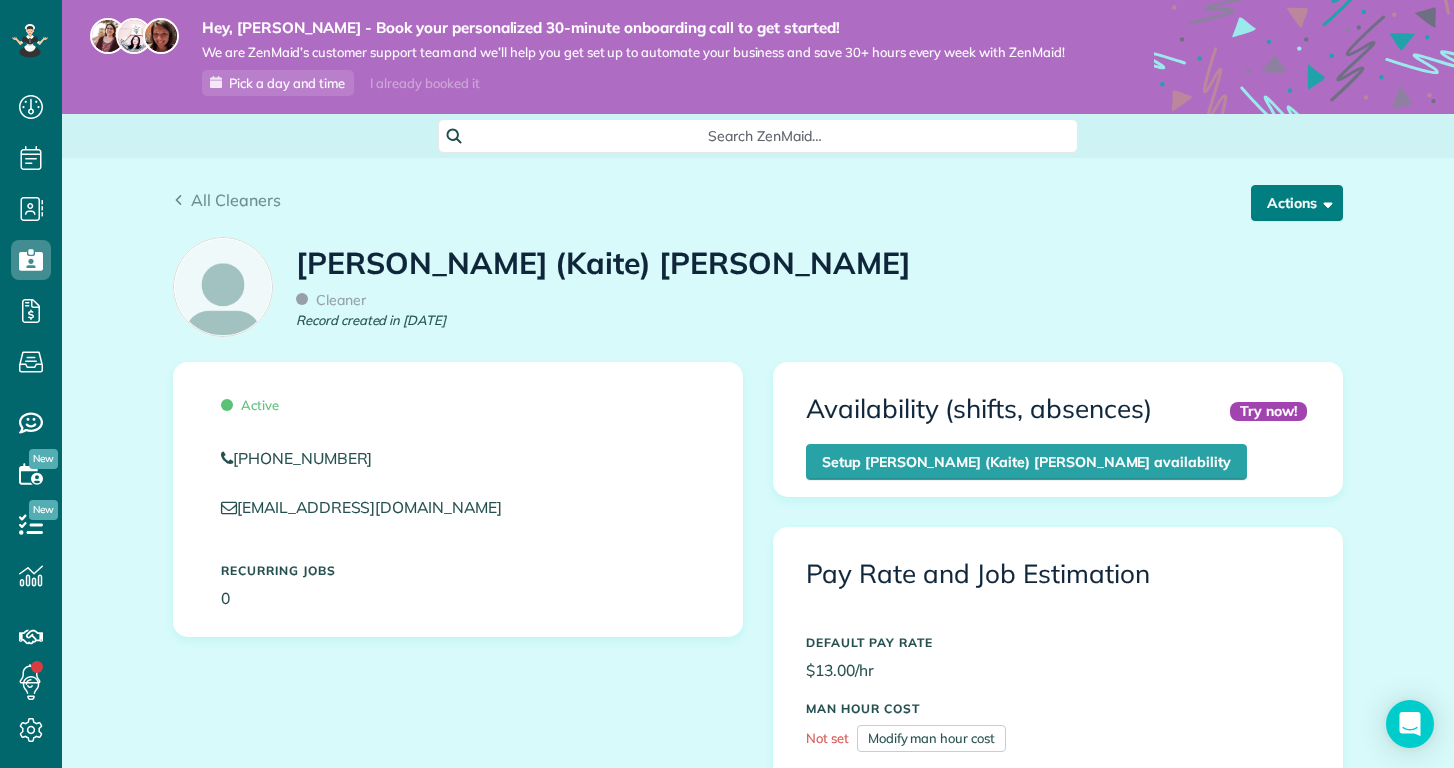 click on "Actions" at bounding box center [1297, 203] 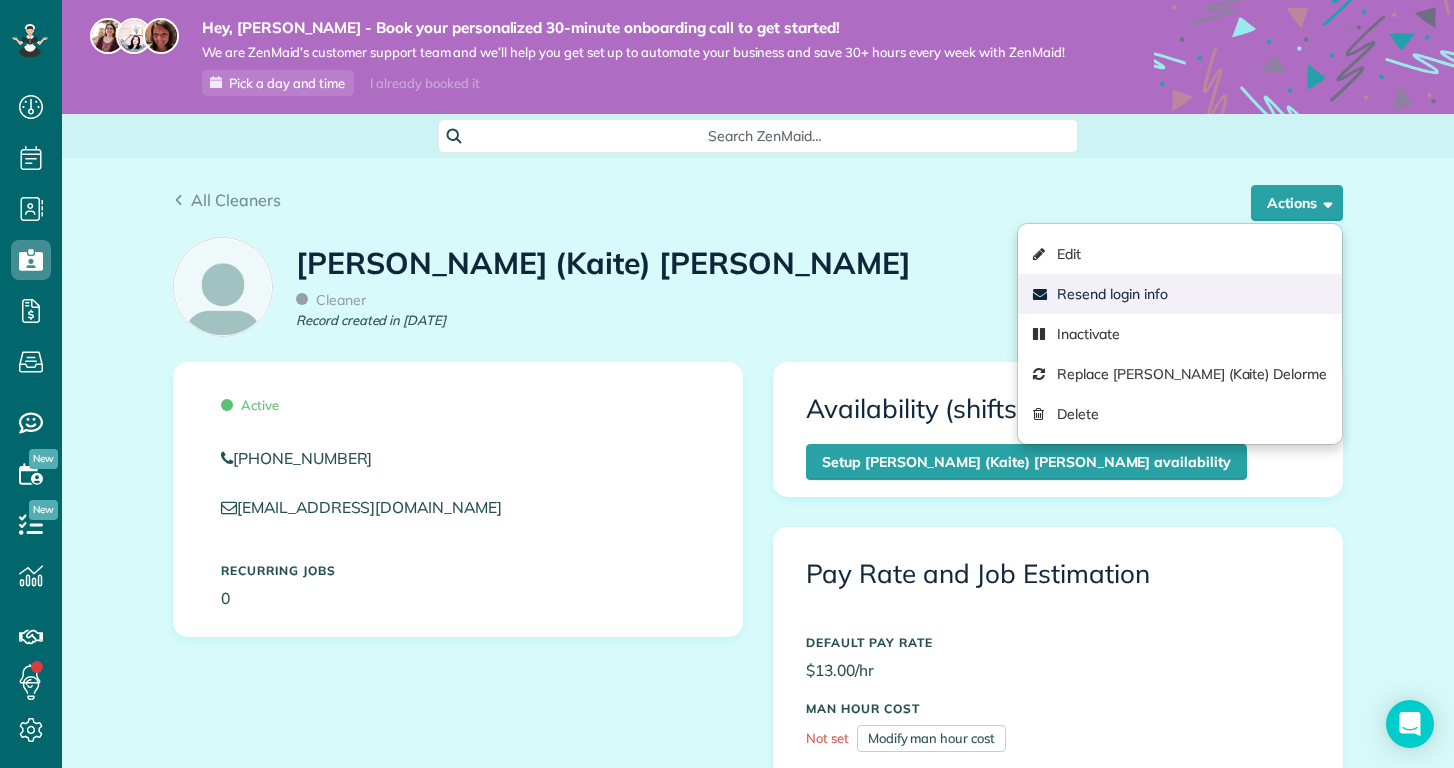 click on "Resend login info" at bounding box center (1180, 294) 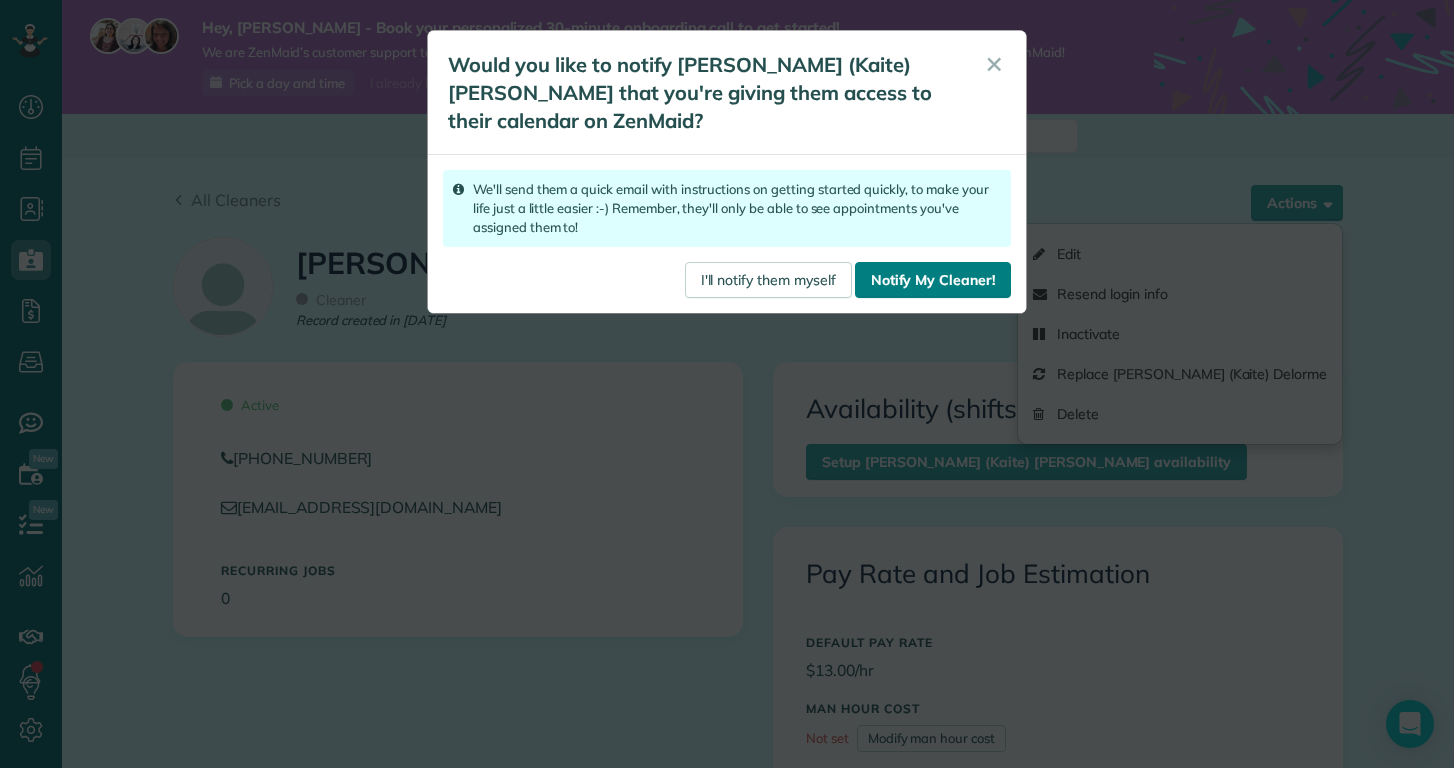 click on "Notify My Cleaner!" at bounding box center [933, 280] 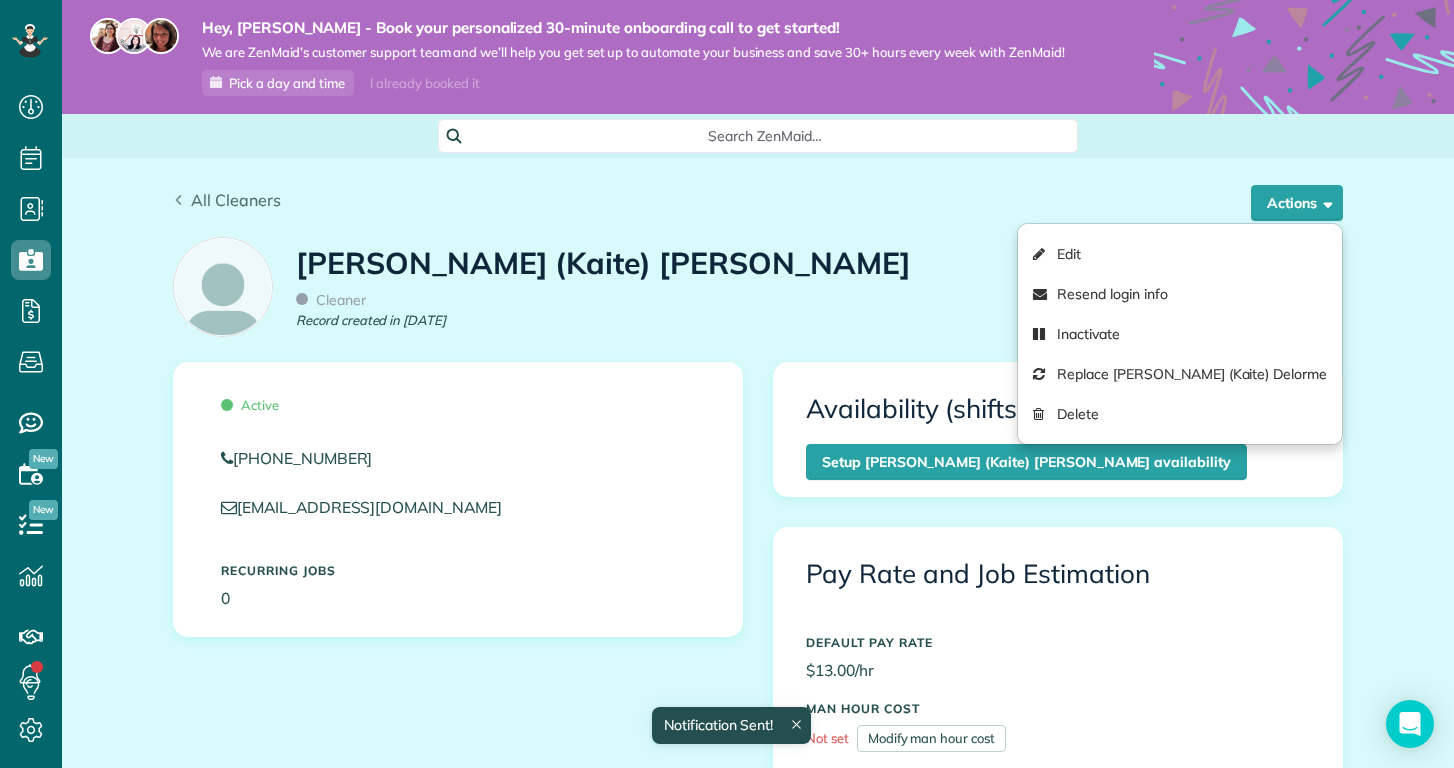 click on "All Cleaners" at bounding box center [236, 200] 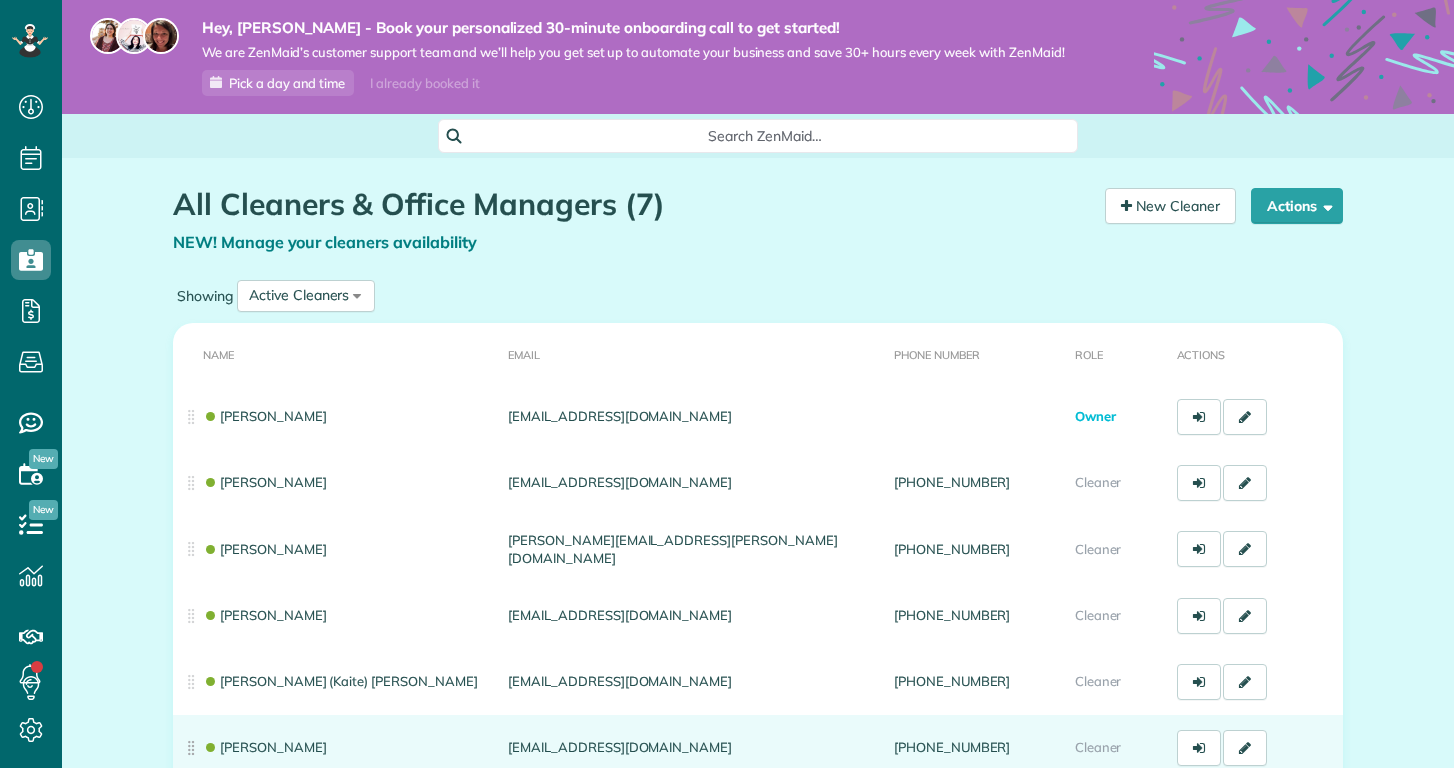 scroll, scrollTop: 0, scrollLeft: 0, axis: both 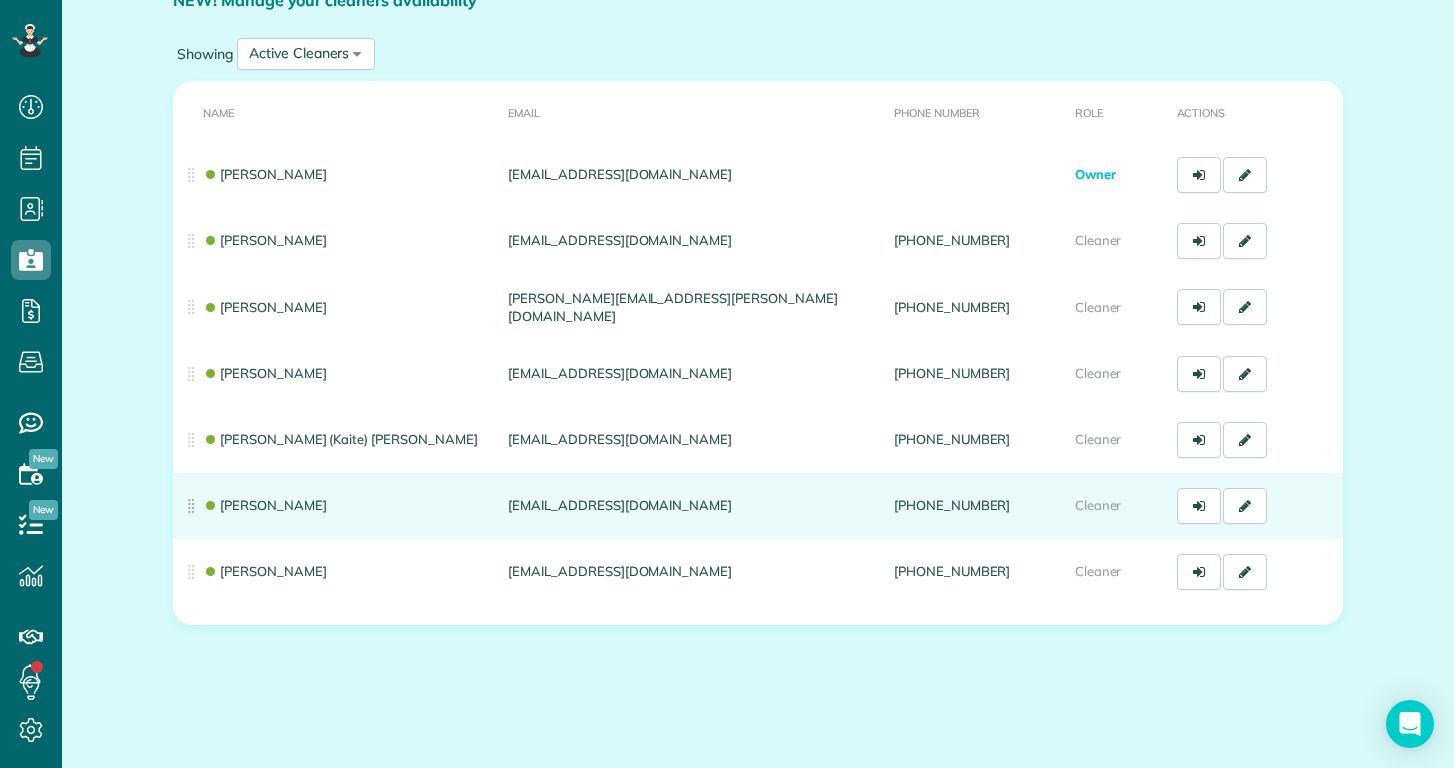 click on "[PERSON_NAME]" at bounding box center [265, 505] 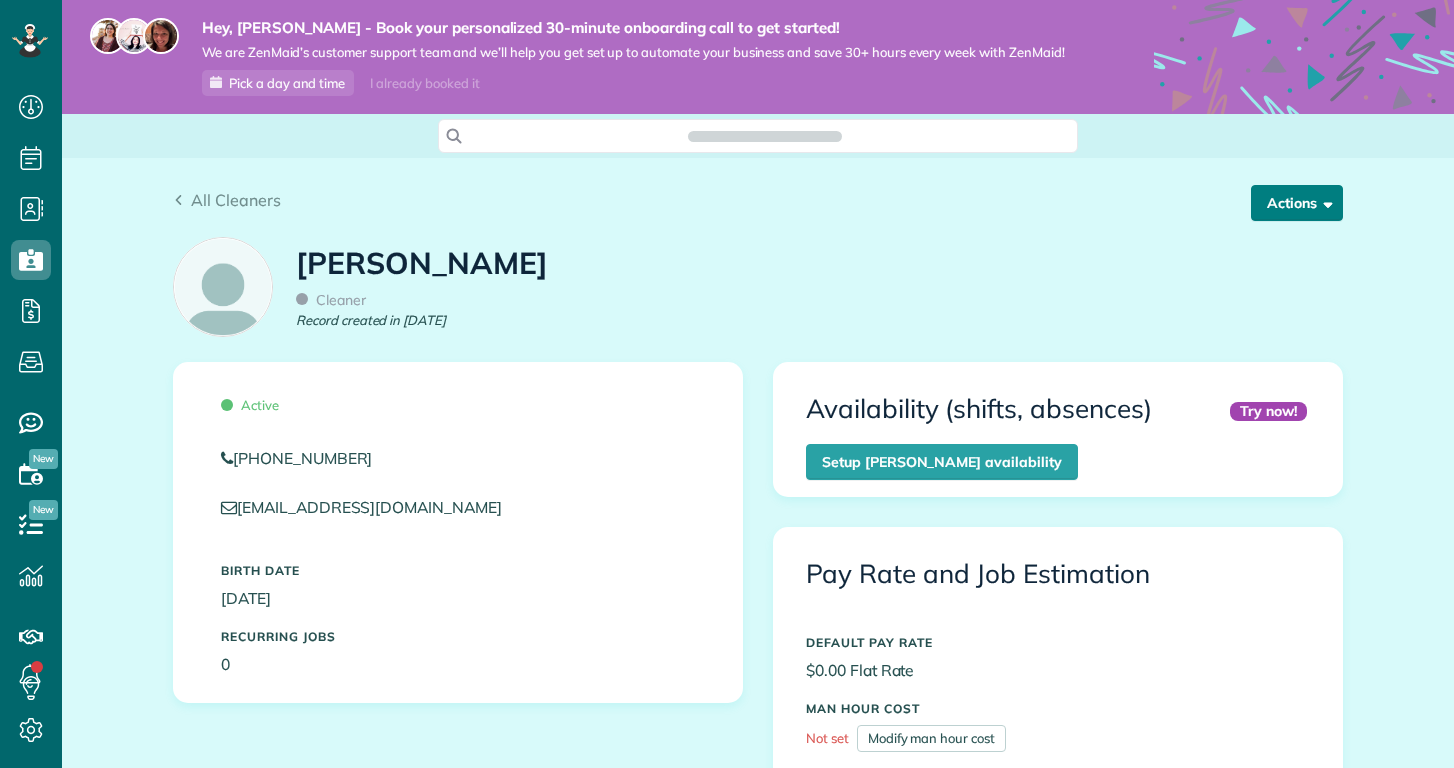 scroll, scrollTop: 0, scrollLeft: 0, axis: both 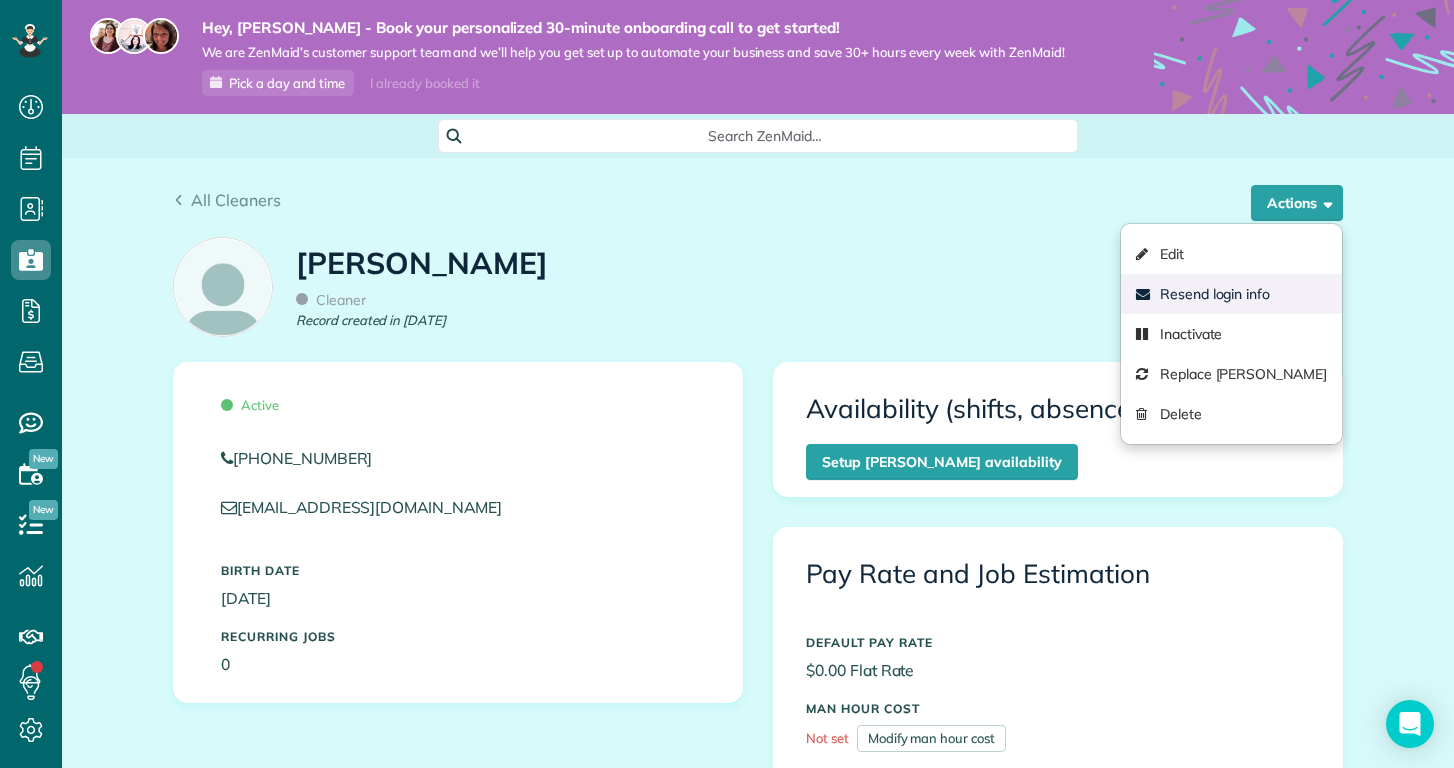 click on "Resend login info" at bounding box center (1231, 294) 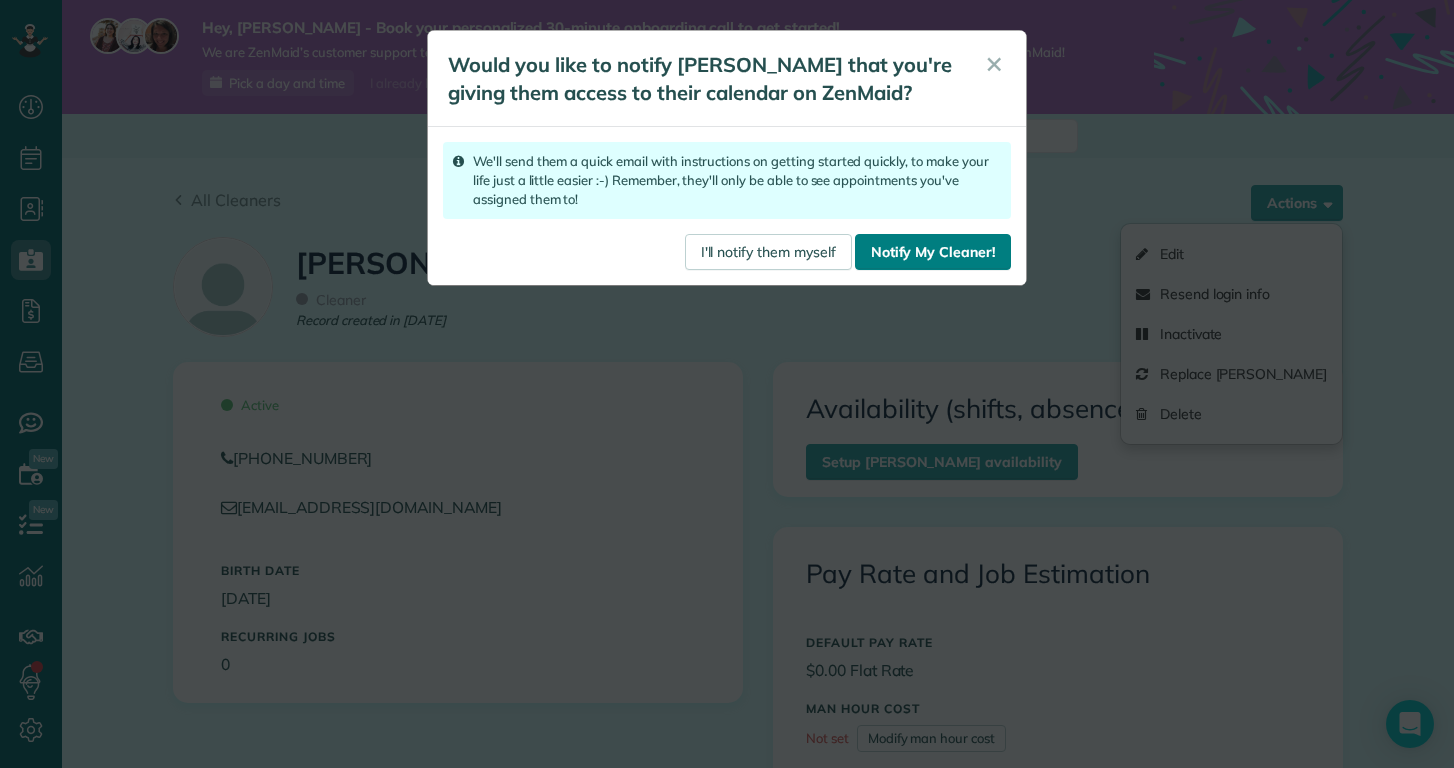 click on "Notify My Cleaner!" at bounding box center [933, 252] 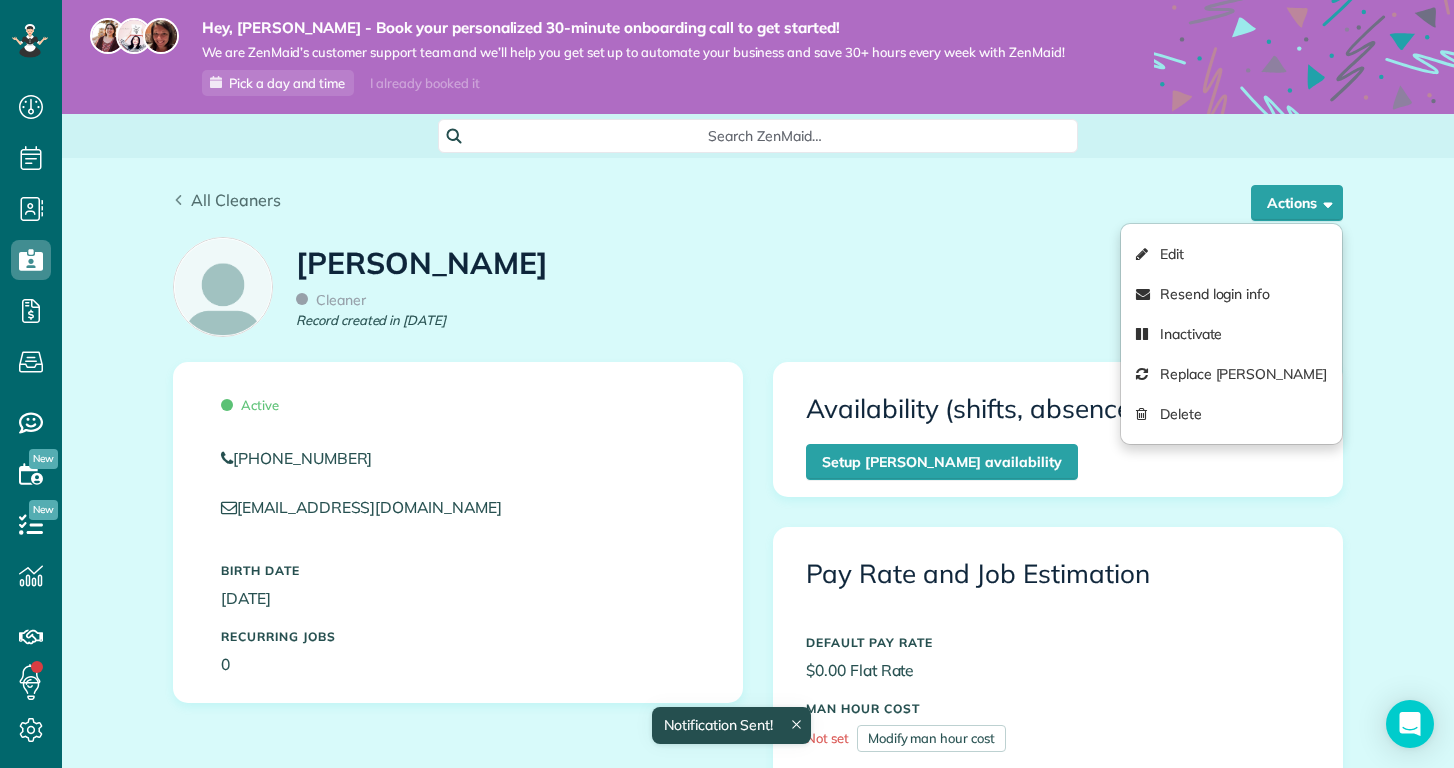 click on "All Cleaners" at bounding box center [227, 200] 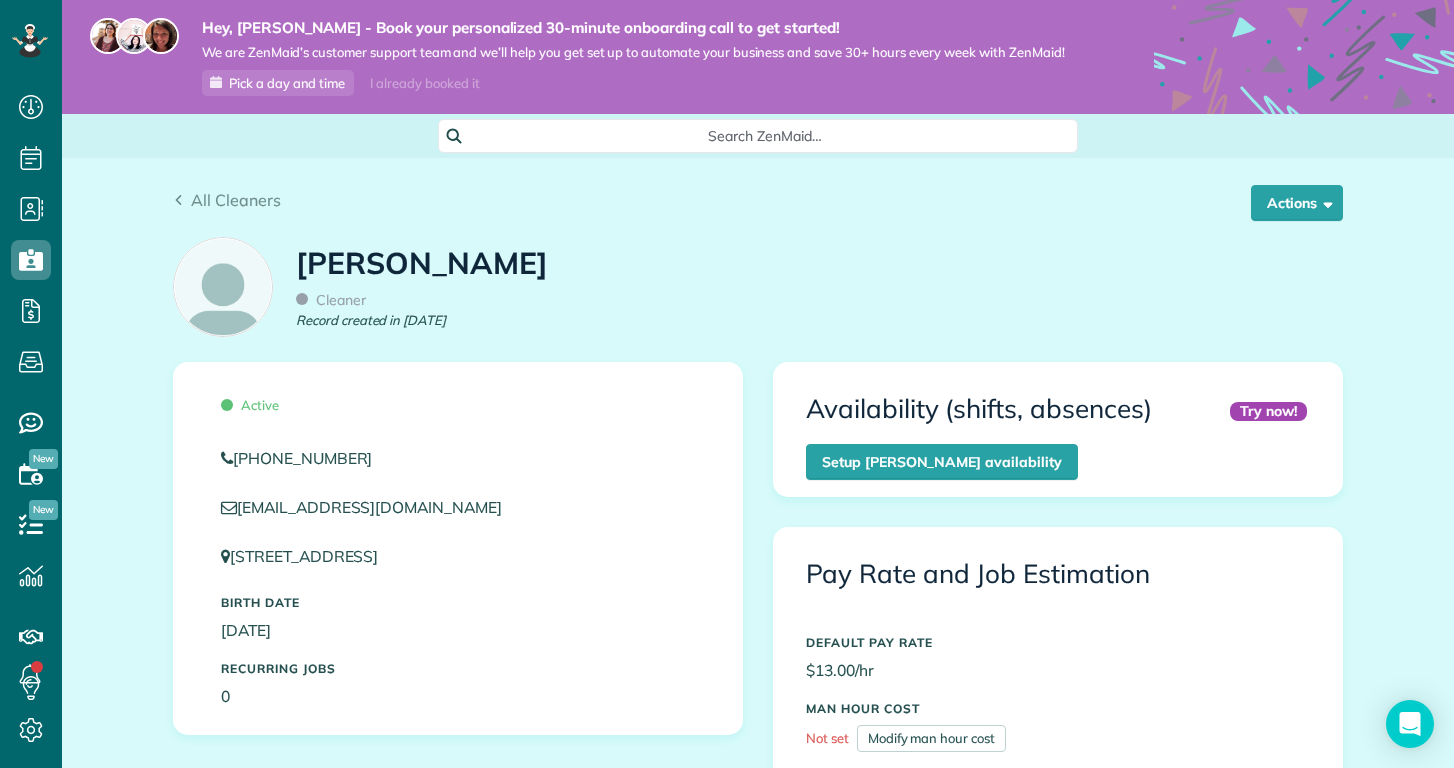 scroll, scrollTop: 0, scrollLeft: 0, axis: both 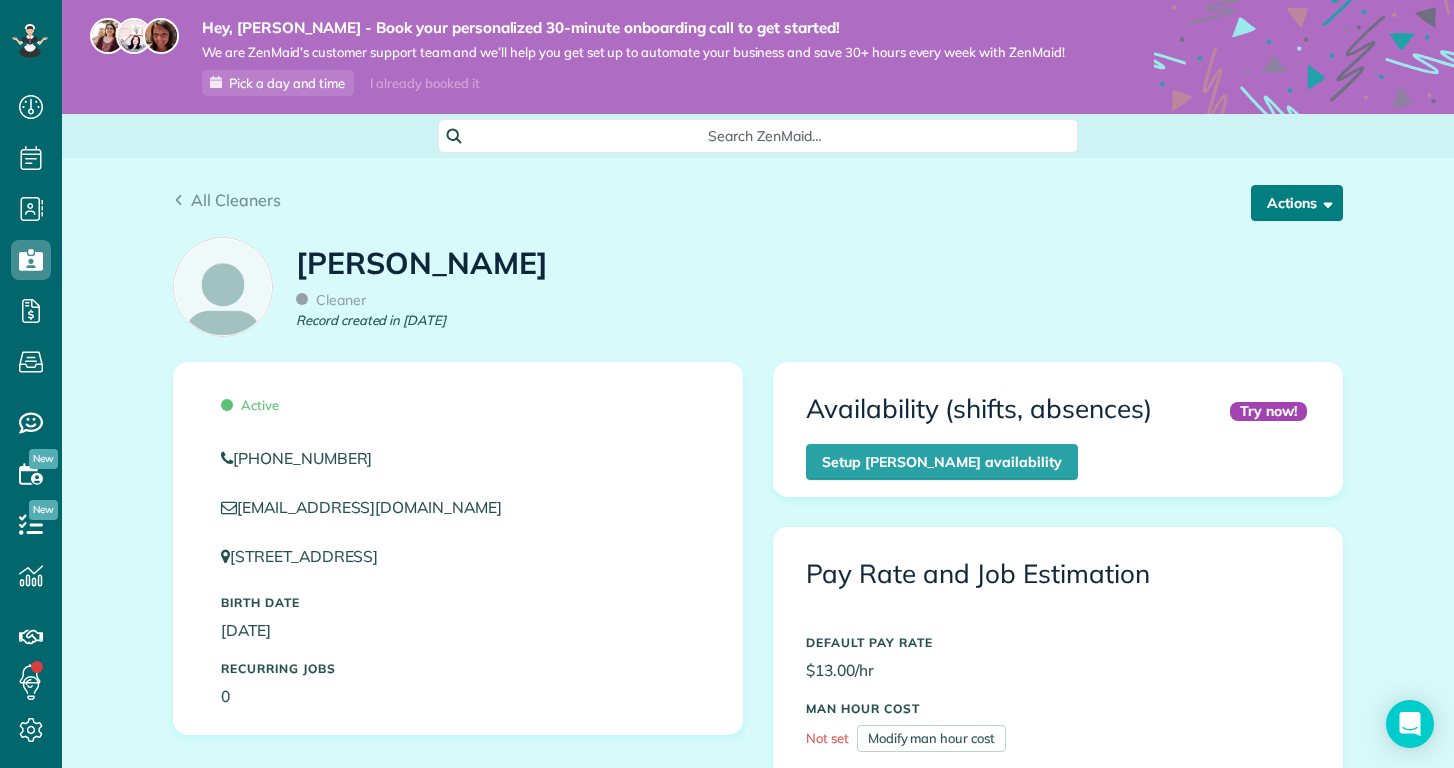 drag, startPoint x: 0, startPoint y: 0, endPoint x: 1284, endPoint y: 200, distance: 1299.483 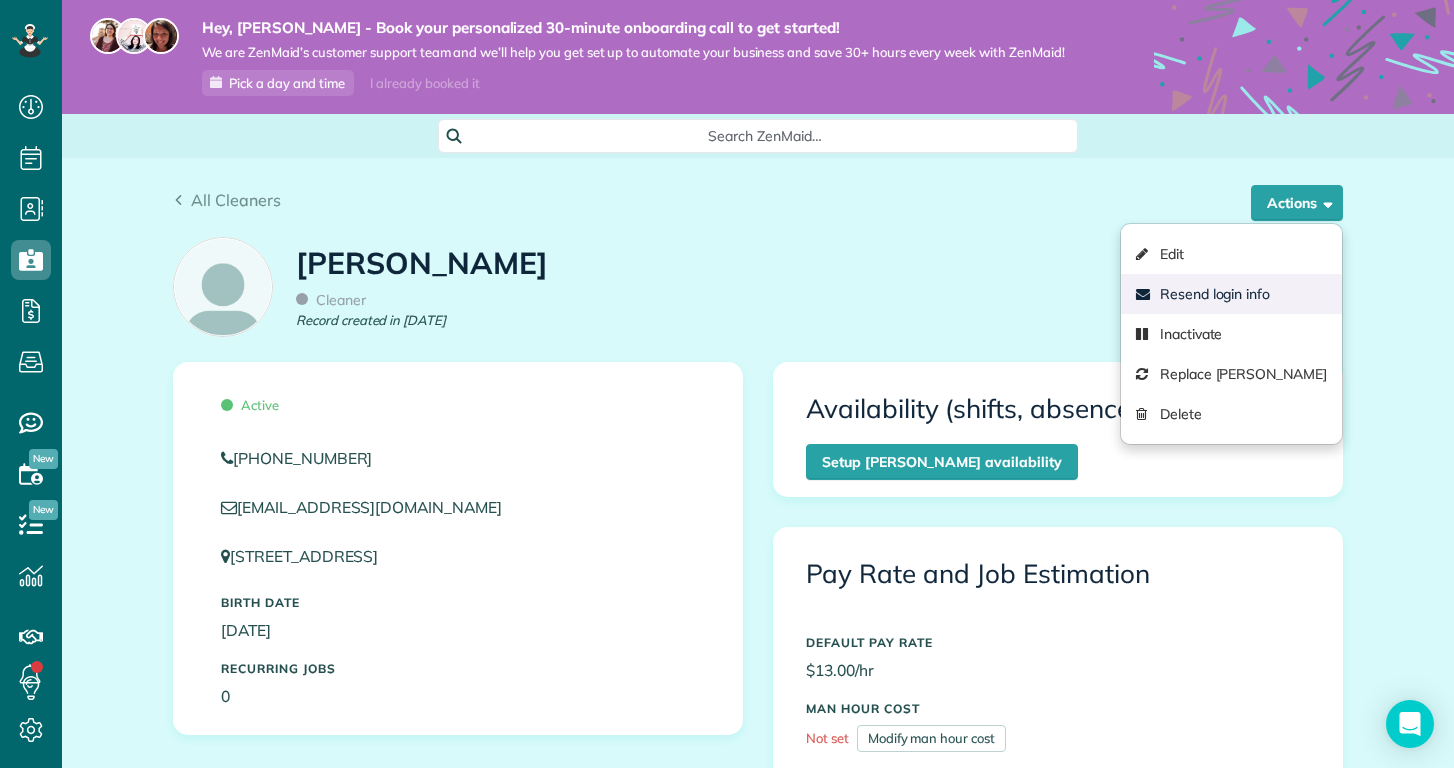 click on "Resend login info" at bounding box center [1231, 294] 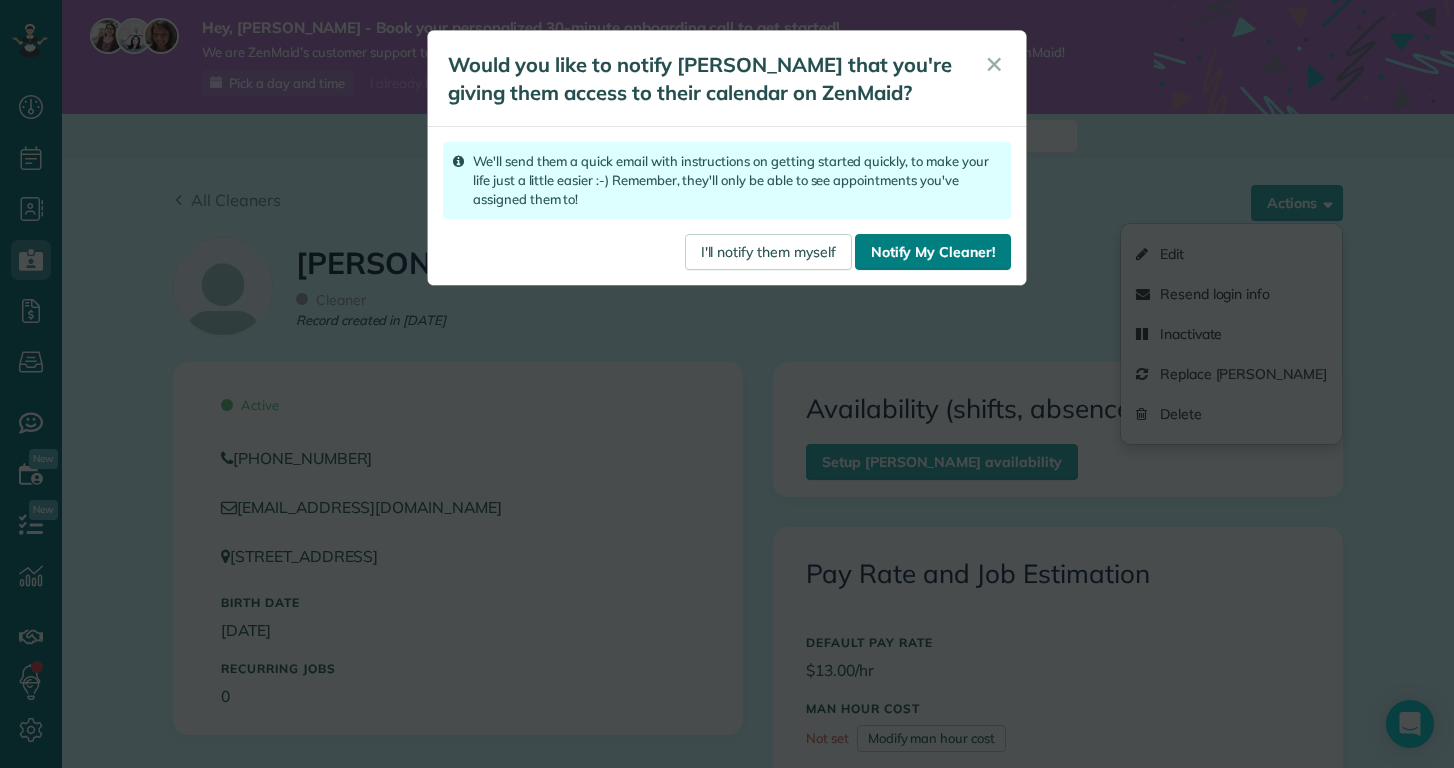click on "Notify My Cleaner!" at bounding box center [933, 252] 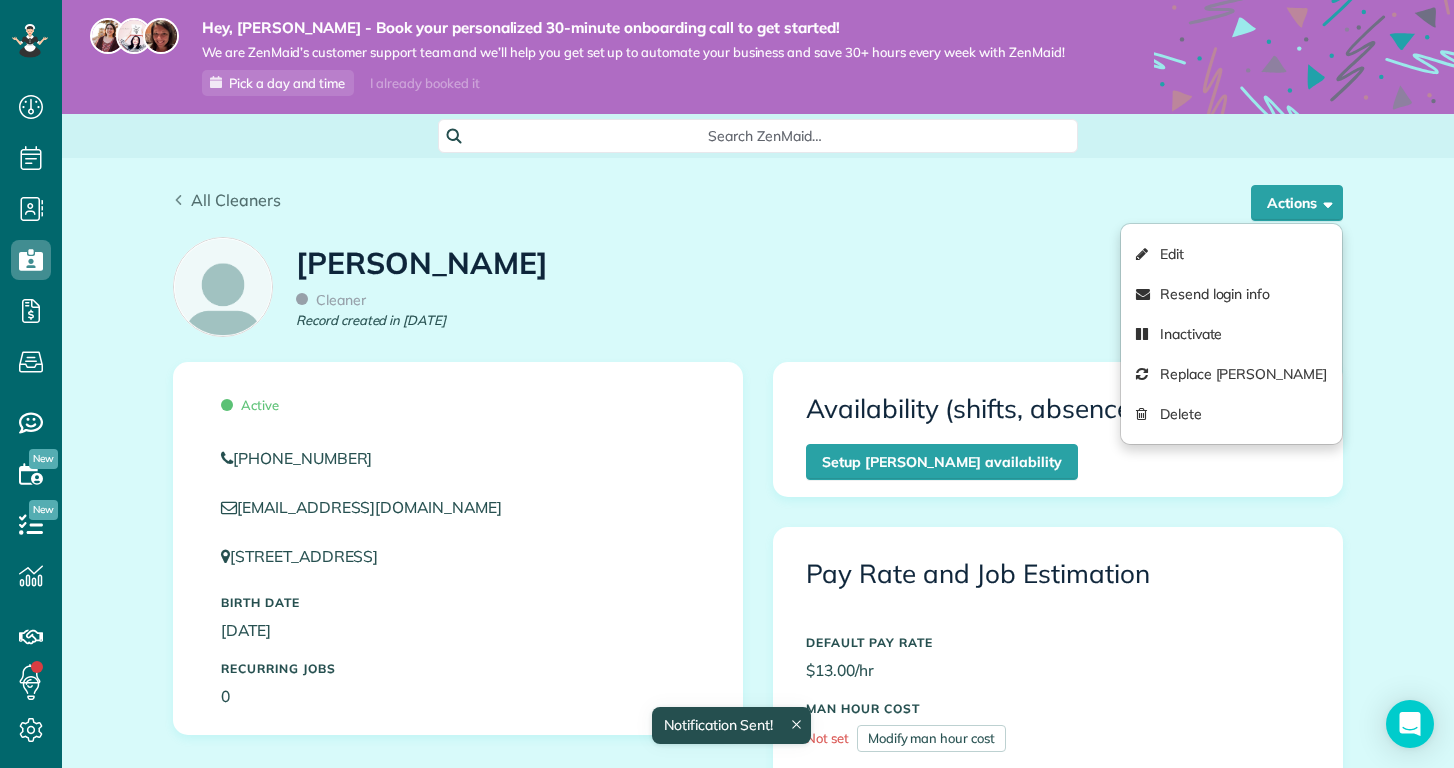 click on "All Cleaners" at bounding box center (227, 200) 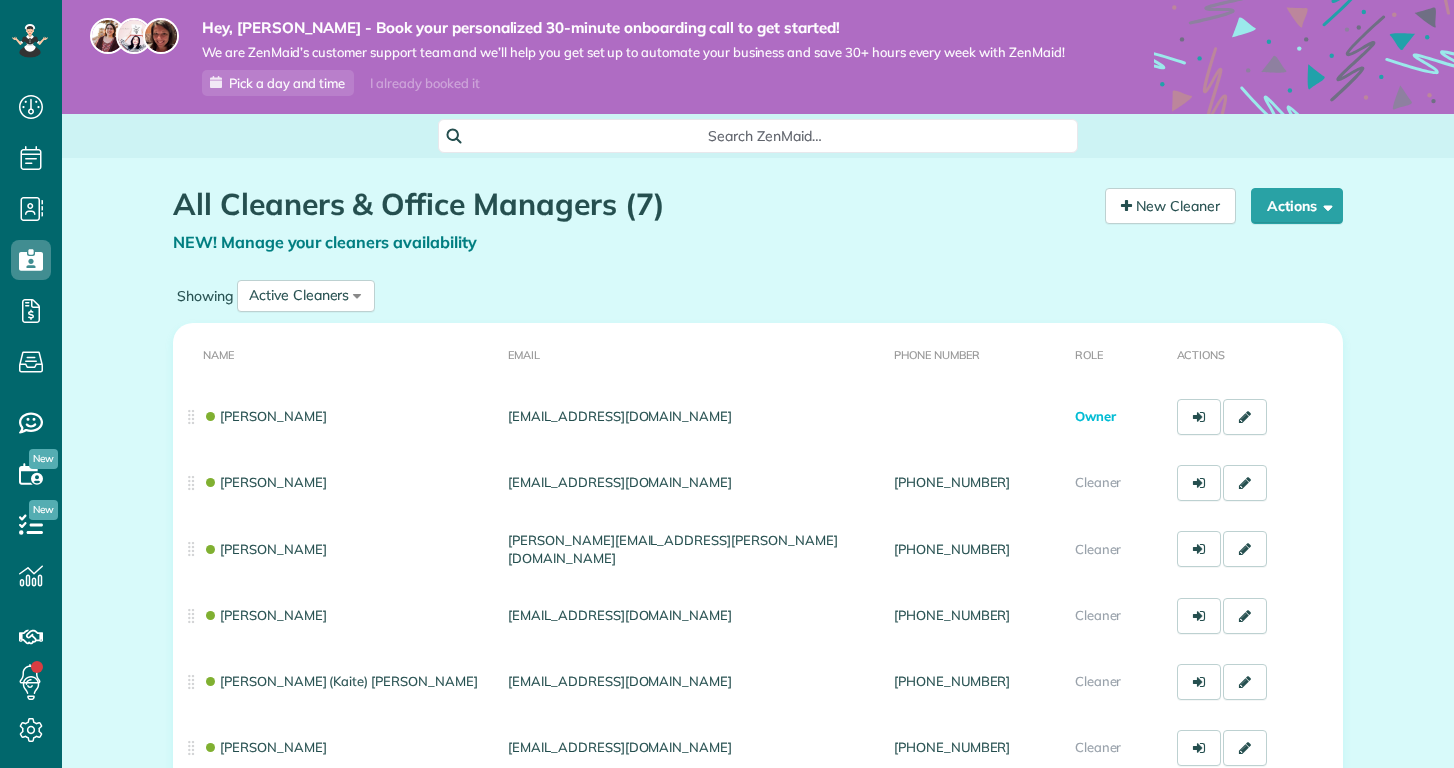 scroll, scrollTop: 0, scrollLeft: 0, axis: both 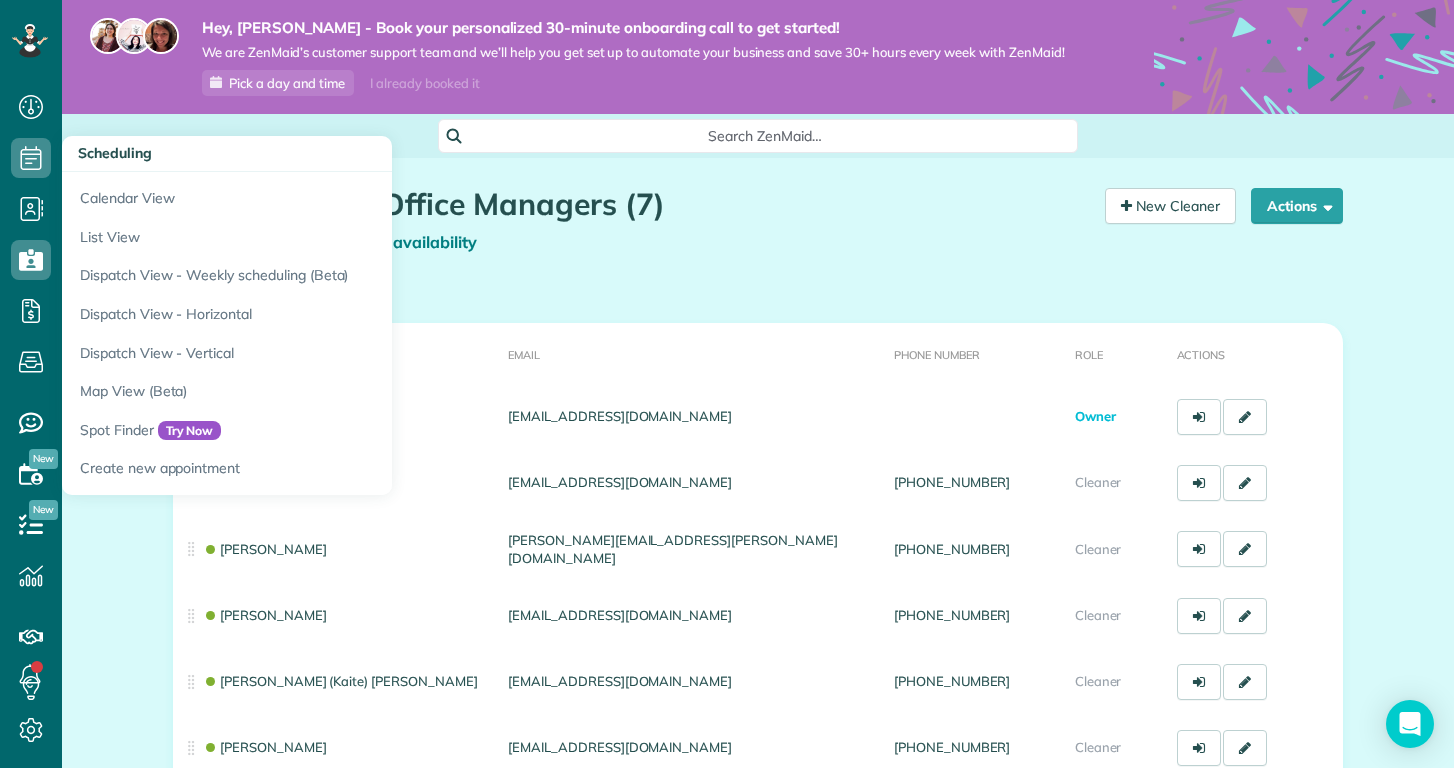 click 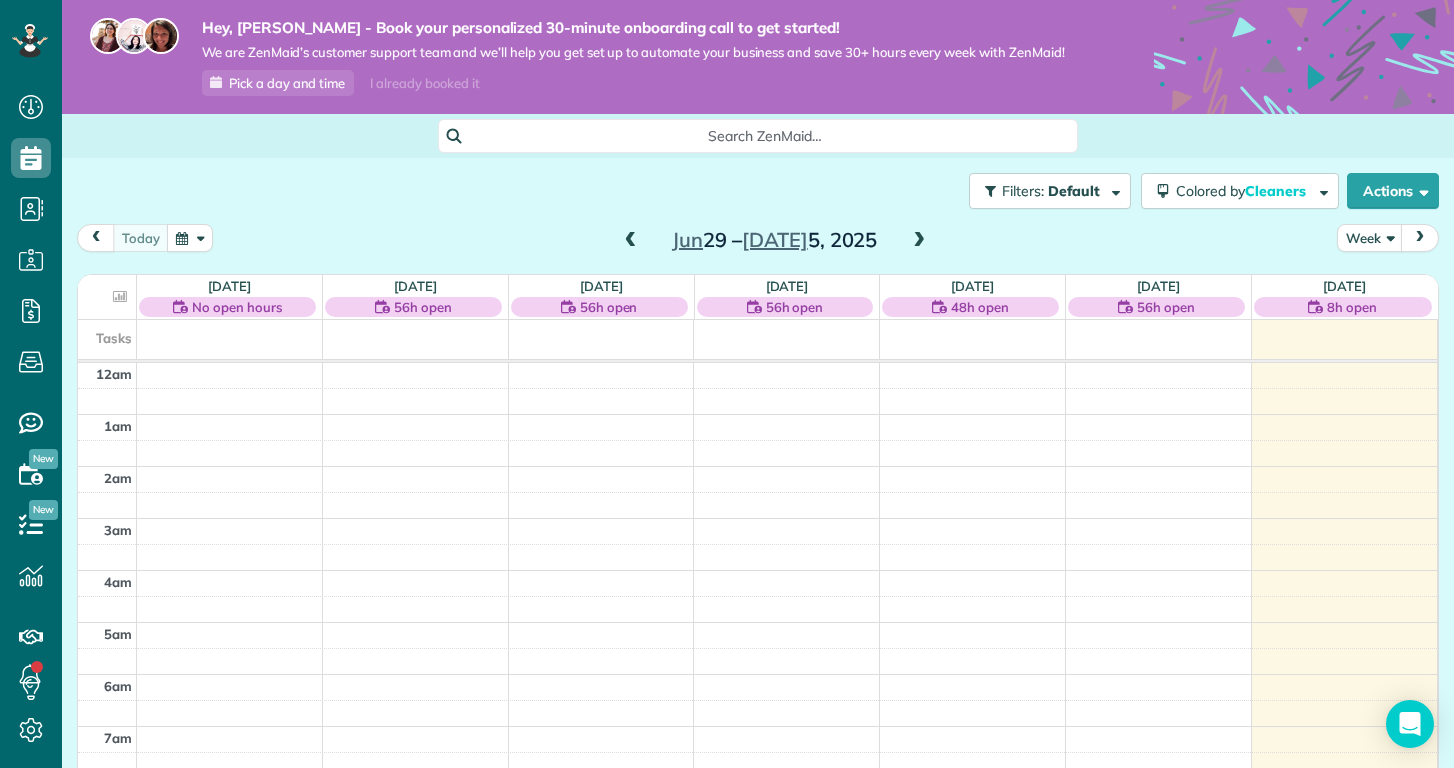 scroll, scrollTop: 0, scrollLeft: 0, axis: both 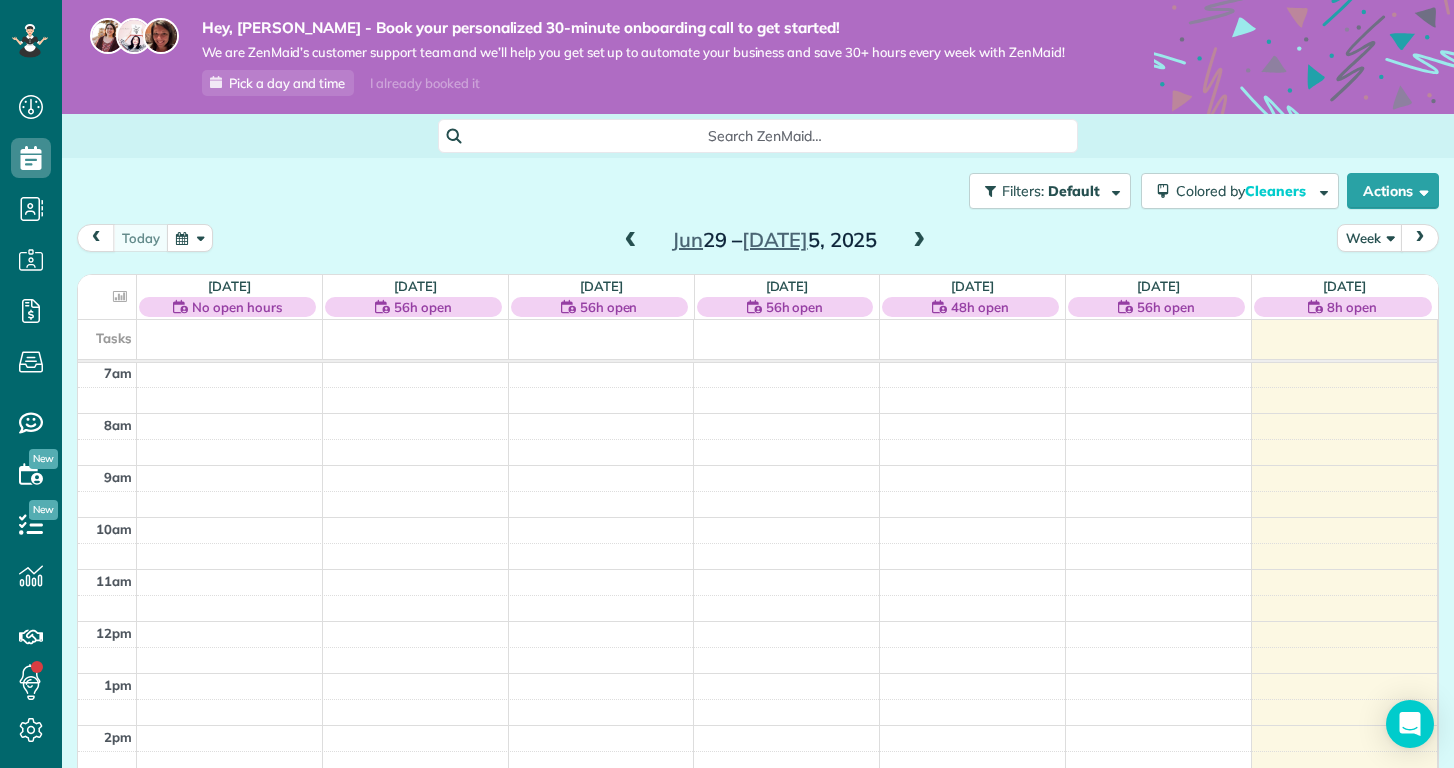 click on "[DATE]   Week [DATE] –  [DATE]" at bounding box center [758, 242] 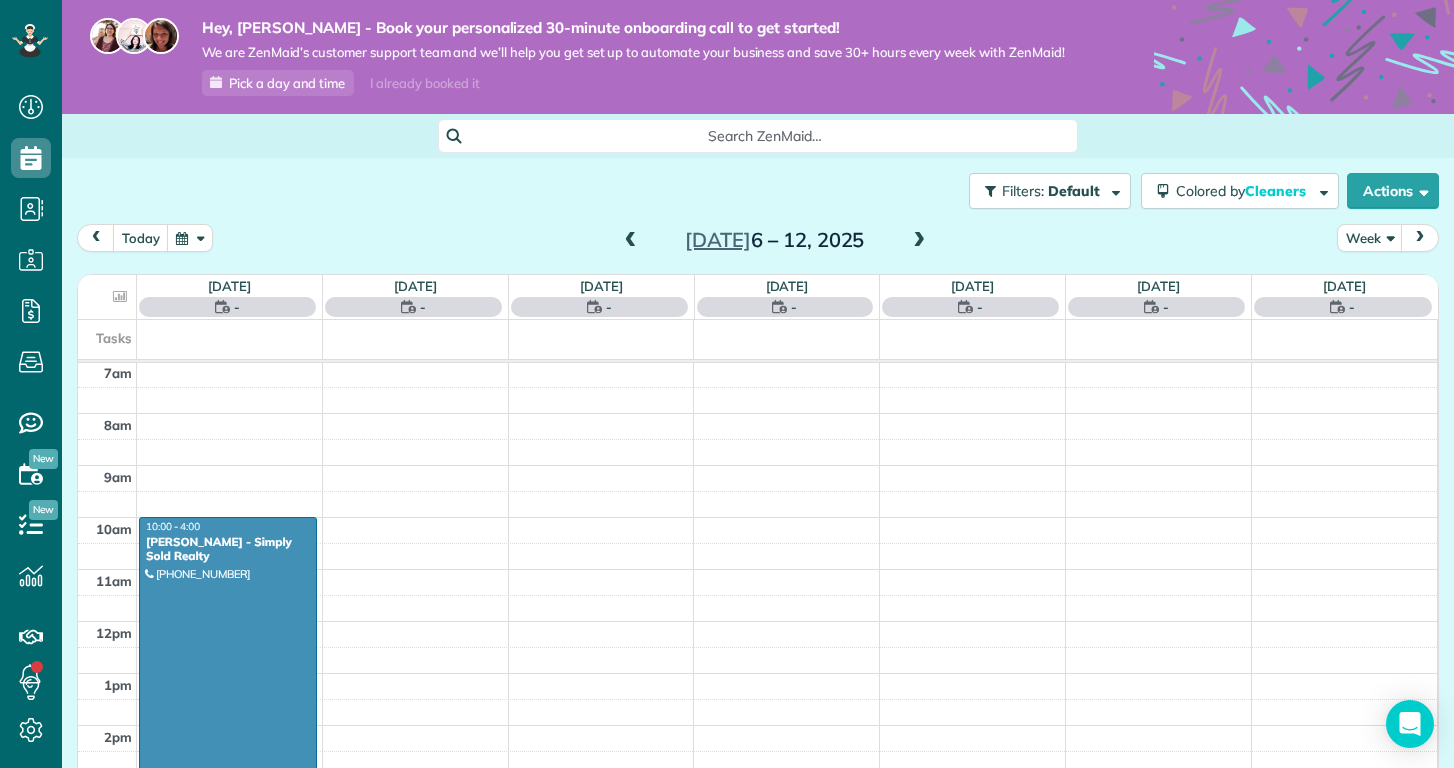 scroll, scrollTop: 365, scrollLeft: 0, axis: vertical 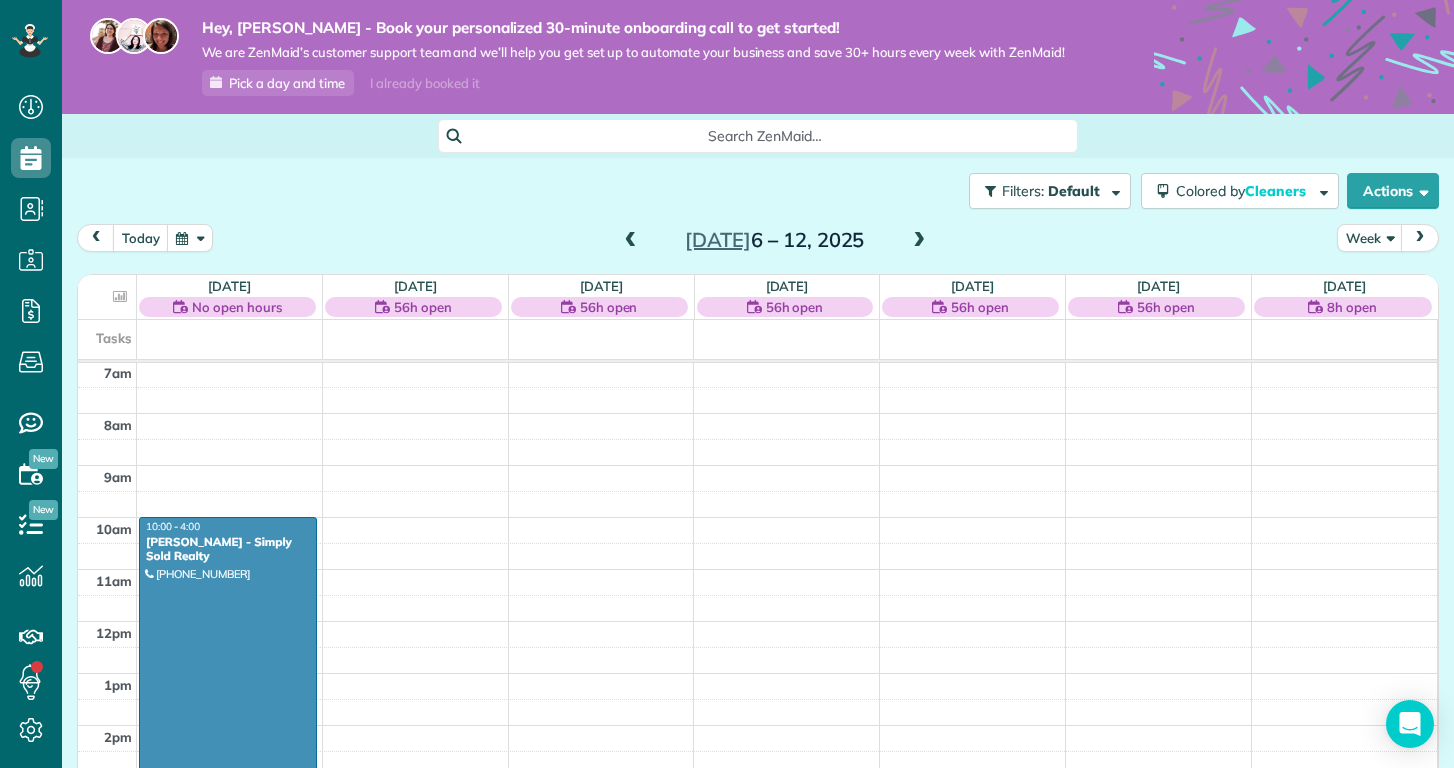 click on "12am 1am 2am 3am 4am 5am 6am 7am 8am 9am 10am 11am 12pm 1pm 2pm 3pm 4pm 5pm 6pm 7pm 8pm 9pm 10pm 11pm HH 10:00 - 4:00 [PERSON_NAME] - Simply Sold Realty [PHONE_NUMBER] [GEOGRAPHIC_DATA], [GEOGRAPHIC_DATA] ?" at bounding box center (757, 621) 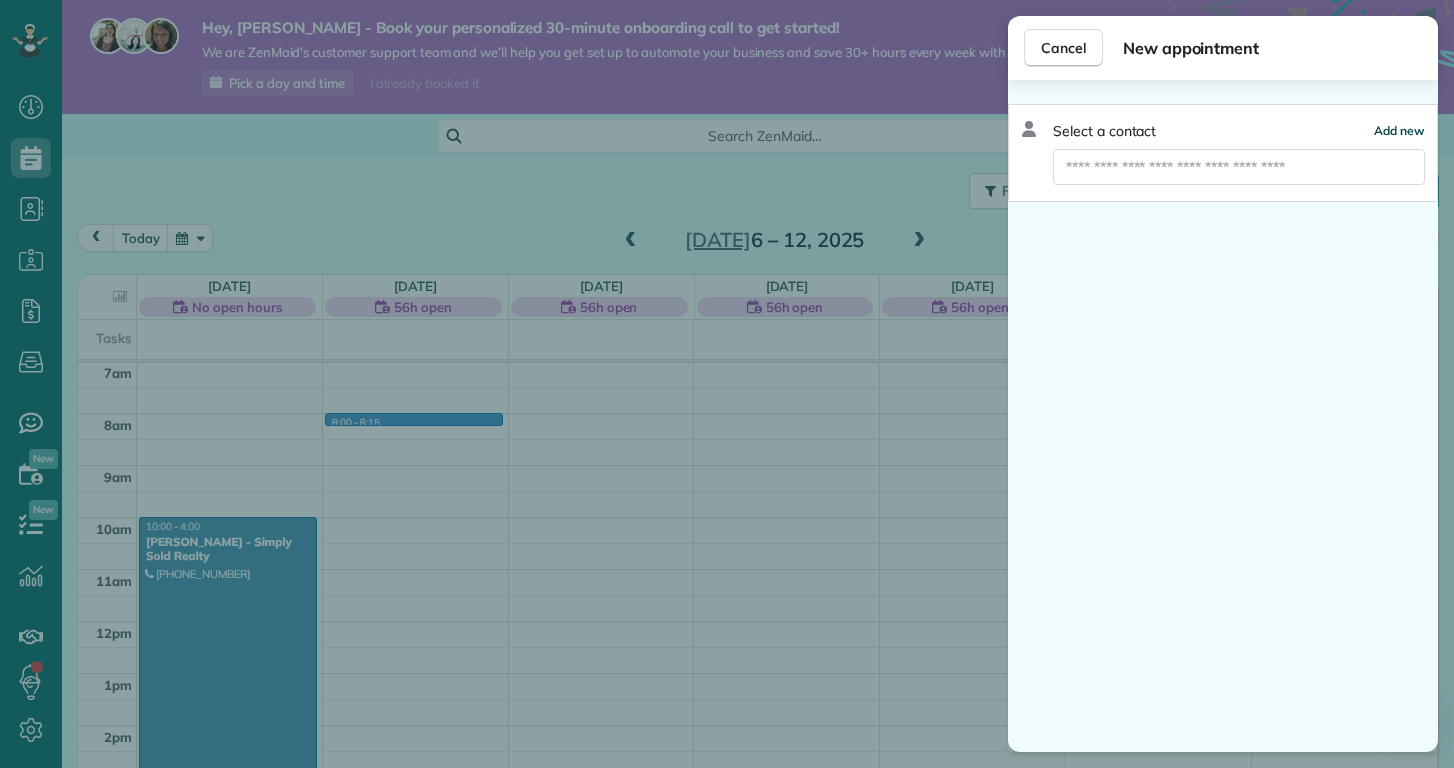 click on "Add new" at bounding box center (1399, 130) 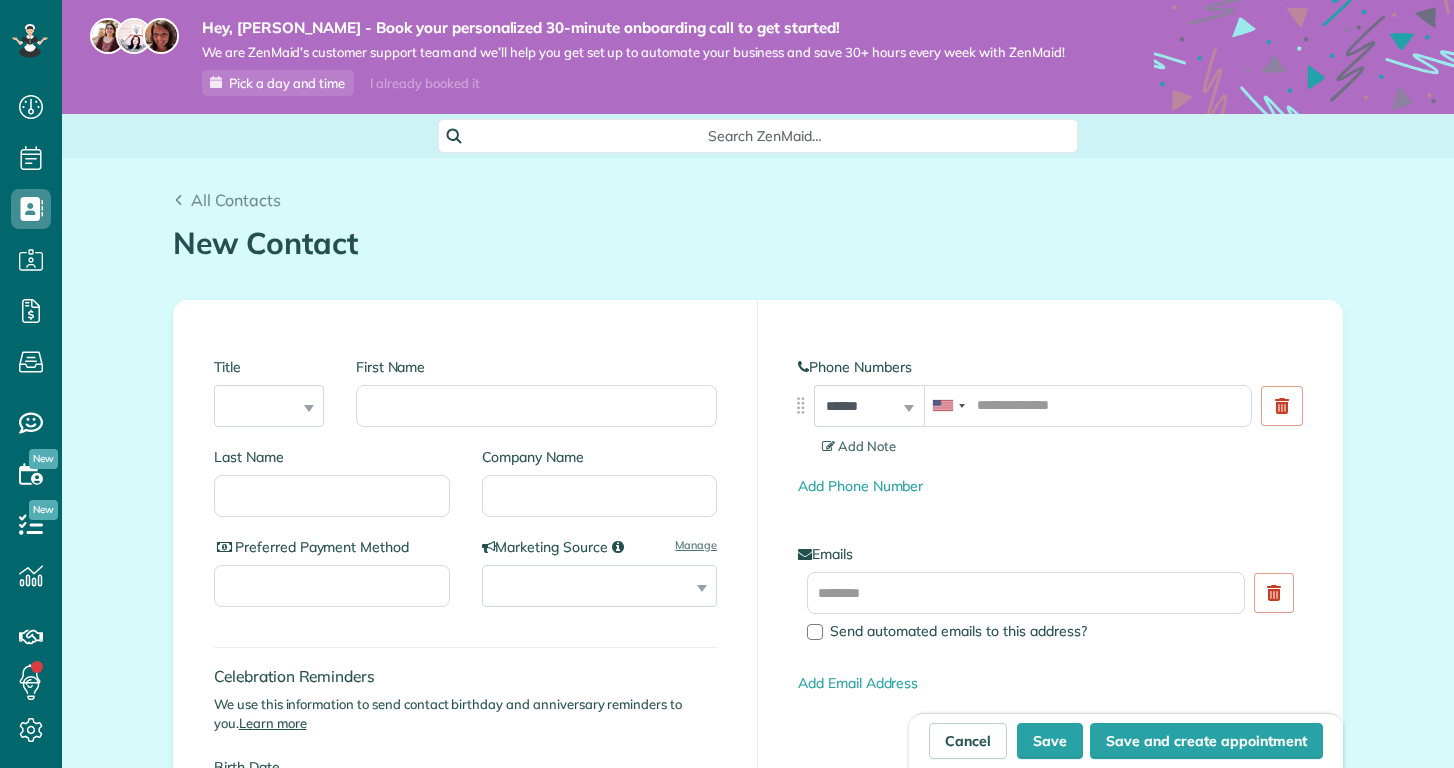 scroll, scrollTop: 0, scrollLeft: 0, axis: both 